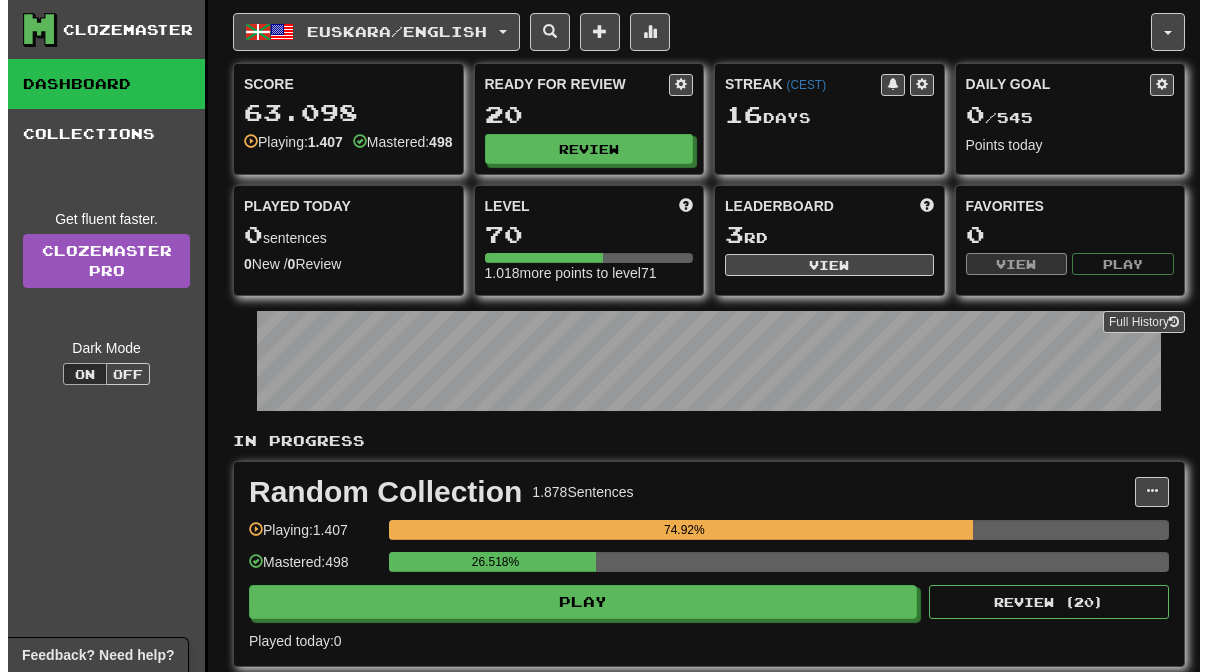 scroll, scrollTop: 0, scrollLeft: 0, axis: both 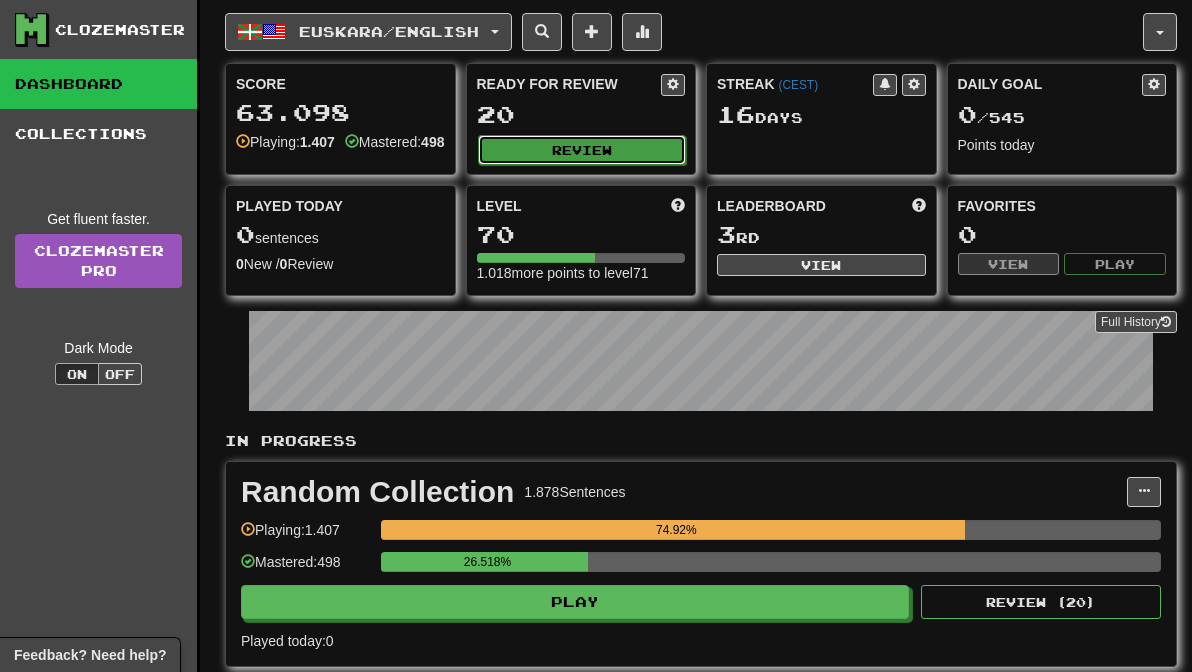 click on "Review" at bounding box center (582, 150) 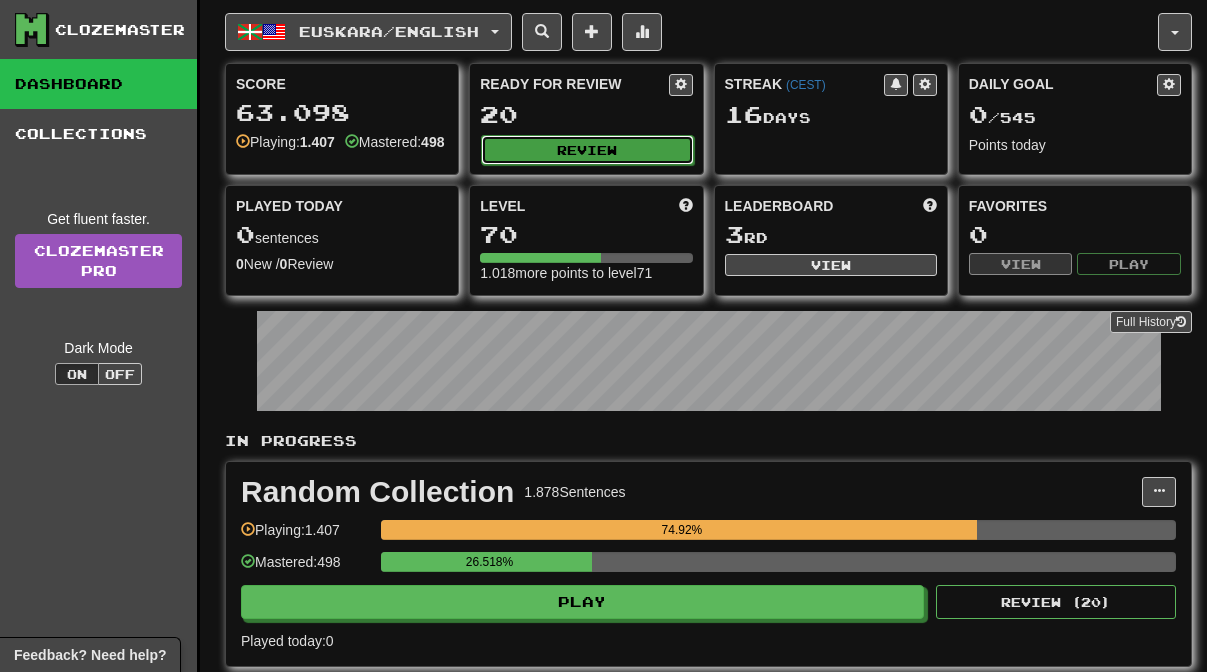 select on "**" 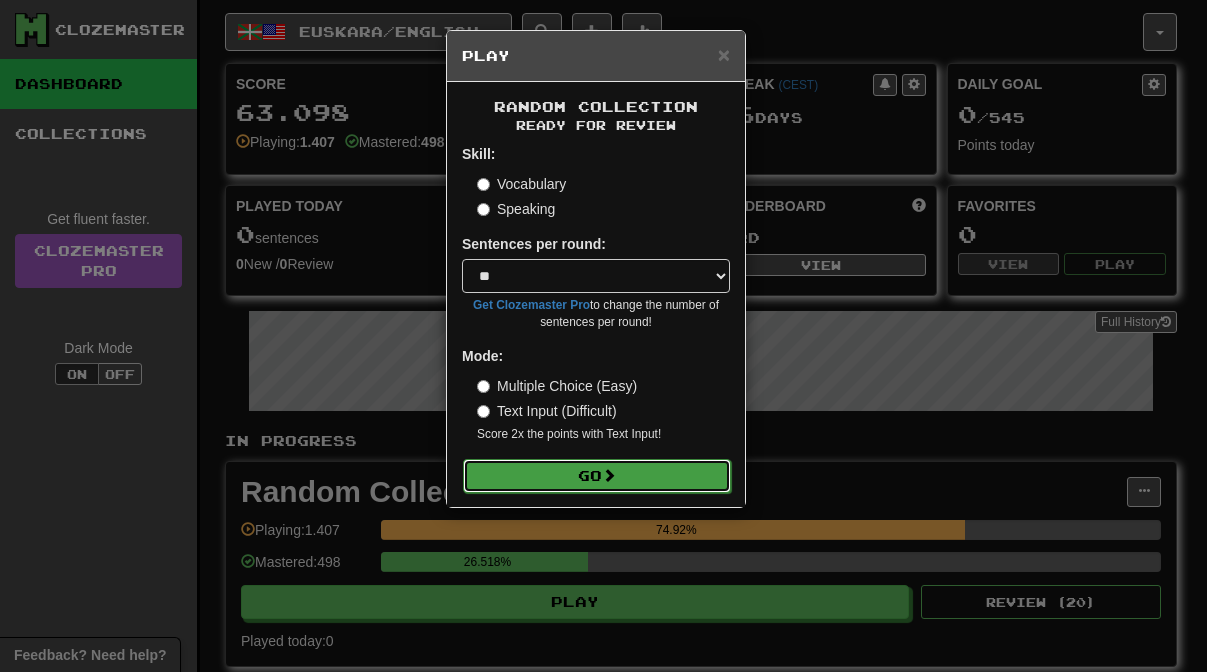 click on "Go" at bounding box center (597, 476) 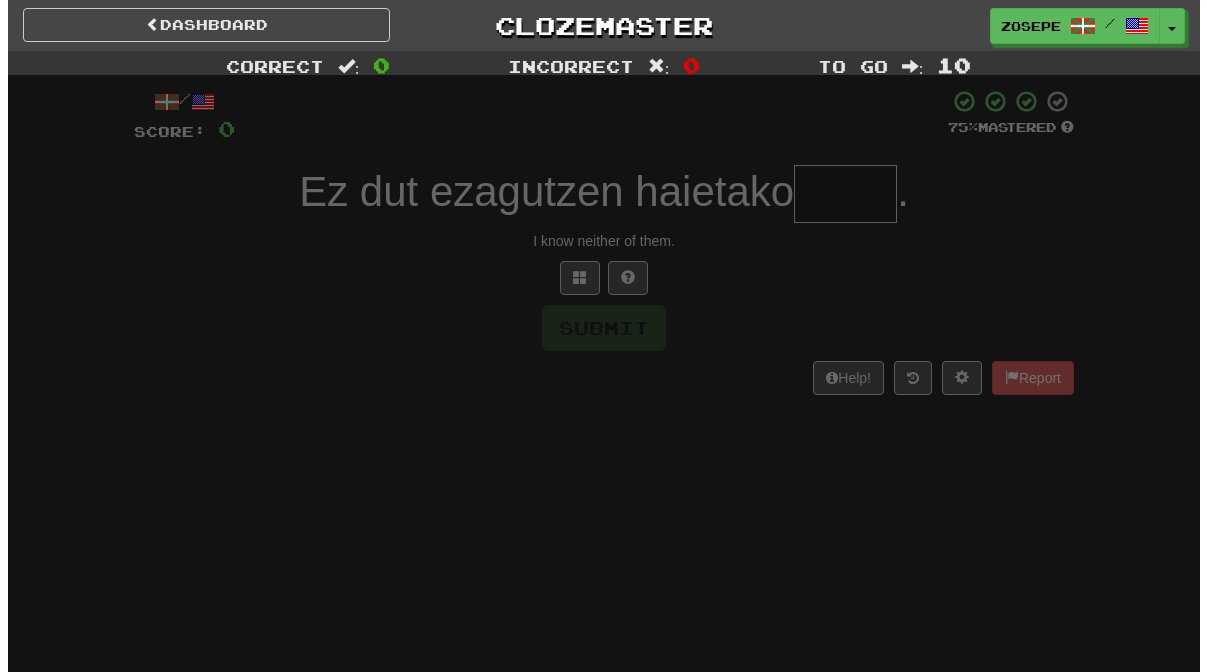scroll, scrollTop: 0, scrollLeft: 0, axis: both 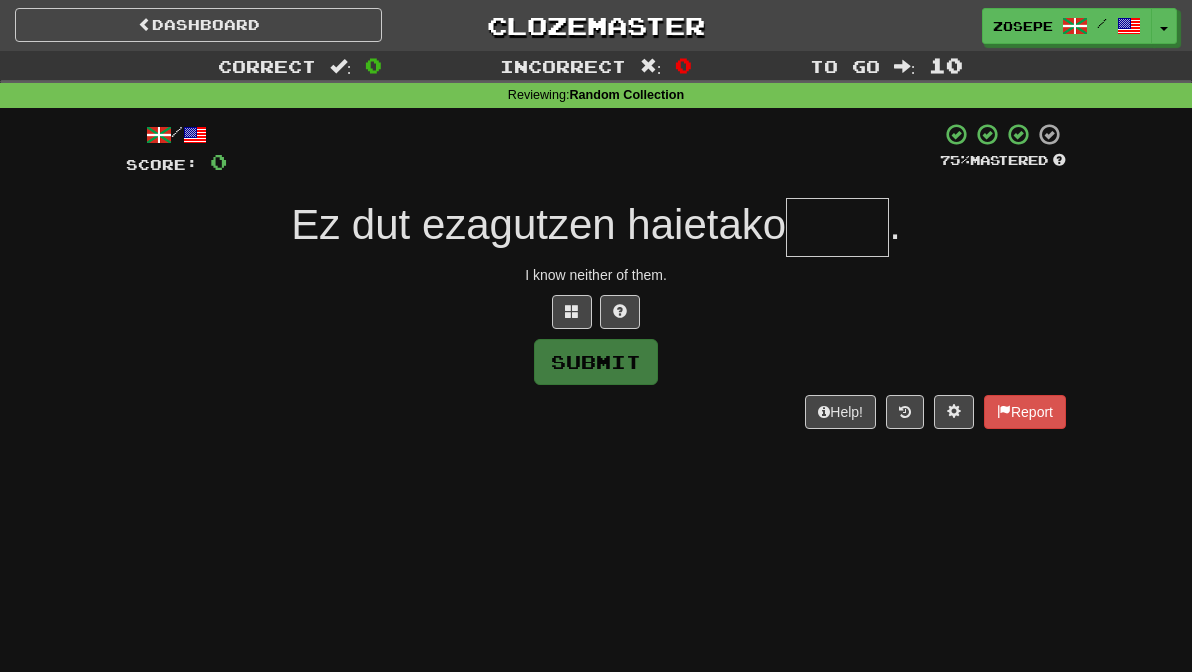 type on "*" 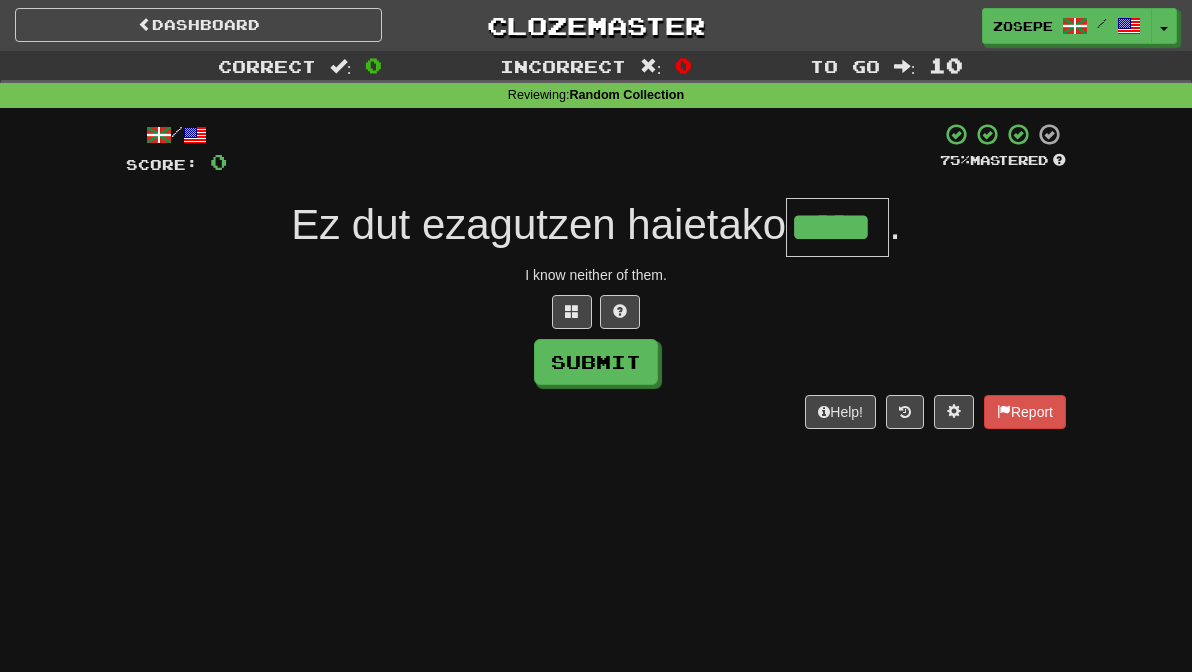 type on "*****" 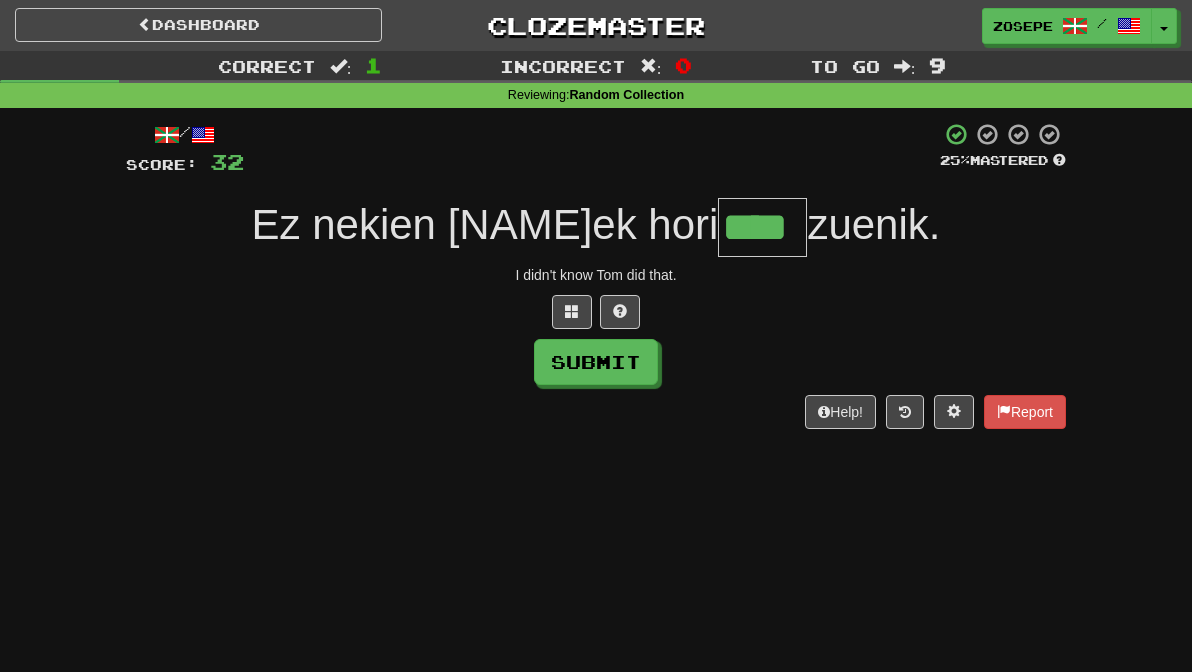 type on "****" 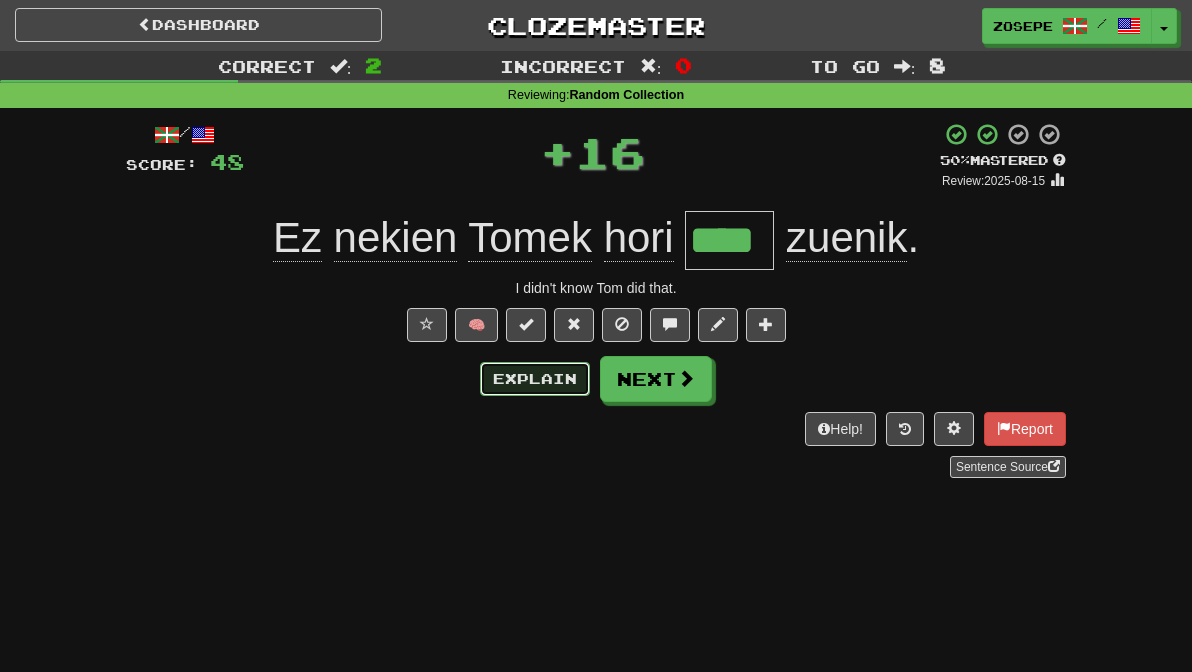 click on "Explain" at bounding box center (535, 379) 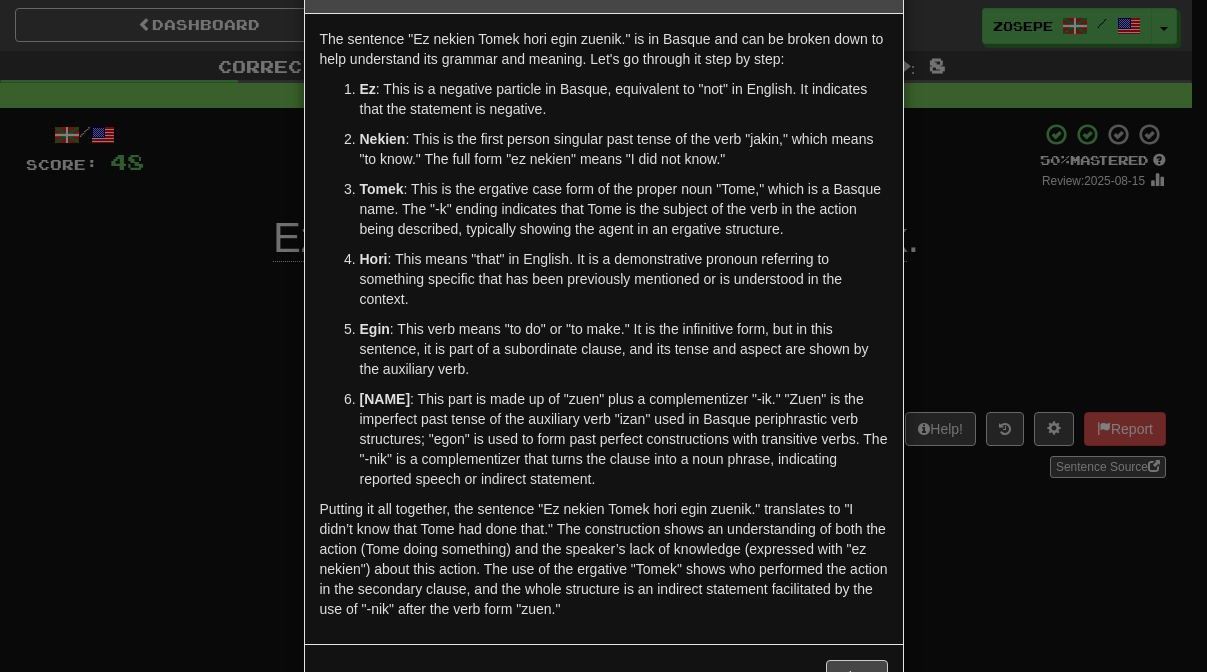 scroll, scrollTop: 74, scrollLeft: 0, axis: vertical 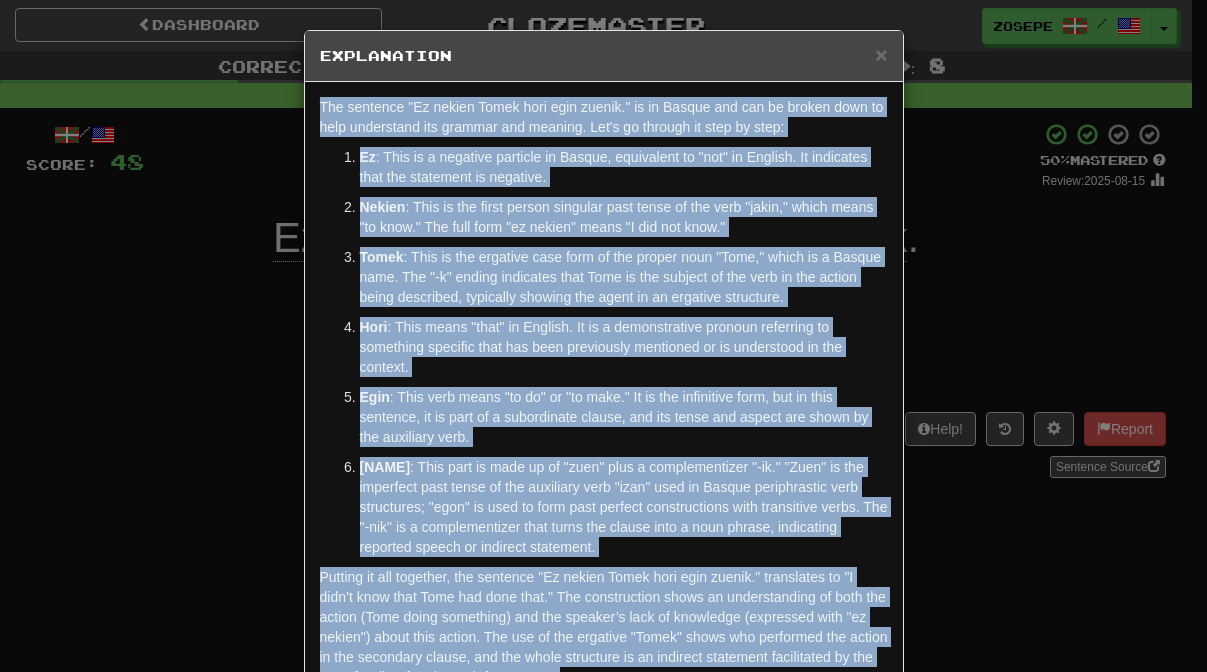 drag, startPoint x: 643, startPoint y: 615, endPoint x: 308, endPoint y: 75, distance: 635.4723 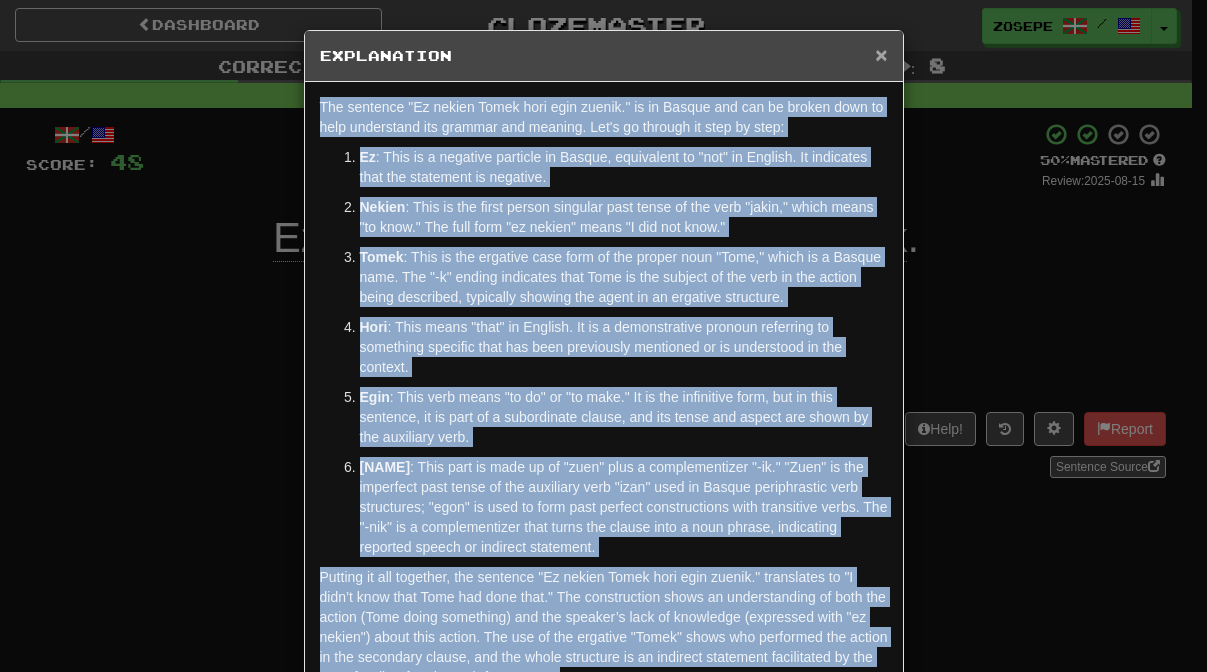 click on "×" at bounding box center (881, 54) 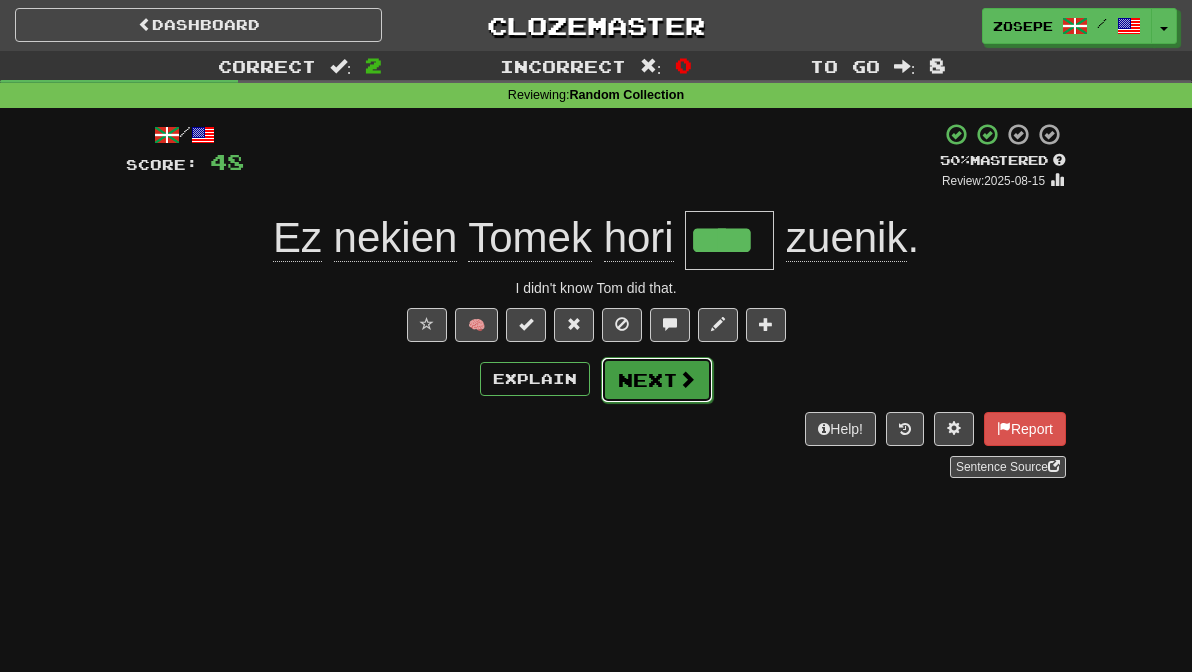 click on "Next" at bounding box center [657, 380] 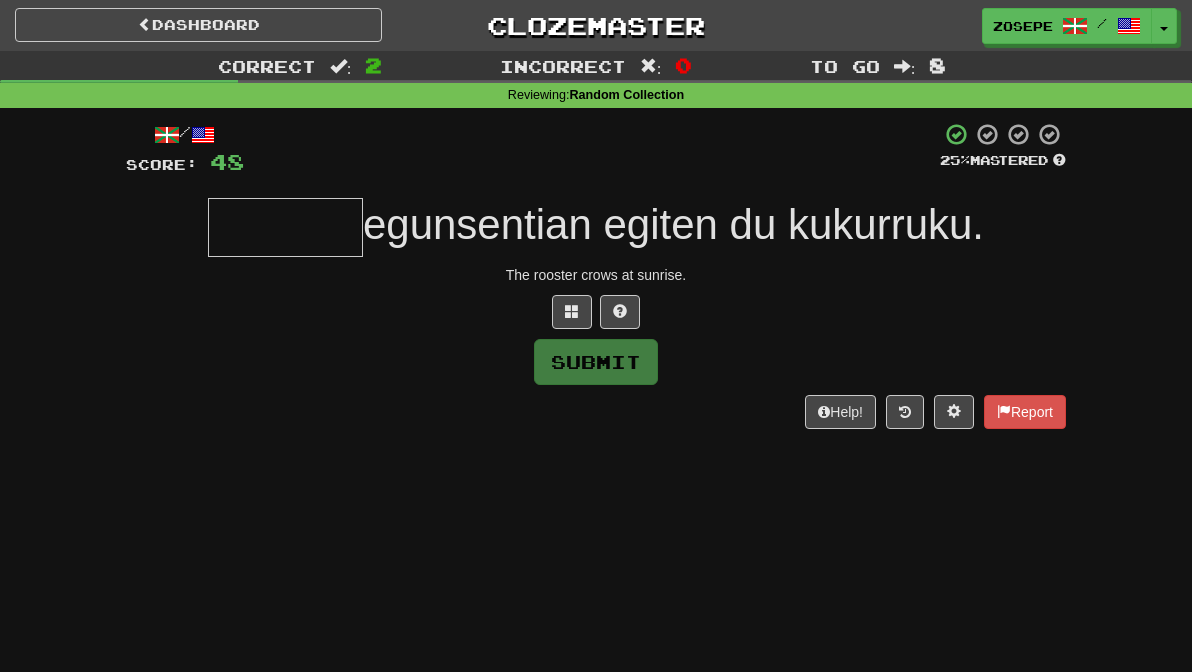 type on "*" 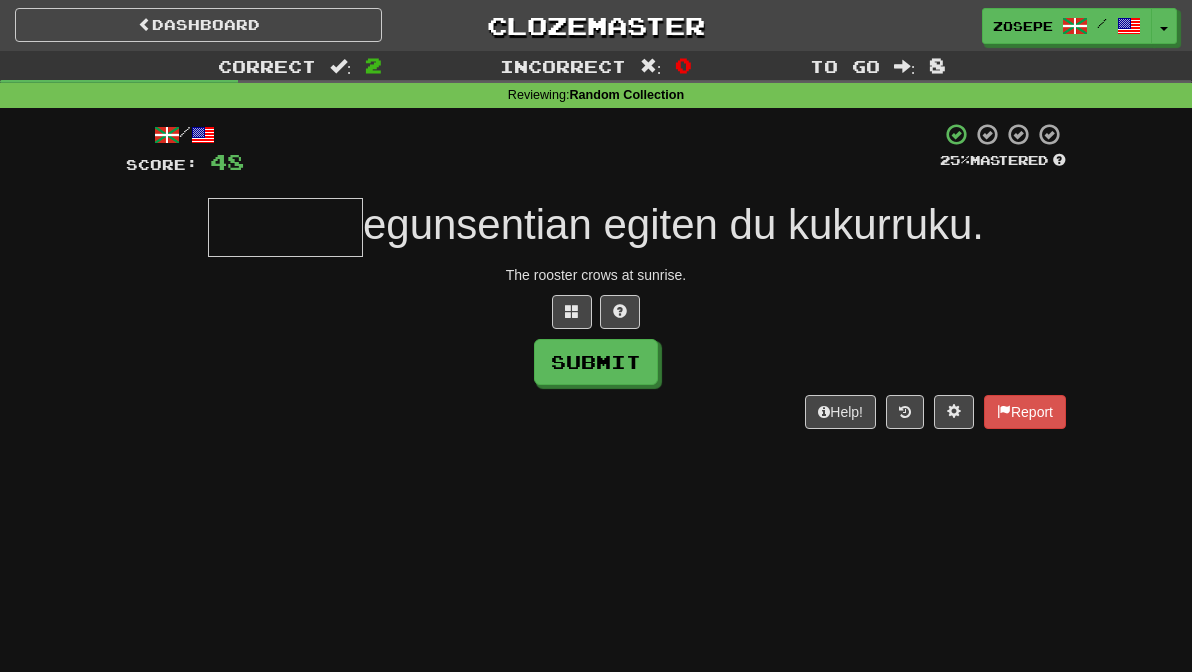 type on "*" 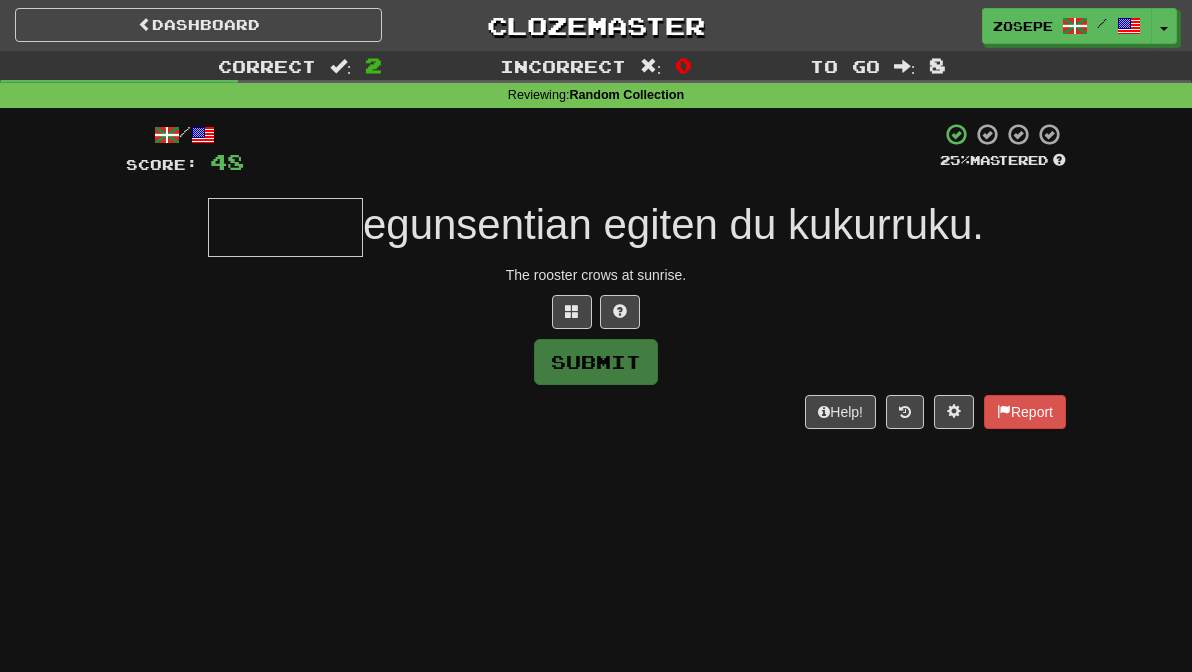 type on "*" 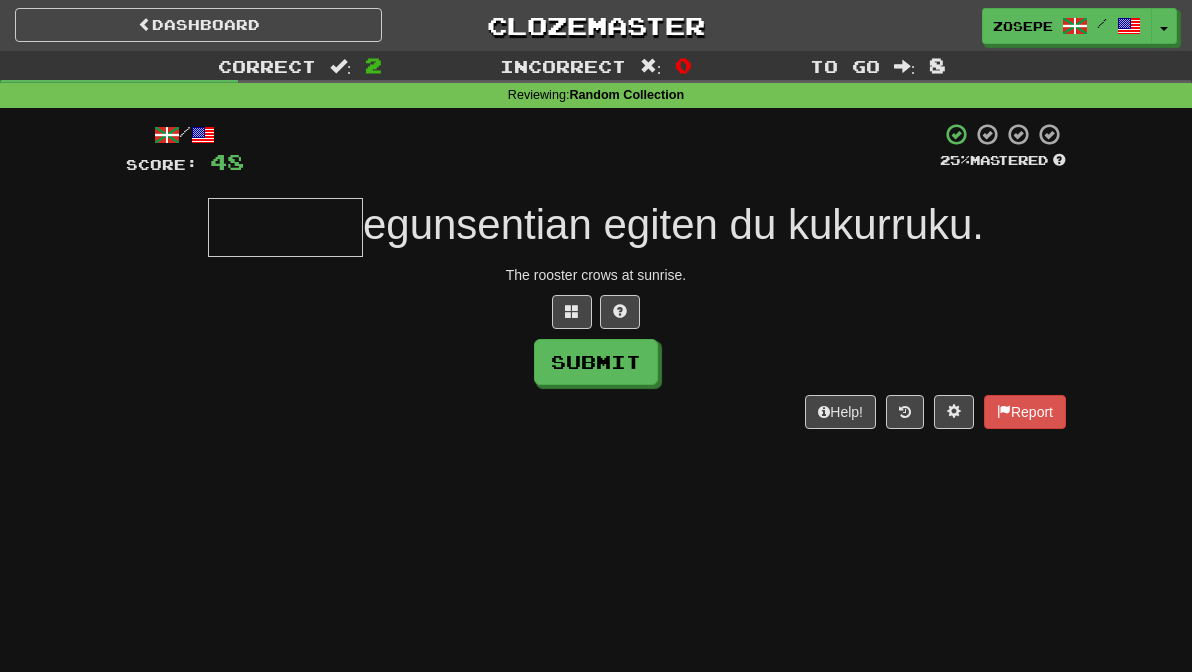 type on "*" 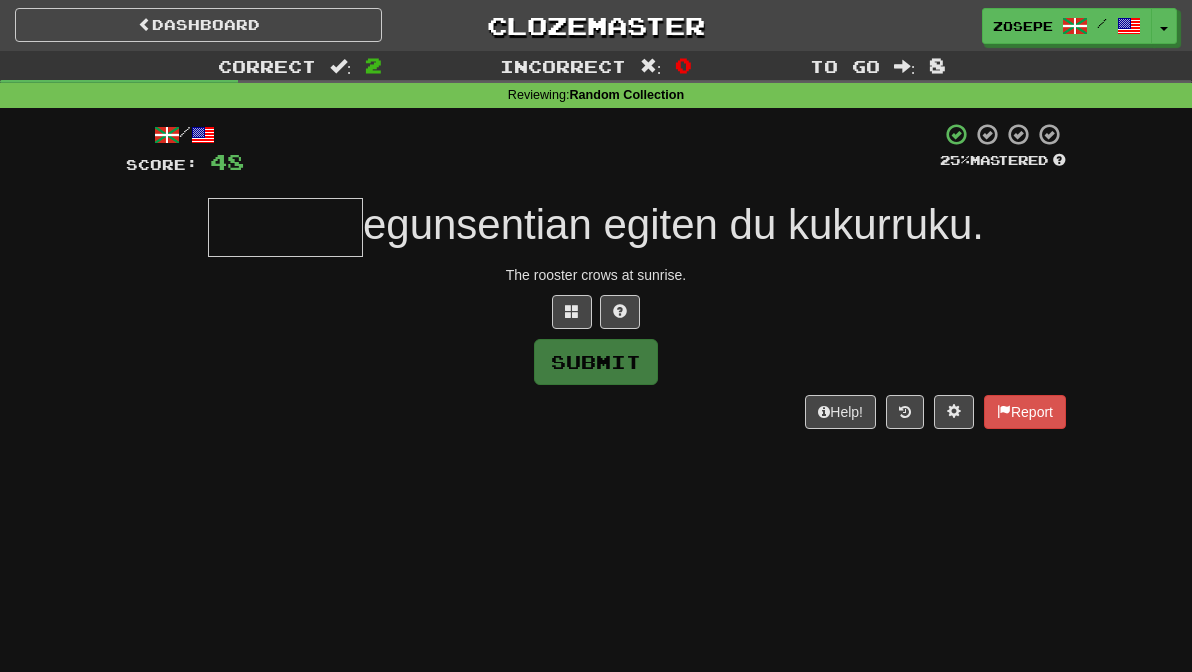 type on "*" 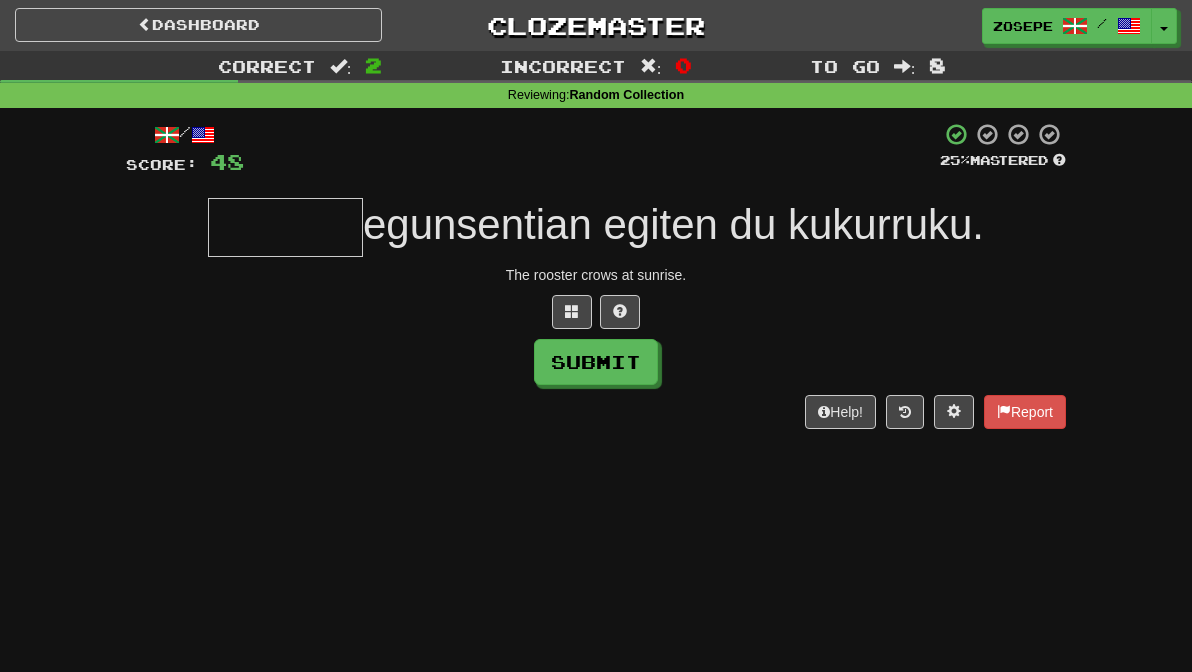 type on "*" 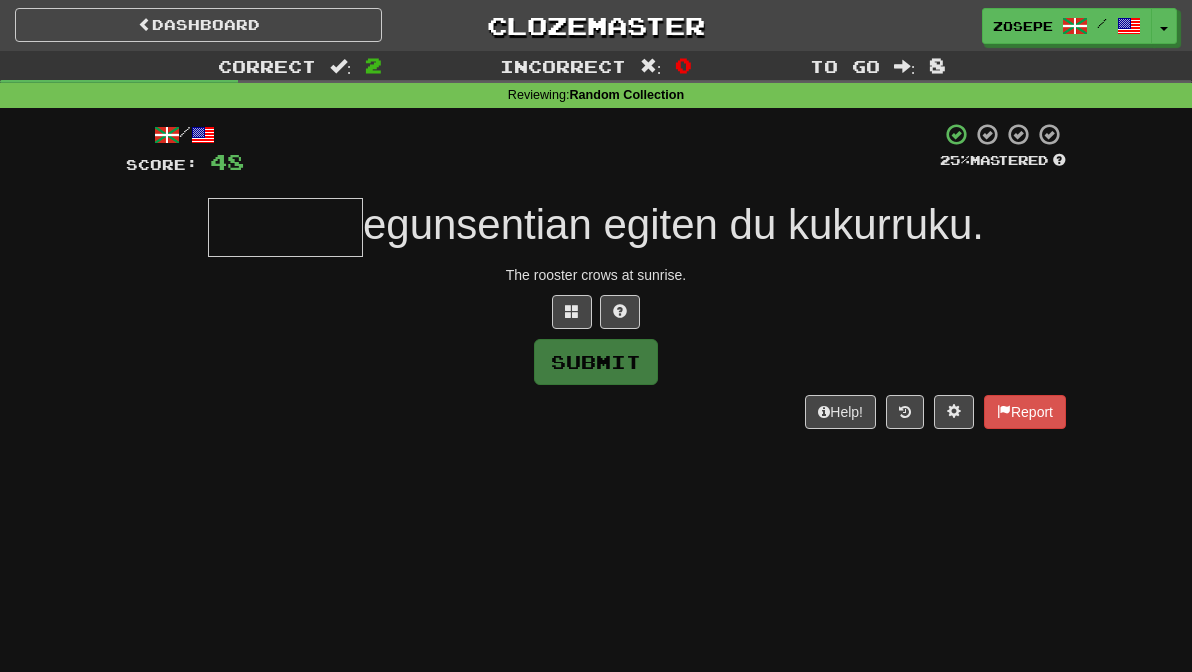 type on "*" 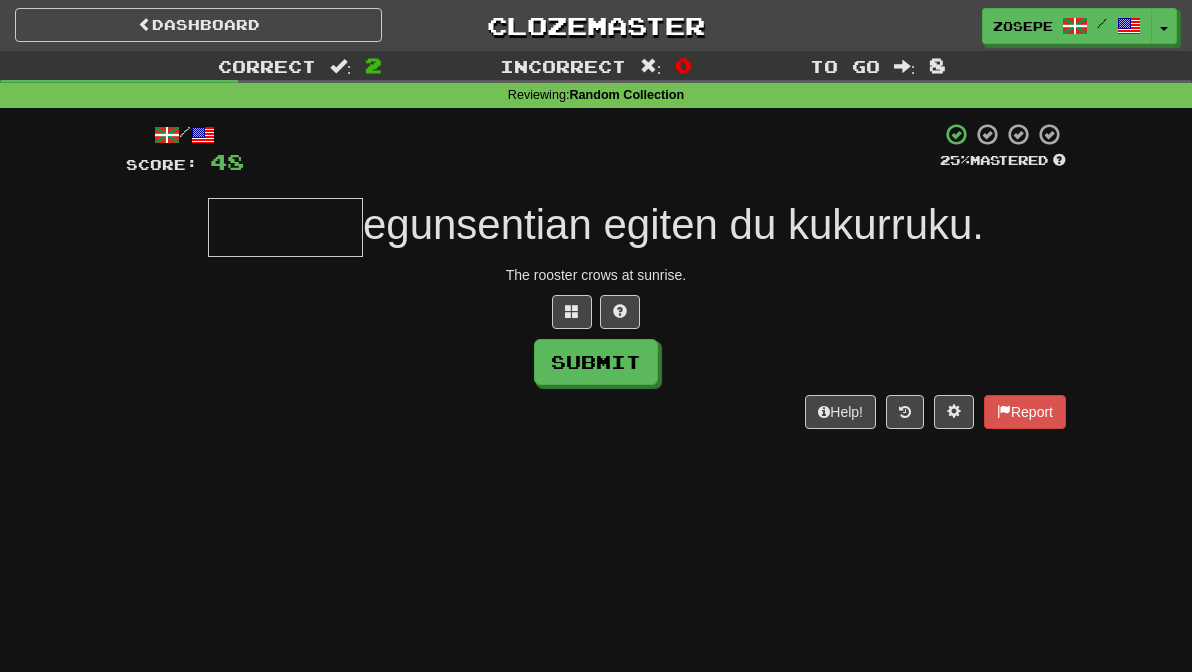 type on "*" 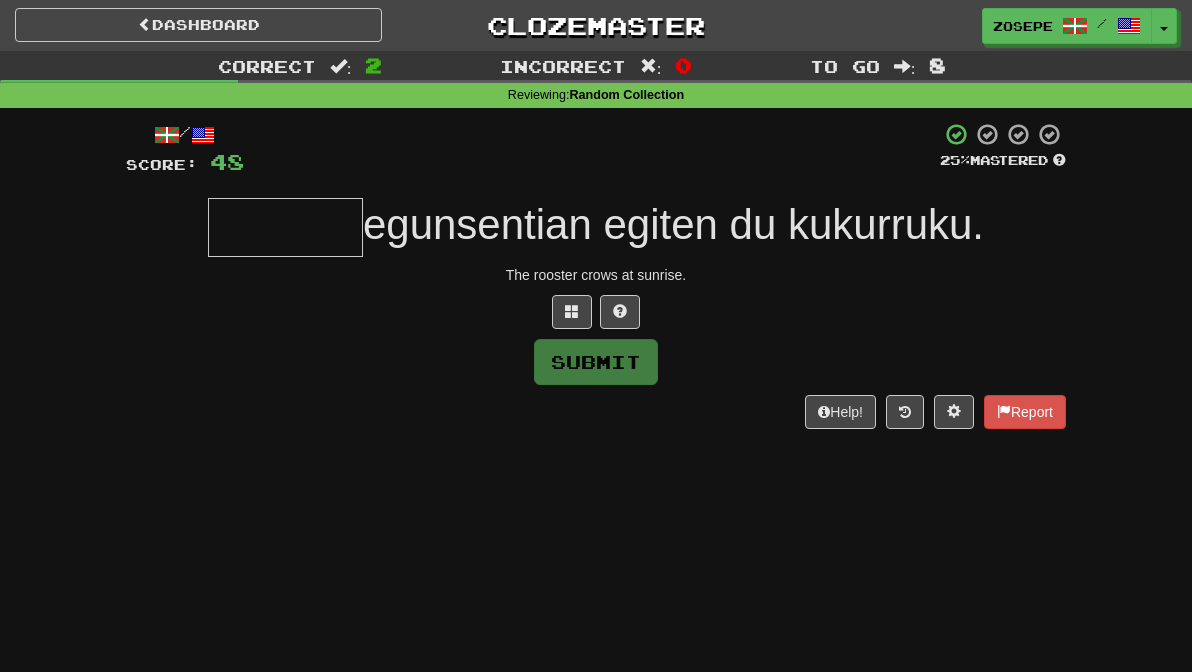 type on "*" 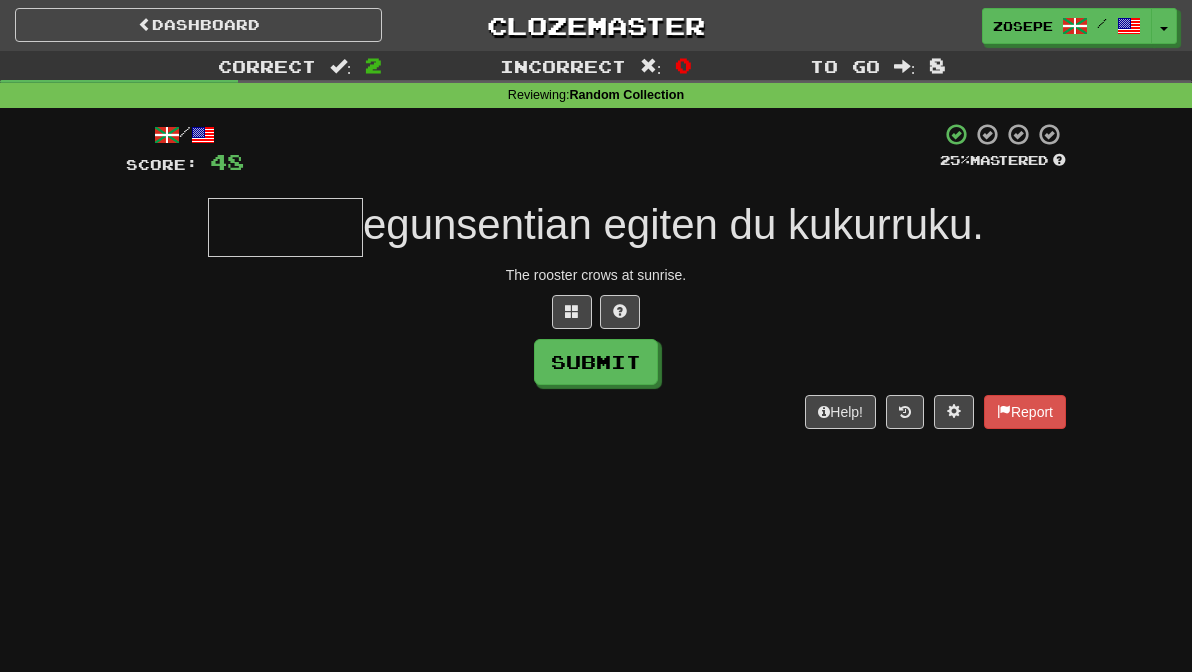 type on "*" 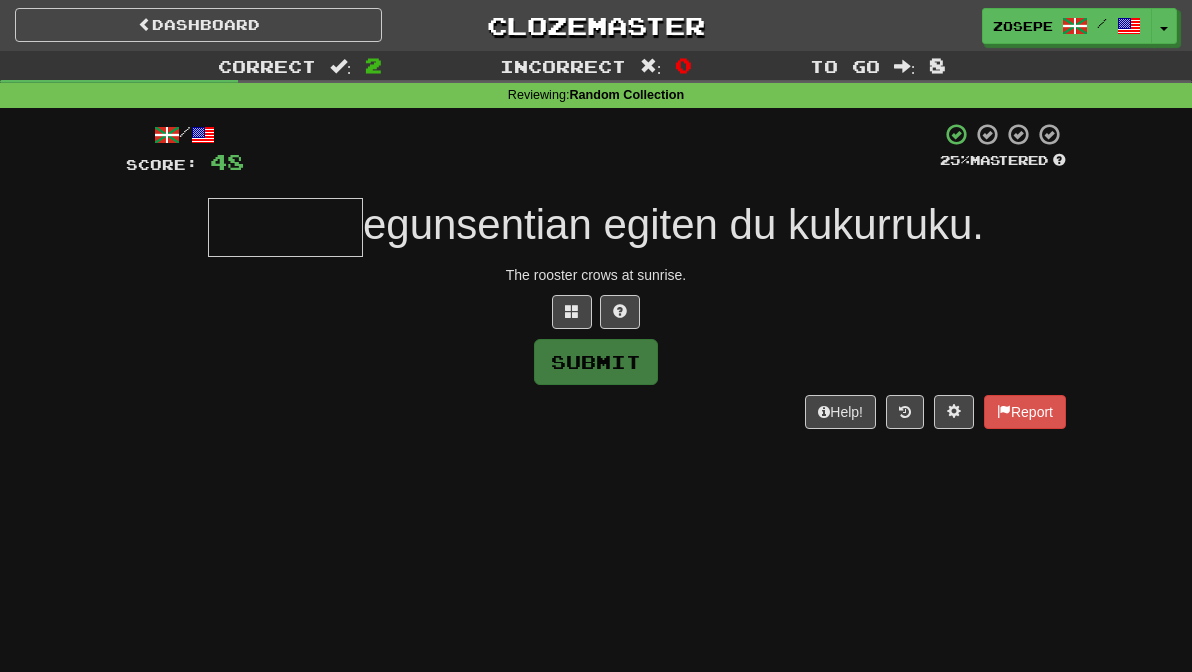 type on "*" 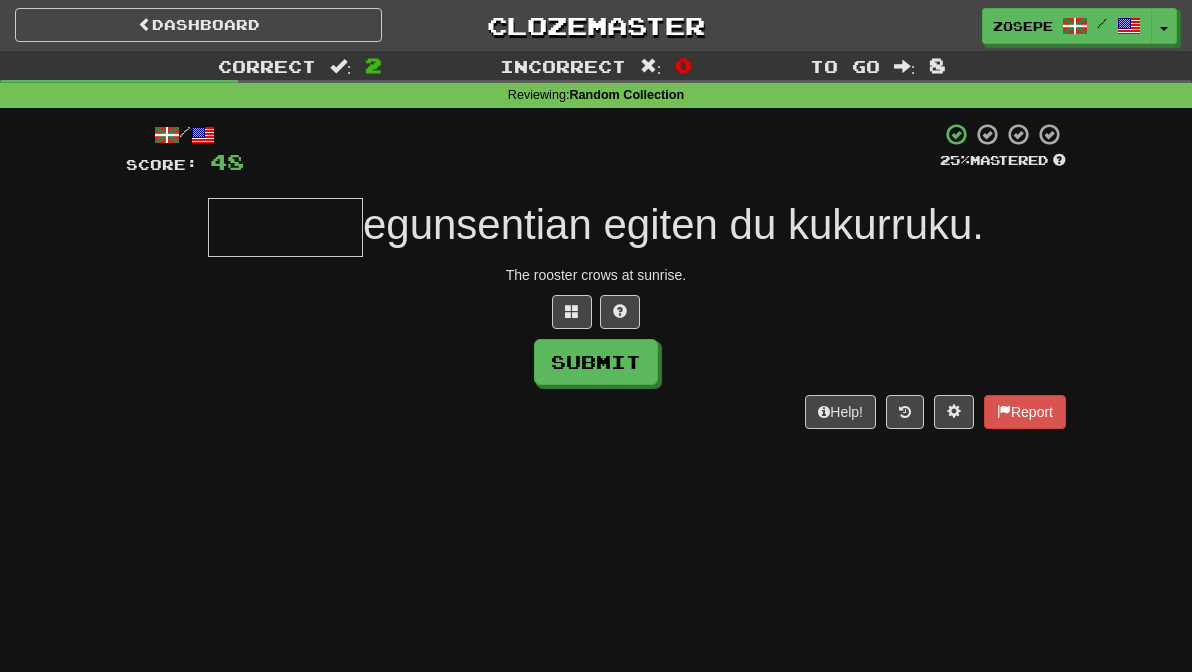 type on "*" 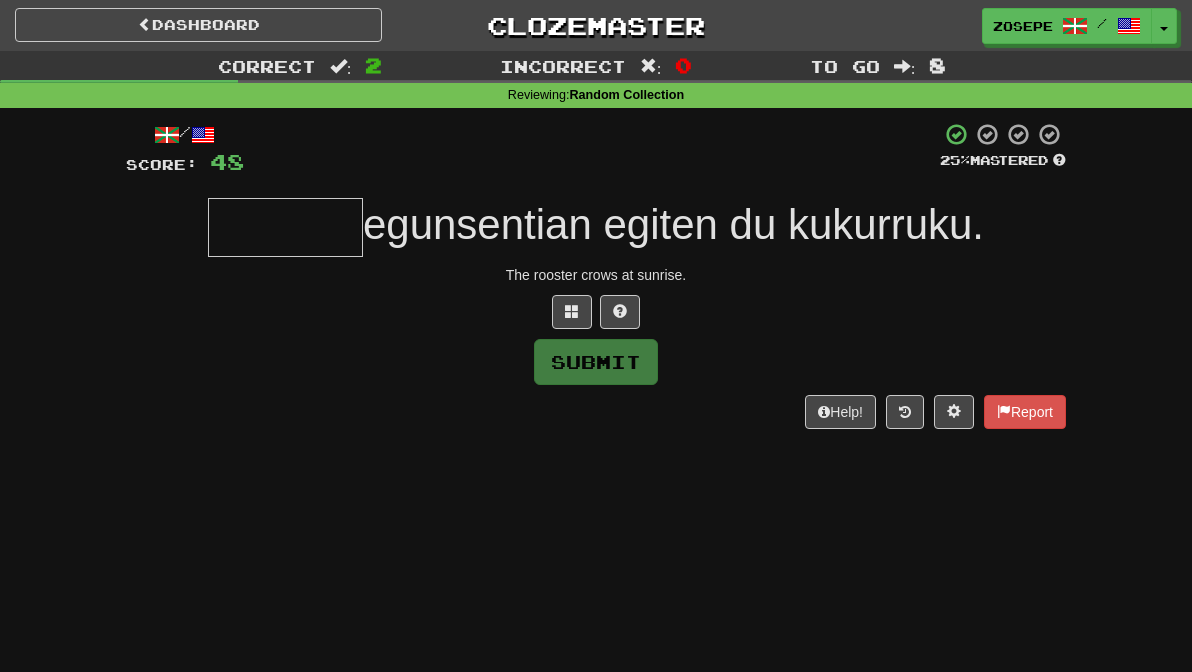 type on "*" 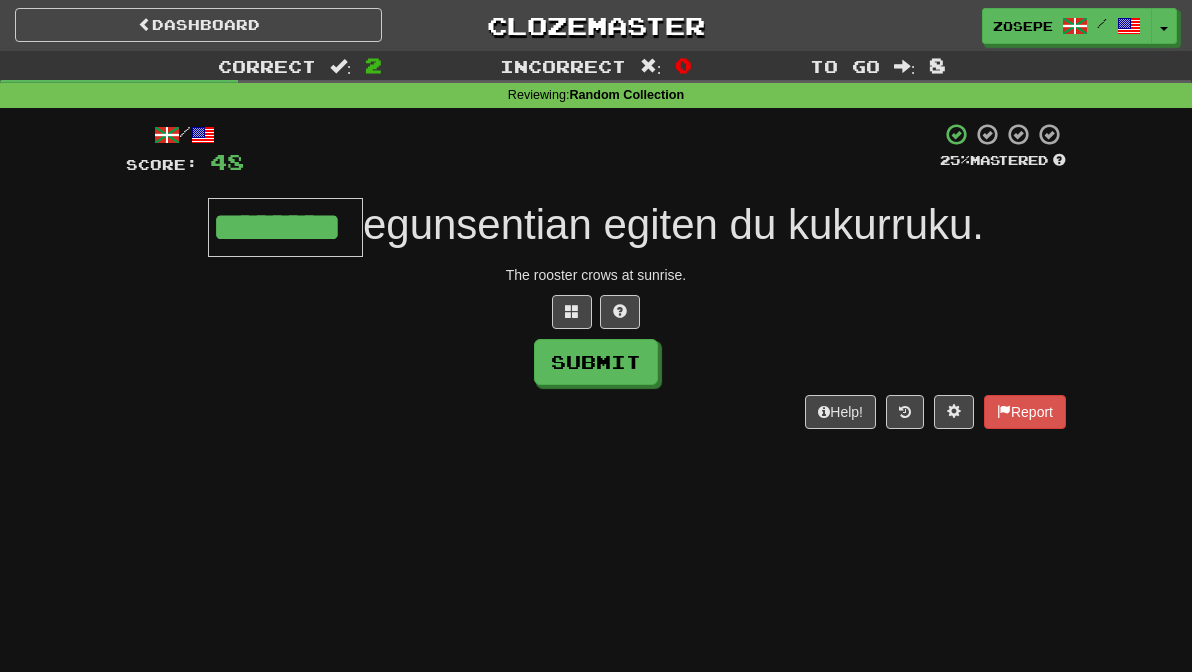 type on "********" 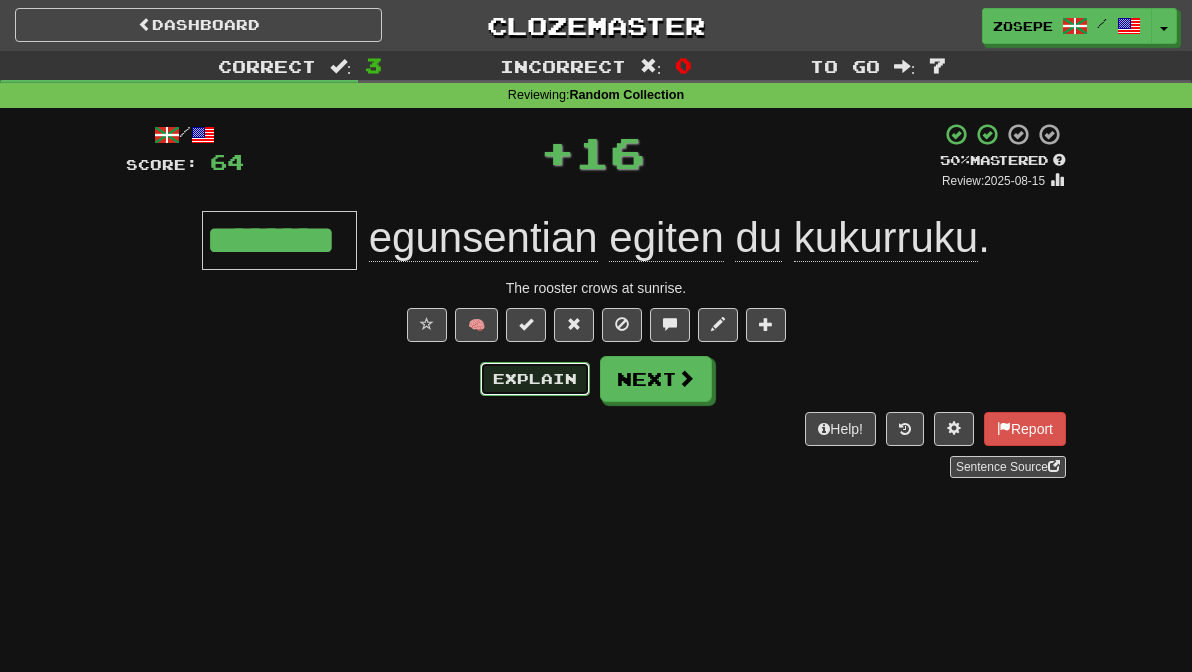 click on "Explain" at bounding box center [535, 379] 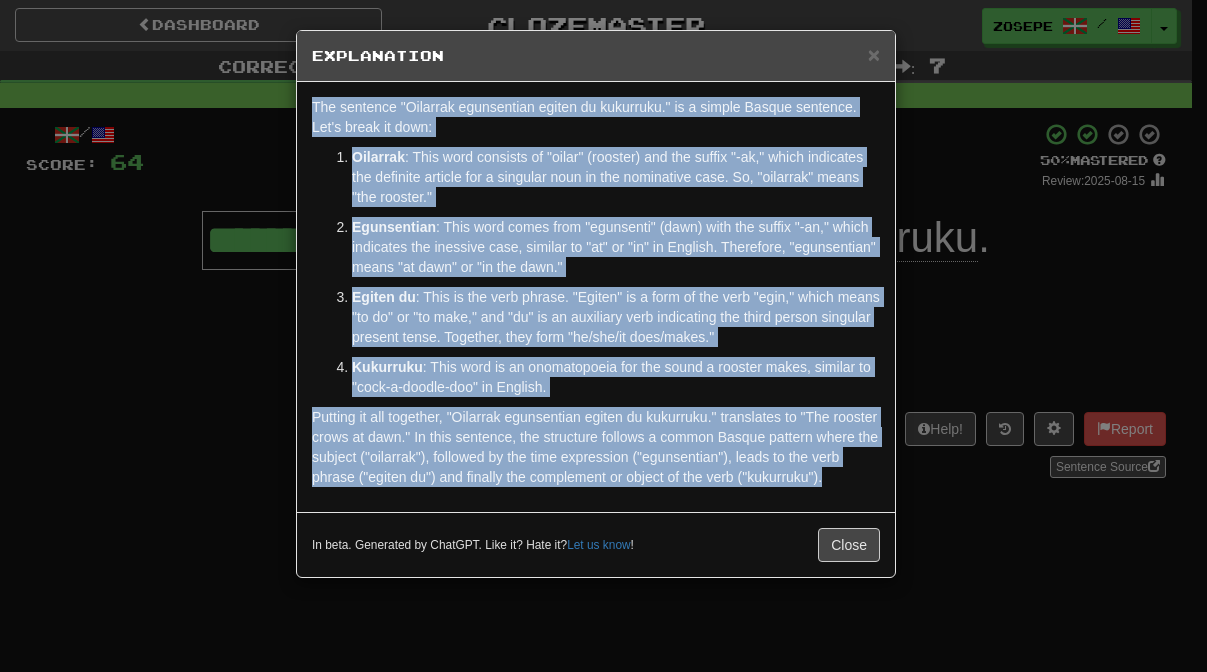 drag, startPoint x: 778, startPoint y: 494, endPoint x: 311, endPoint y: 99, distance: 611.6486 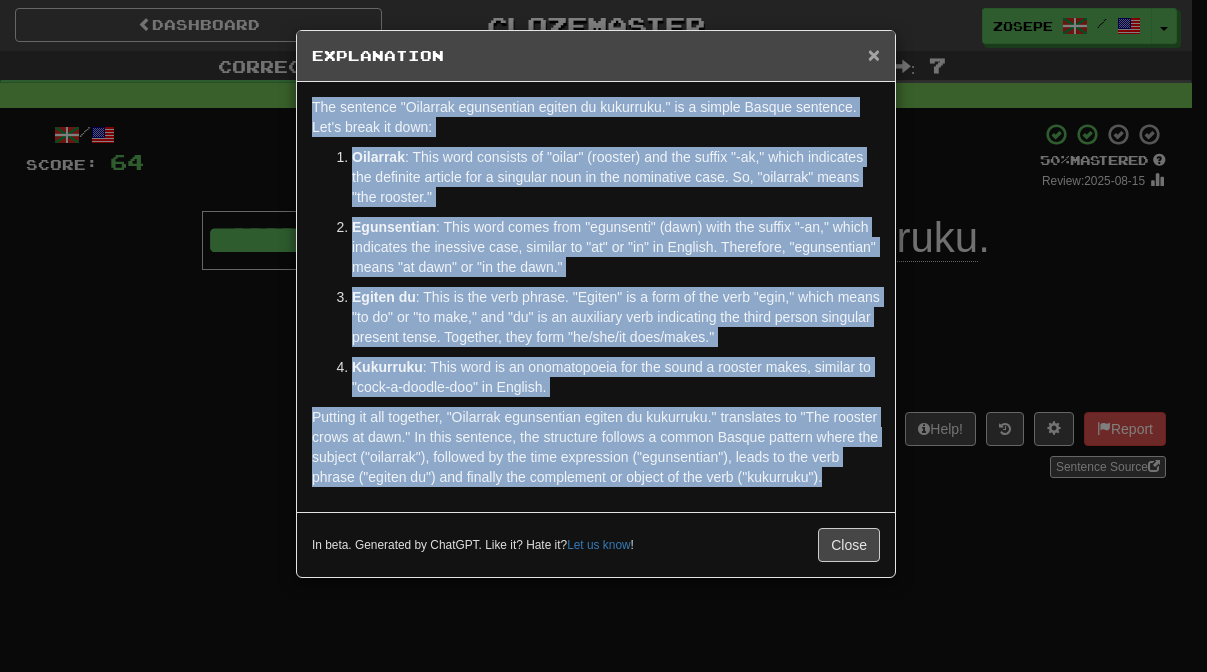 click on "×" at bounding box center (874, 54) 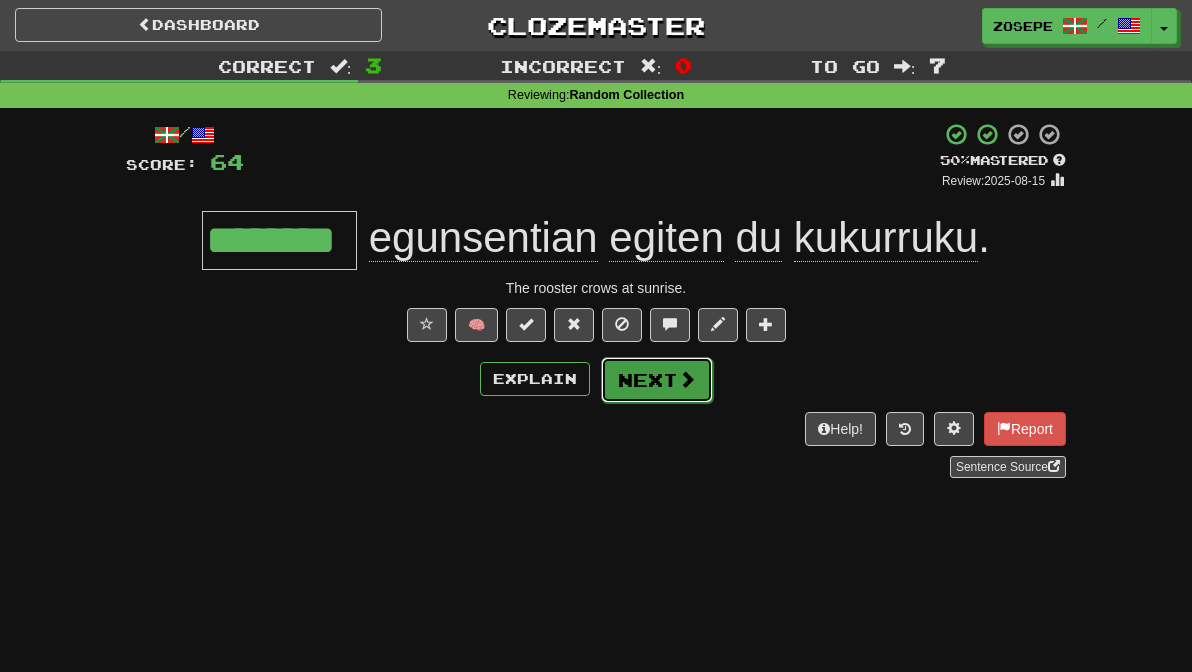 click on "Next" at bounding box center [657, 380] 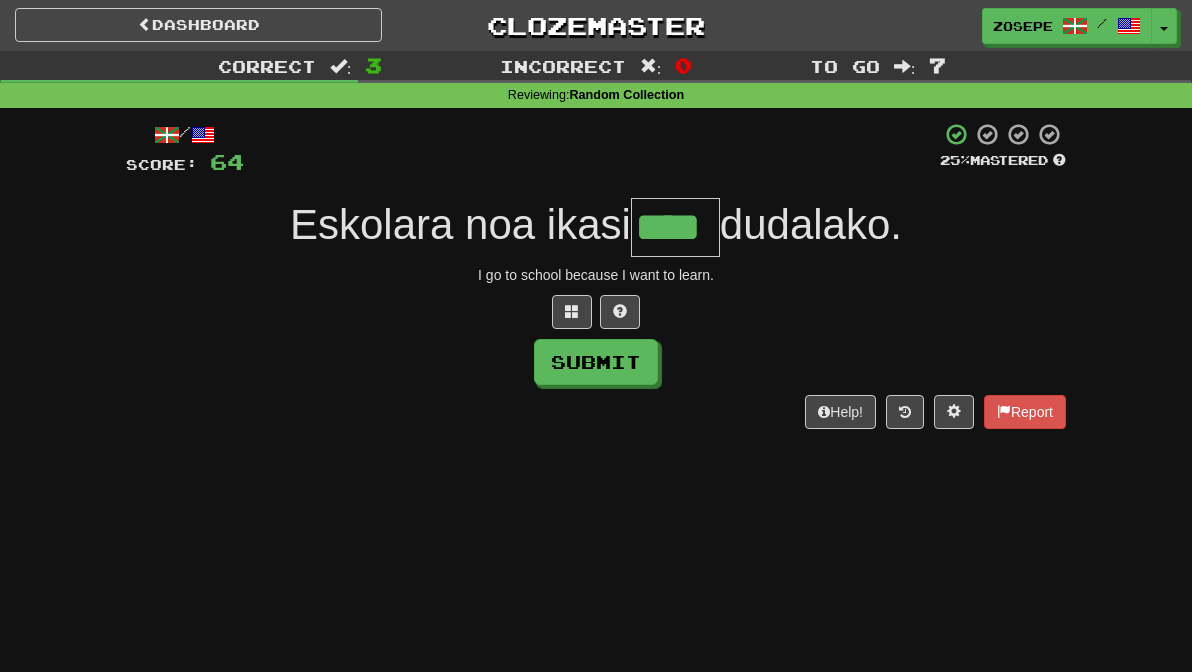 type on "****" 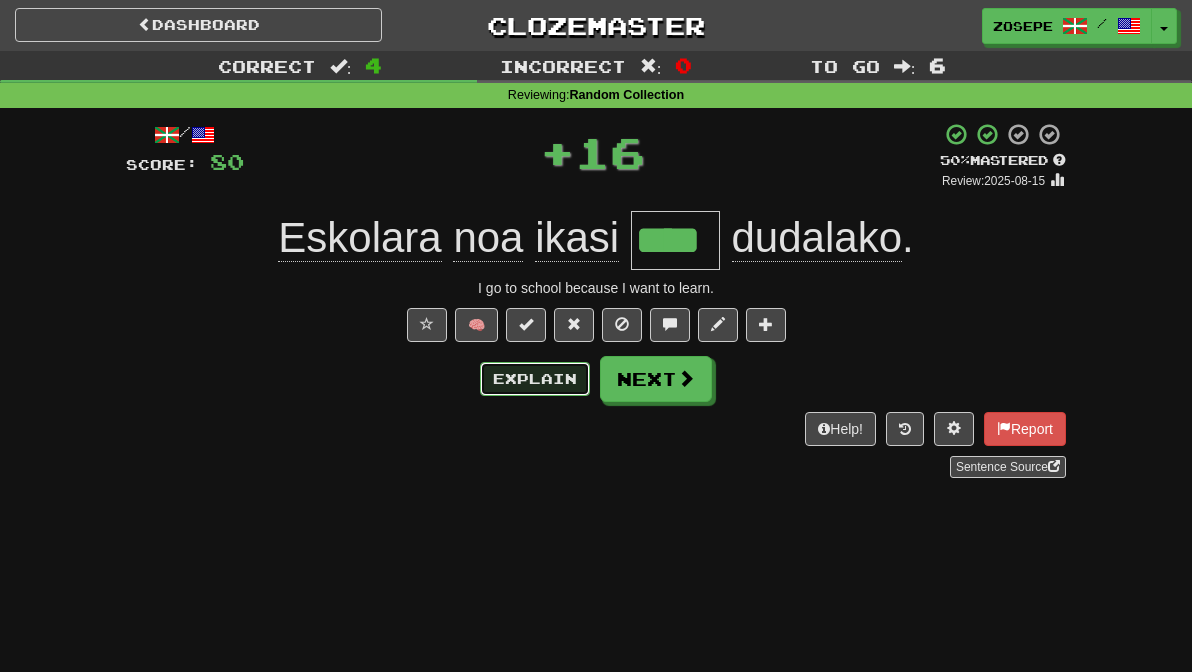 click on "Explain" at bounding box center (535, 379) 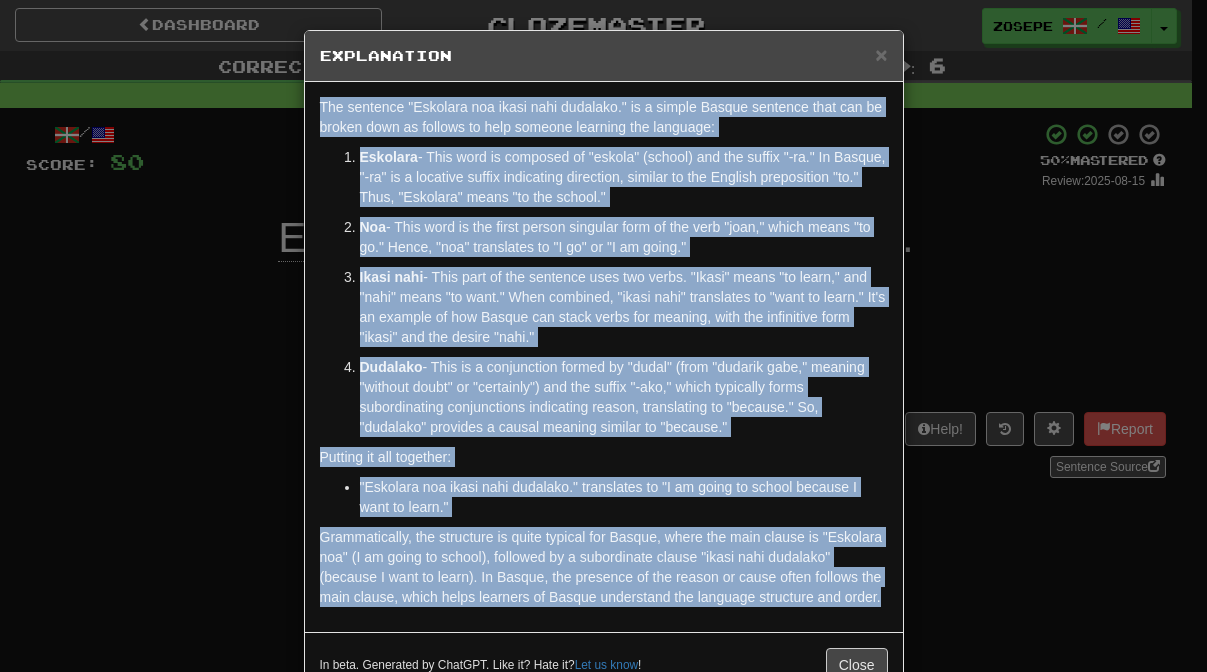 drag, startPoint x: 877, startPoint y: 606, endPoint x: 194, endPoint y: 77, distance: 863.90393 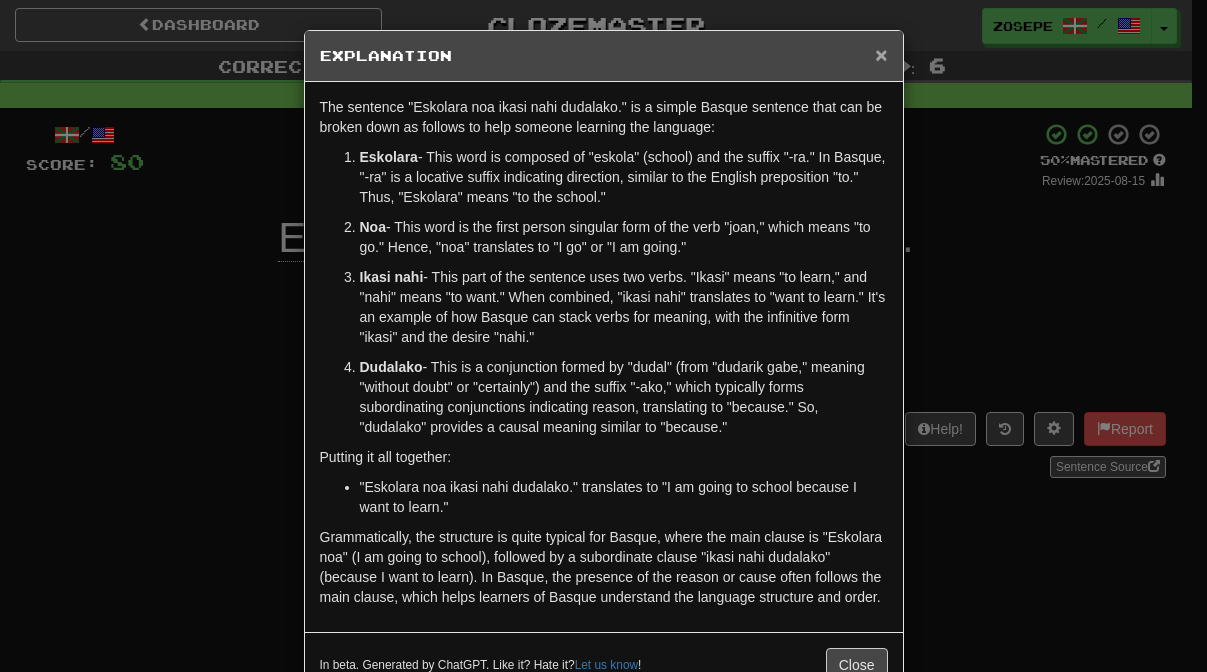 click on "×" at bounding box center (881, 54) 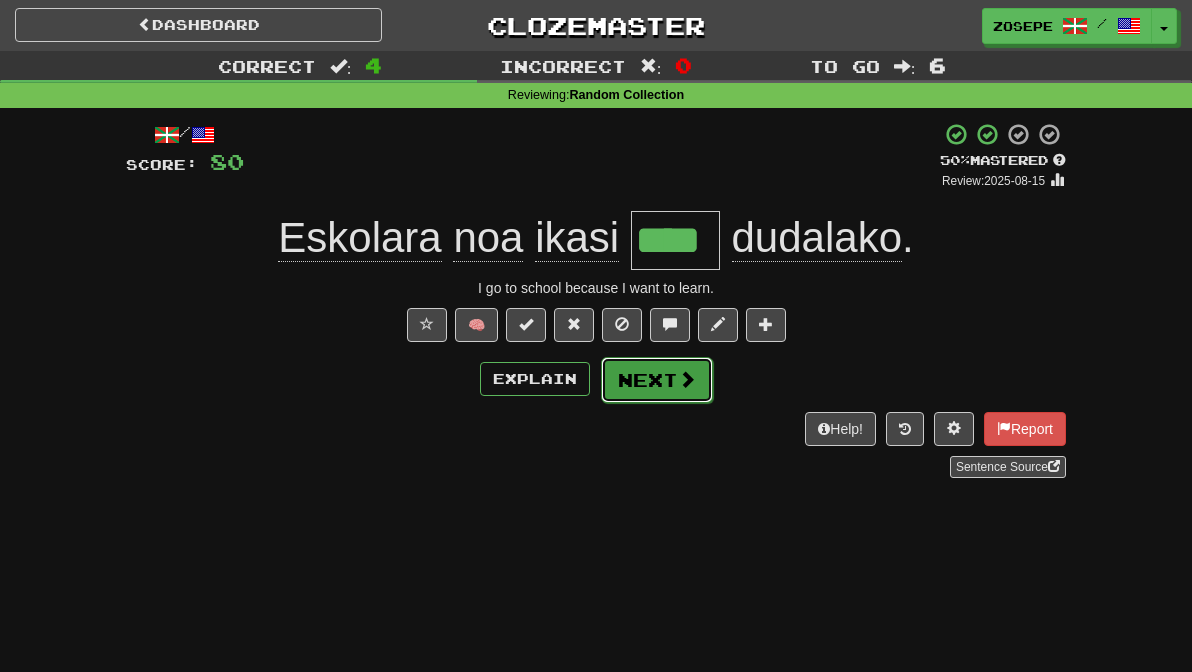 click on "Next" at bounding box center [657, 380] 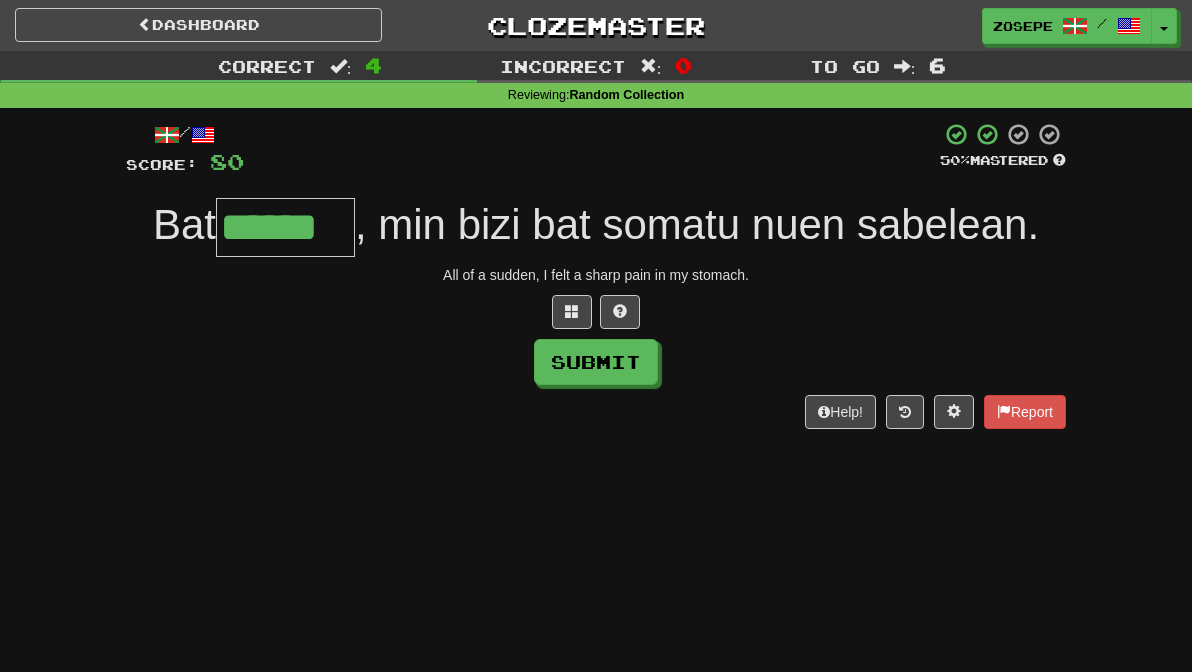 type on "******" 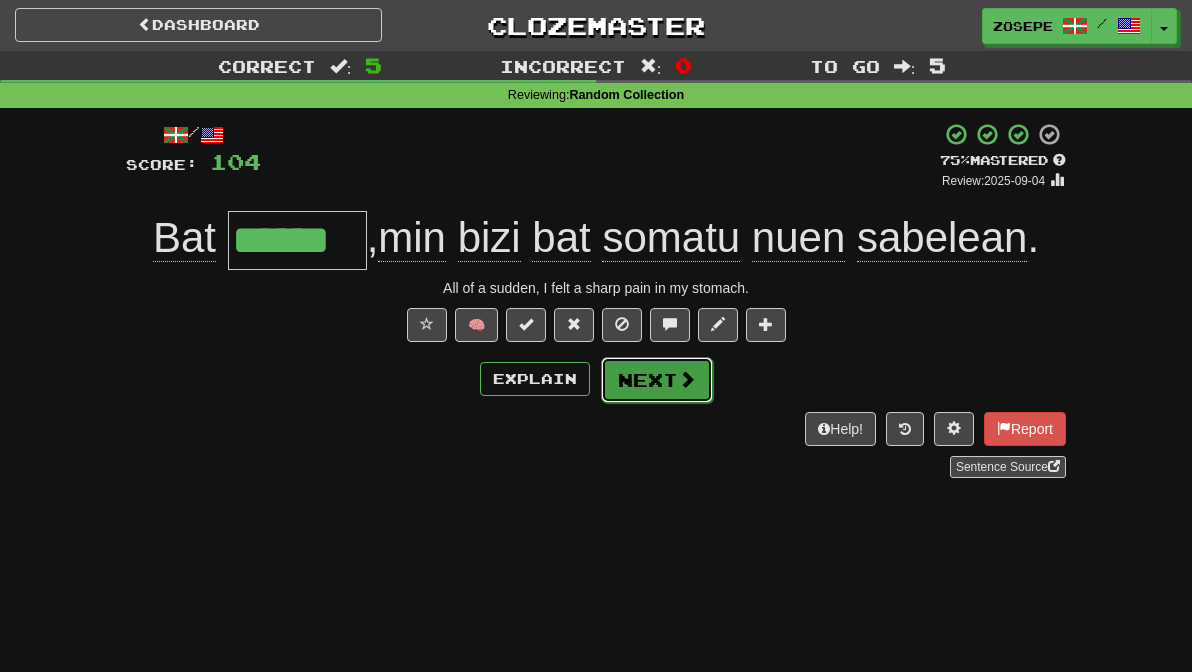 click on "Next" at bounding box center [657, 380] 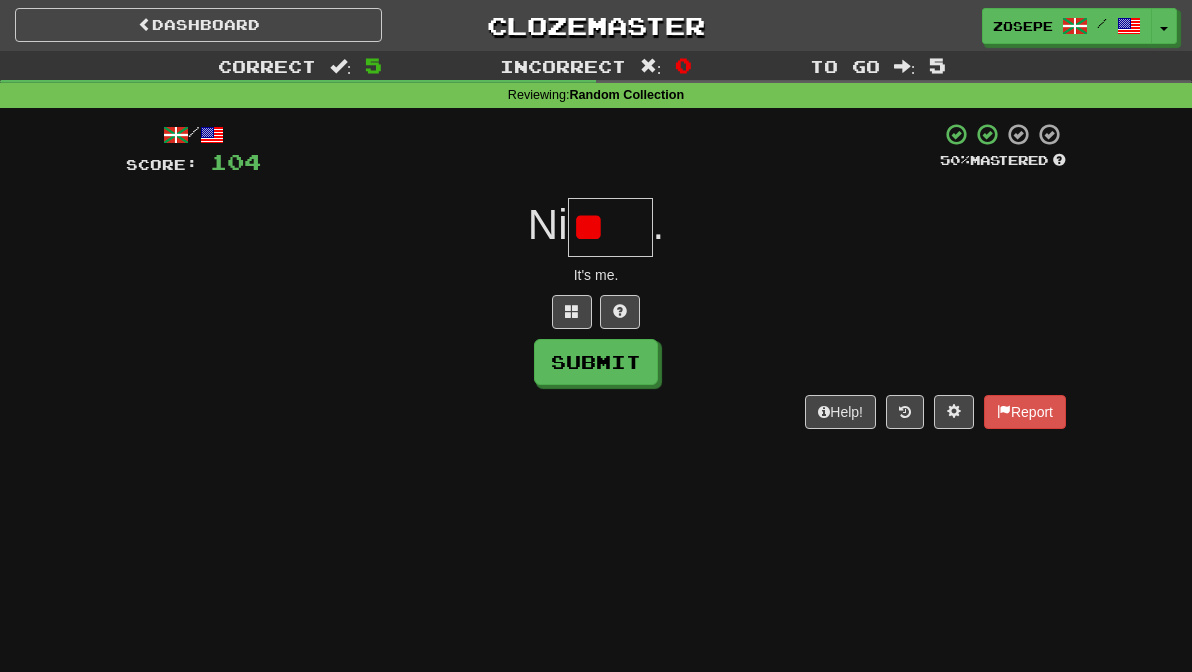 scroll, scrollTop: 0, scrollLeft: 0, axis: both 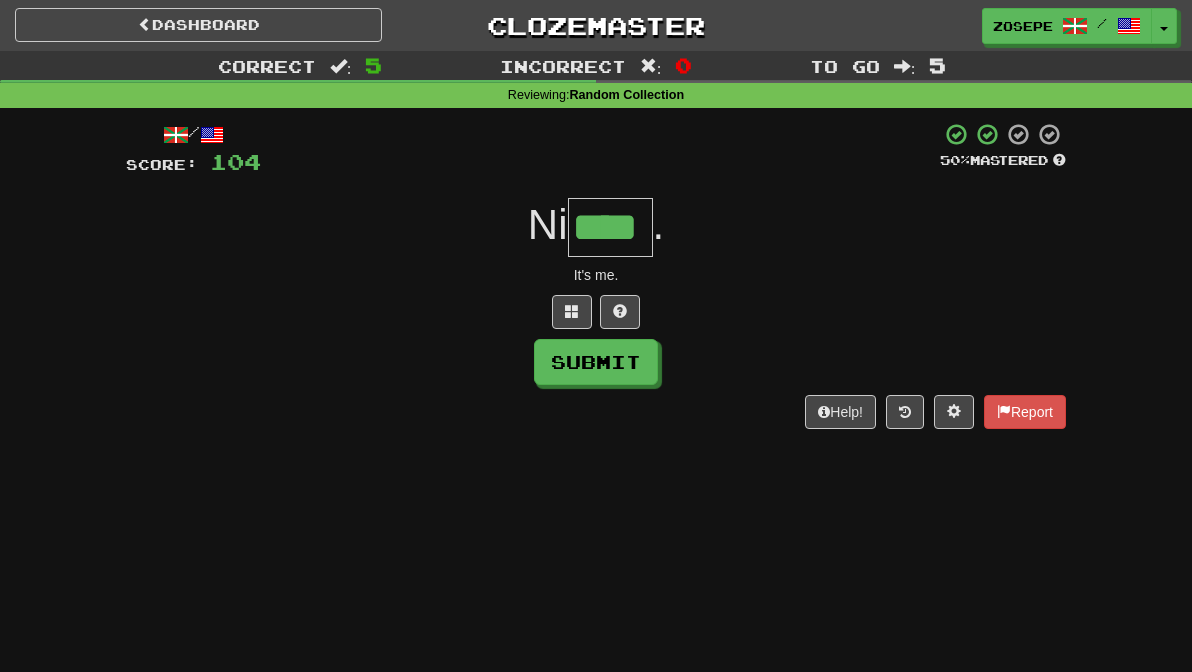 type on "****" 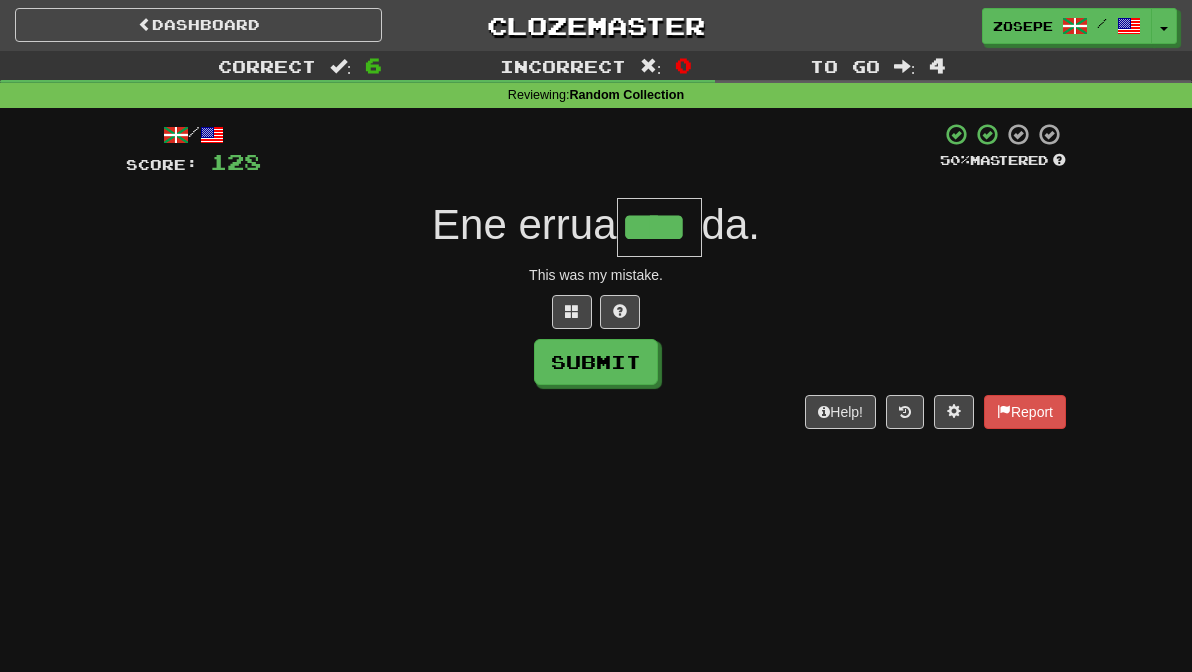 type on "****" 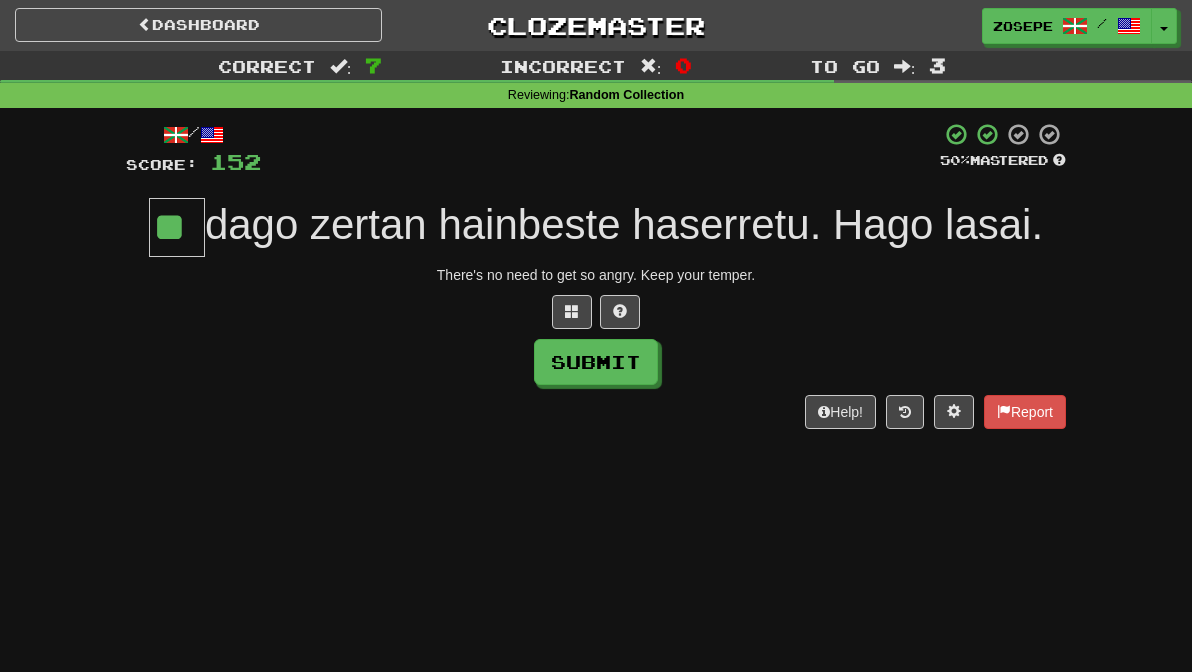 type on "**" 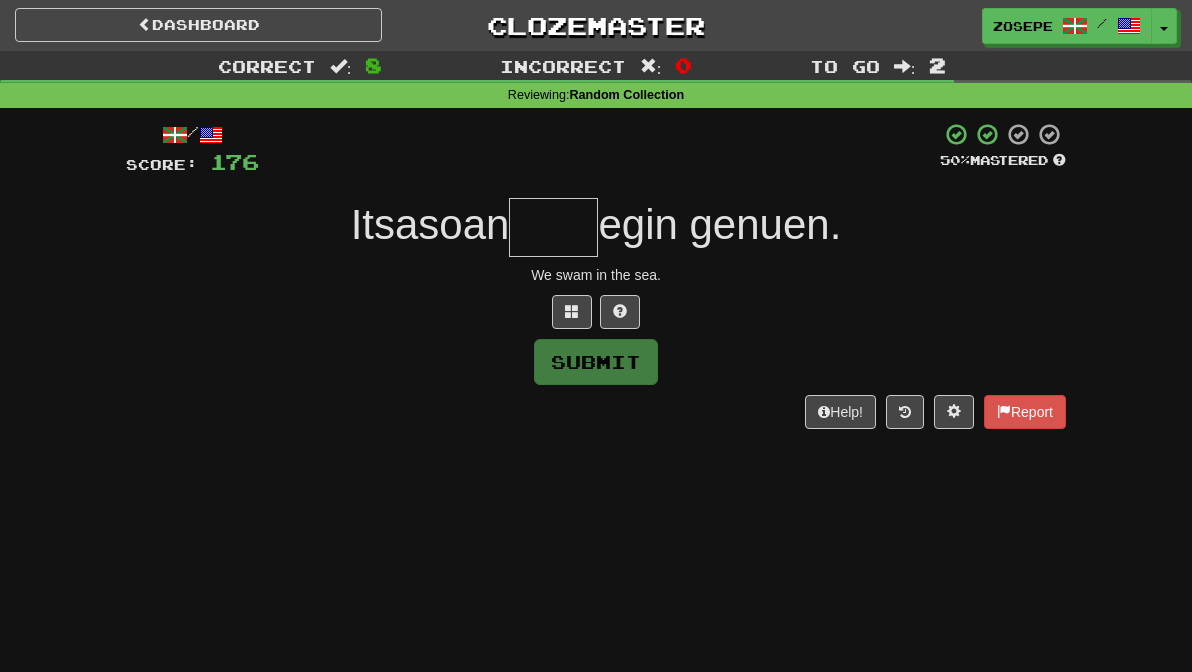 type on "*" 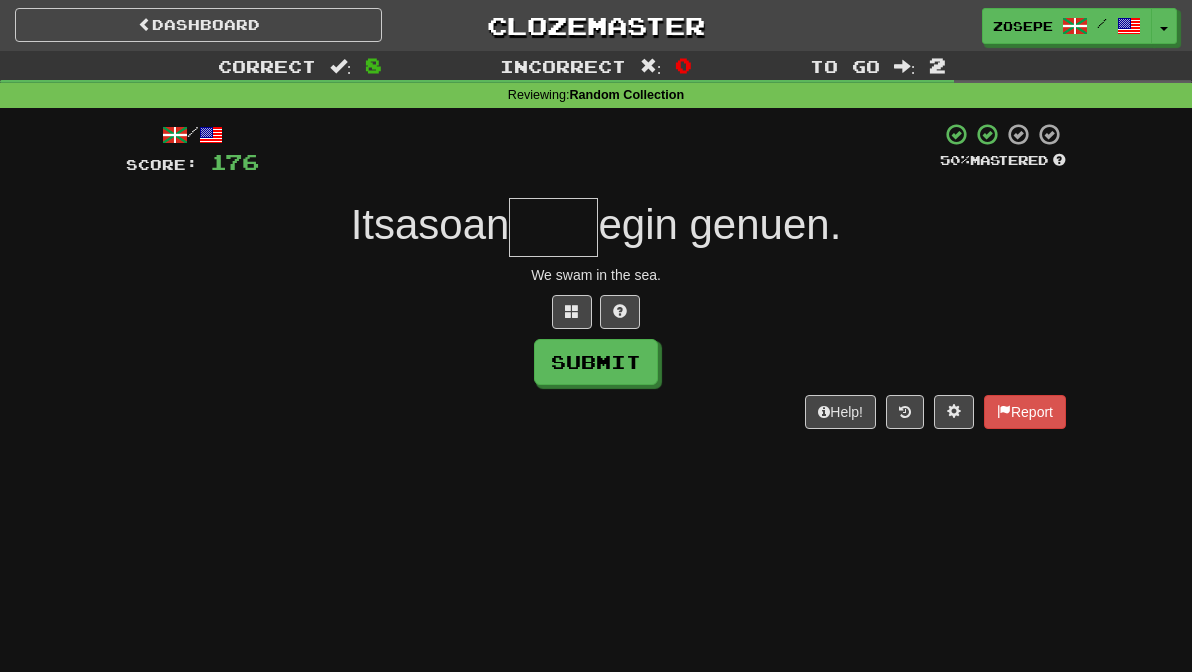 type on "*" 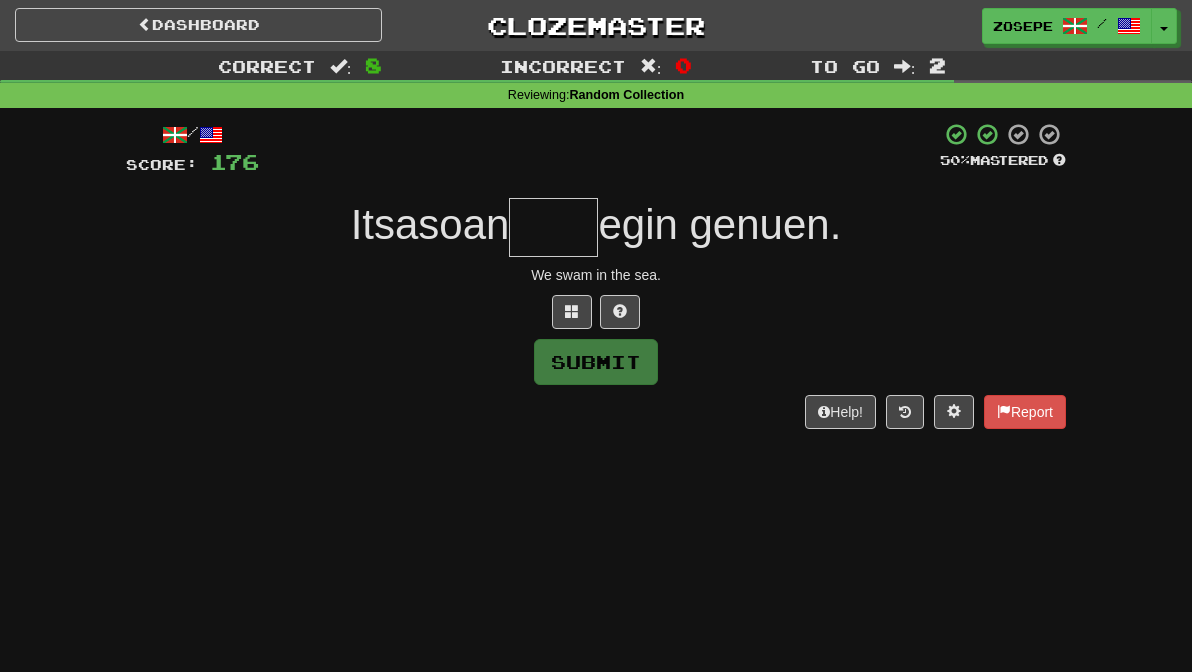 type on "*" 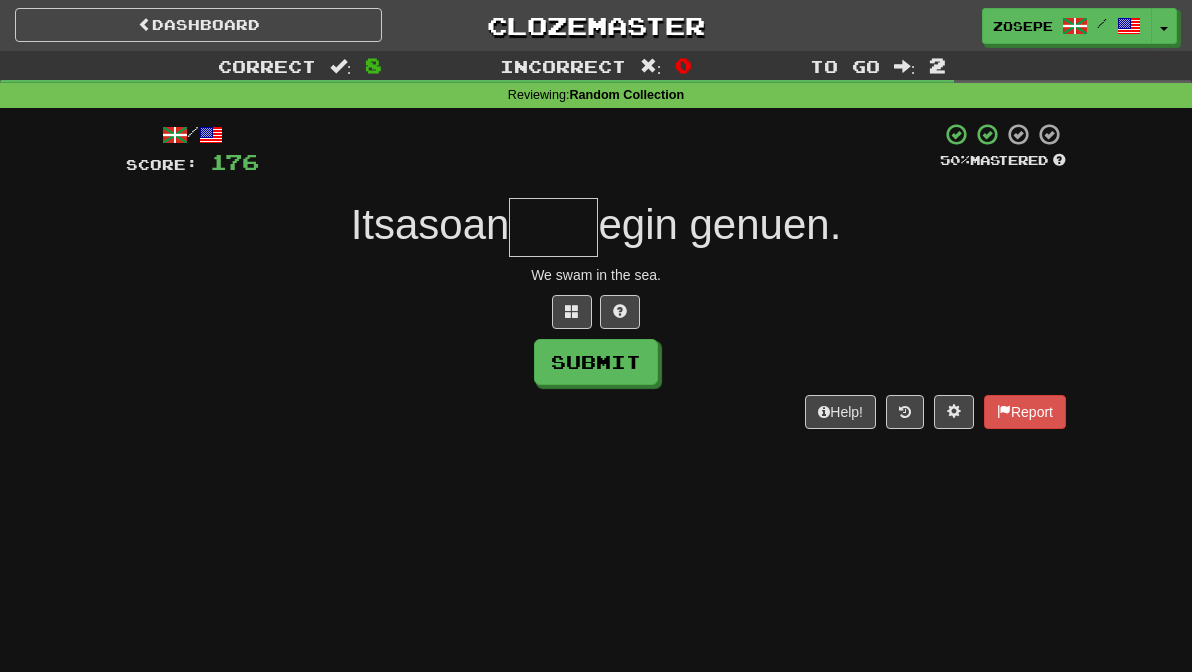 type on "*" 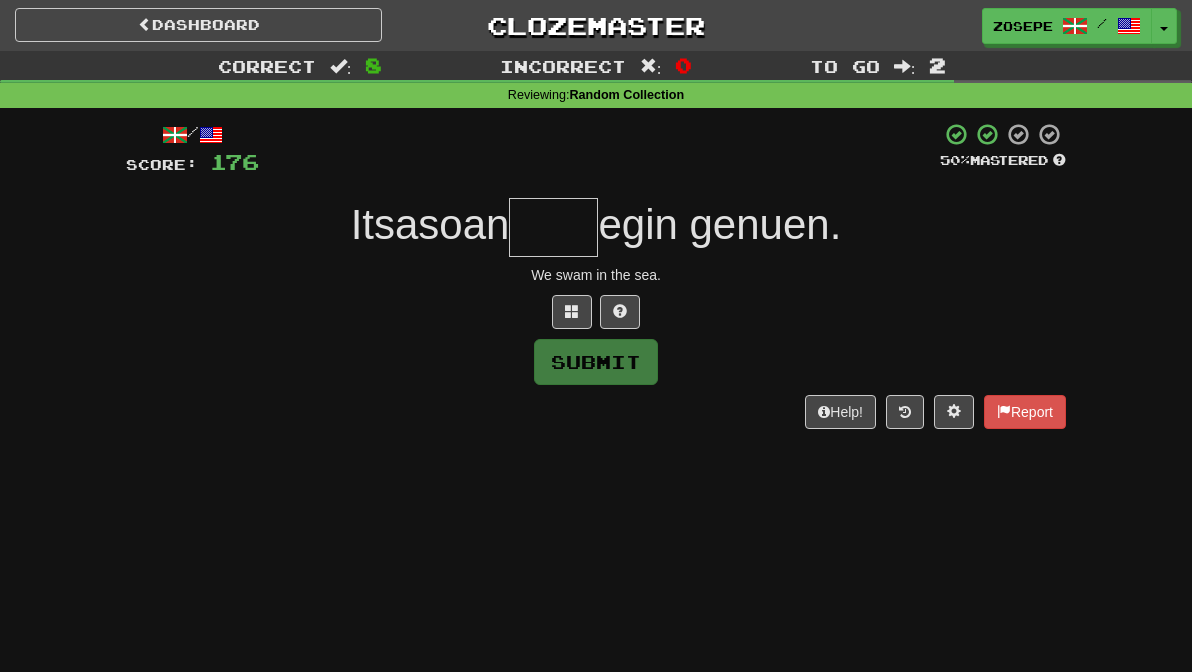 type on "*" 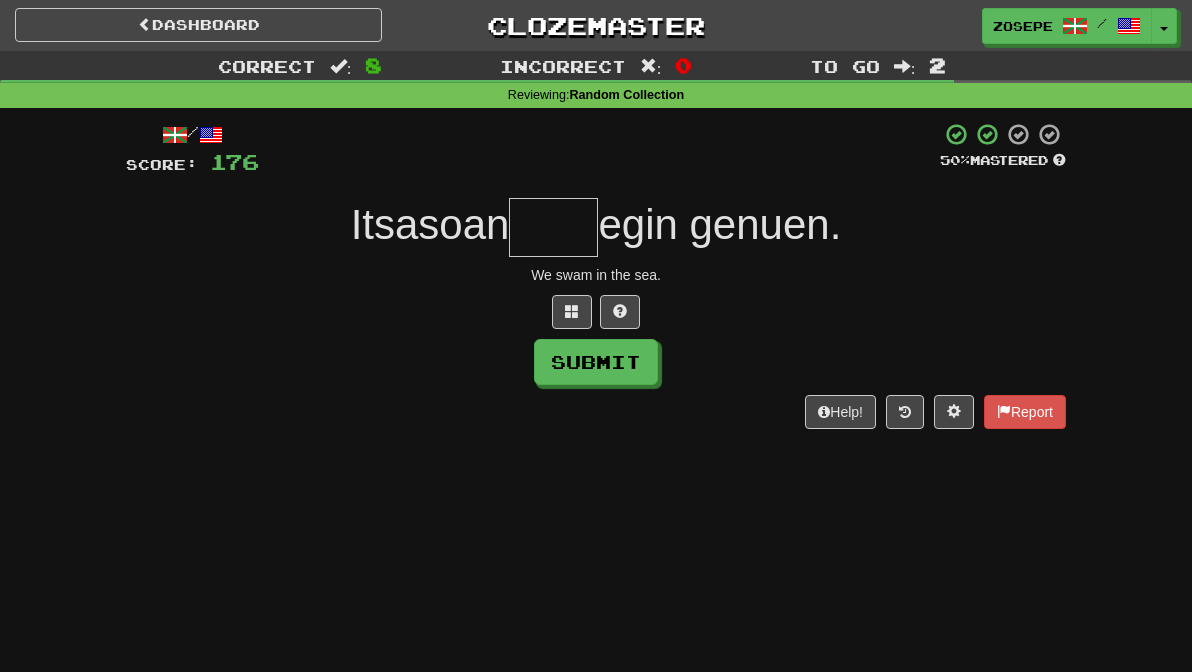 type on "*" 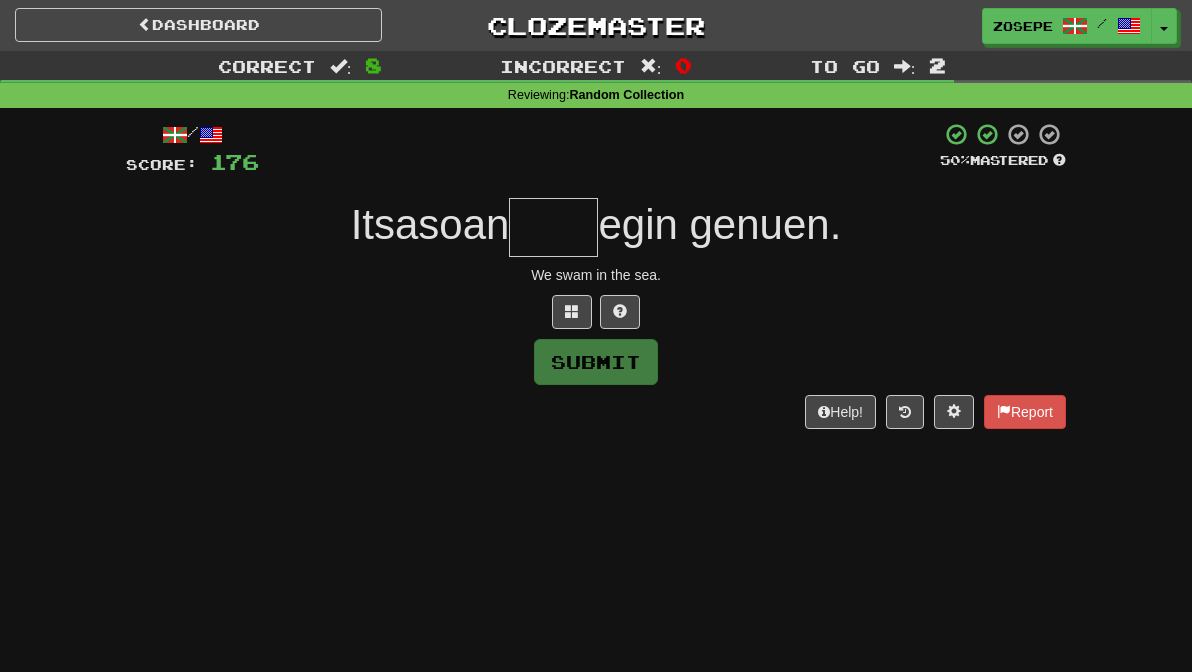 type on "*" 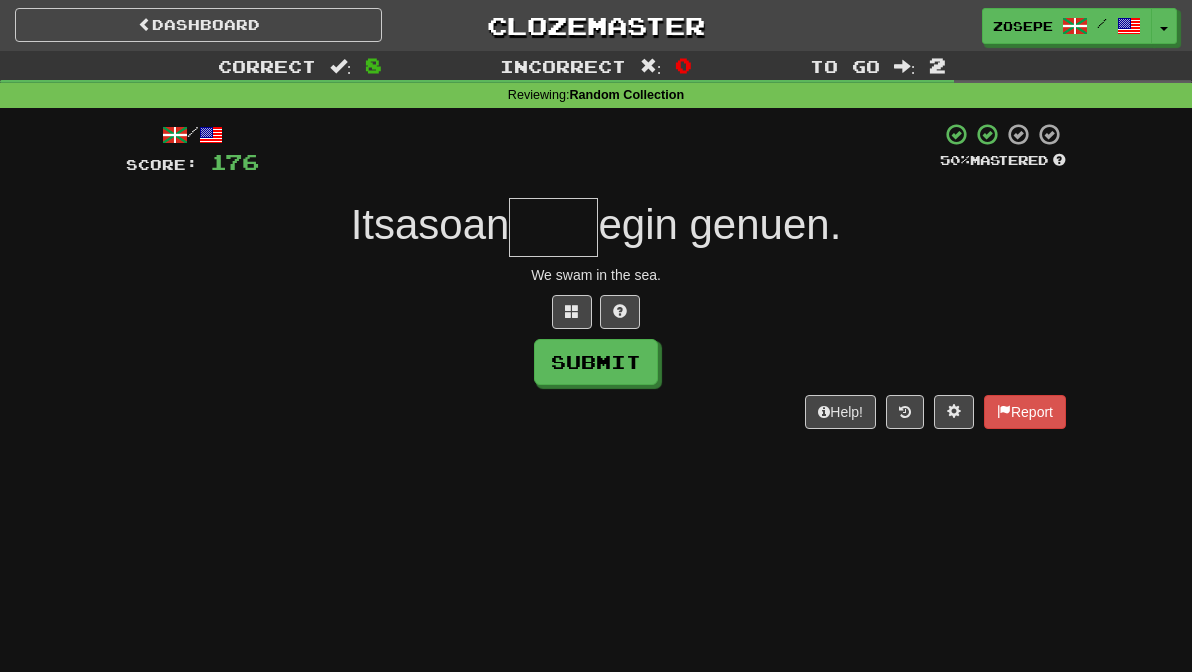 type on "*" 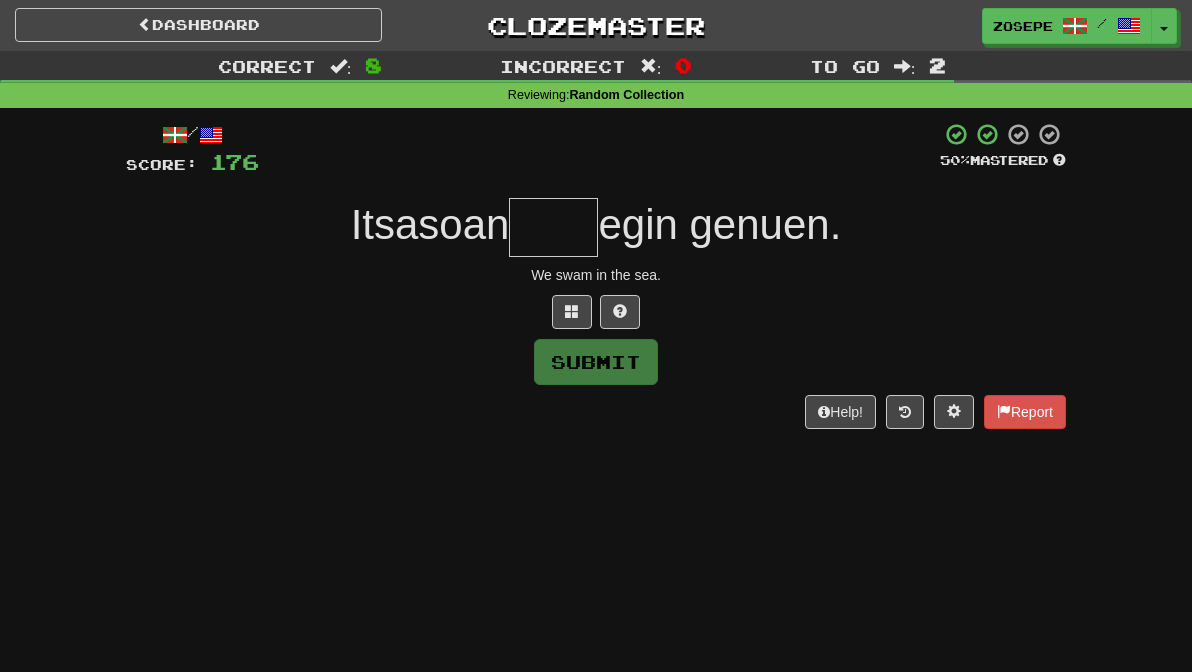 type on "*" 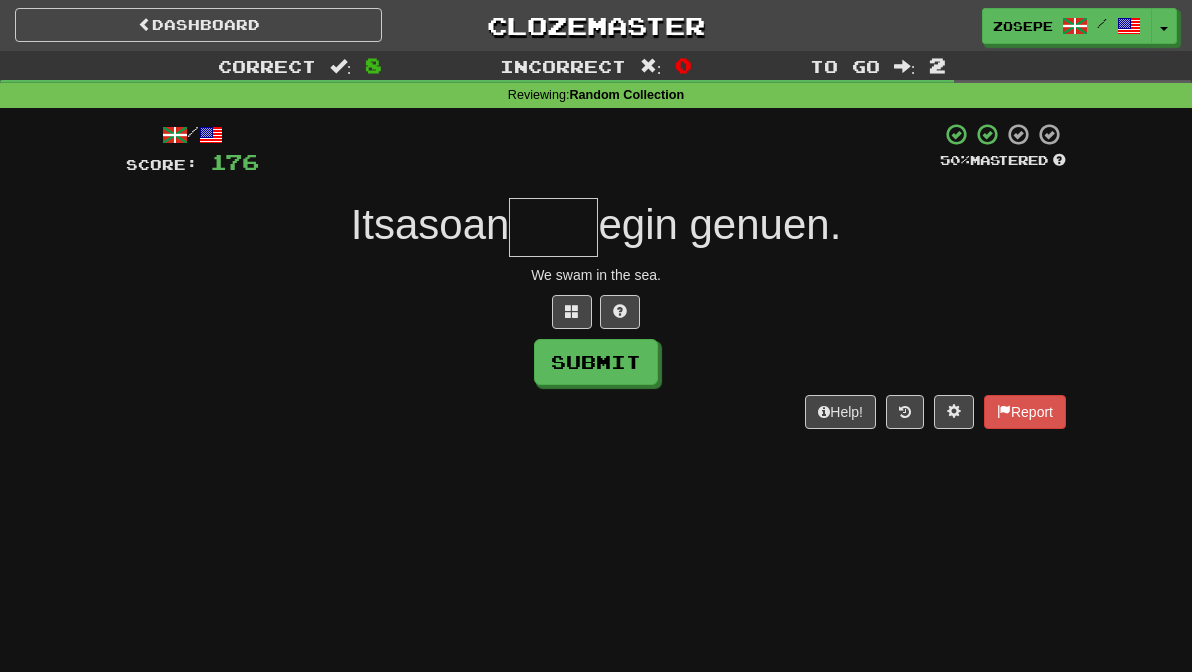 type on "*" 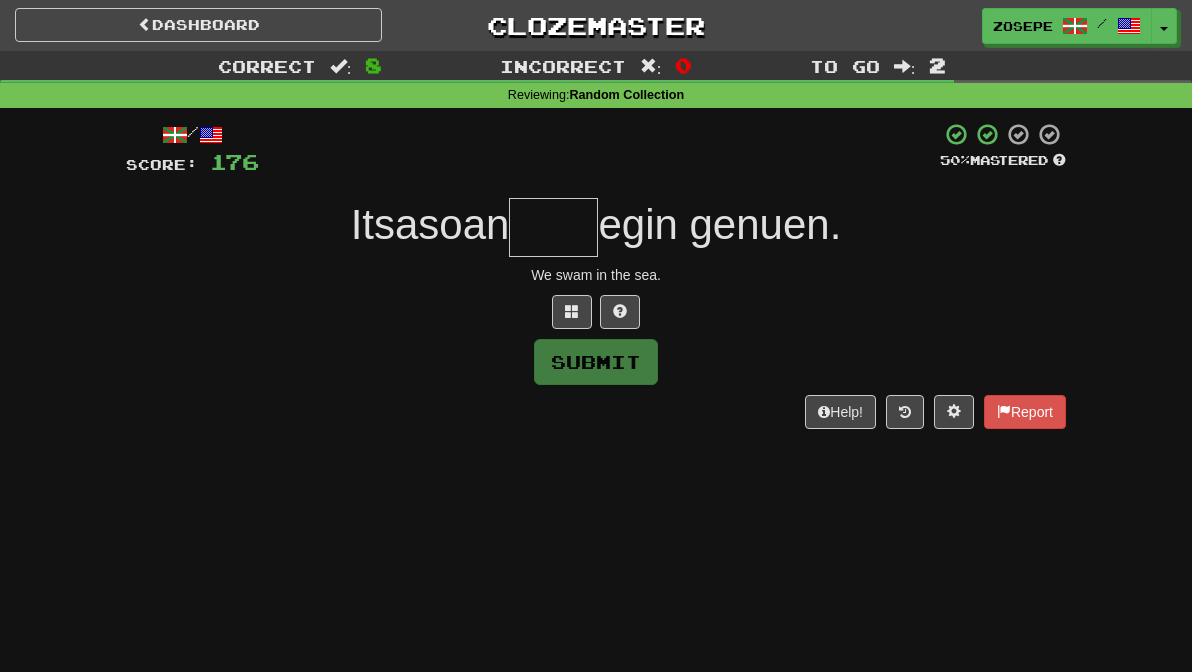 type on "*" 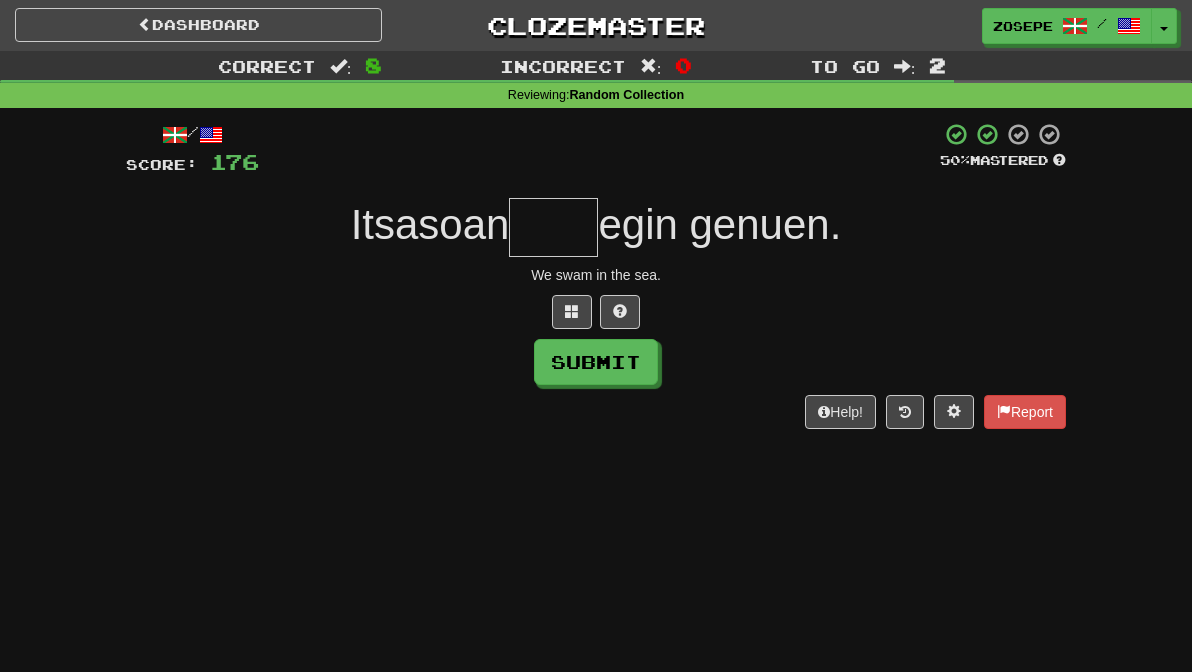 type on "*" 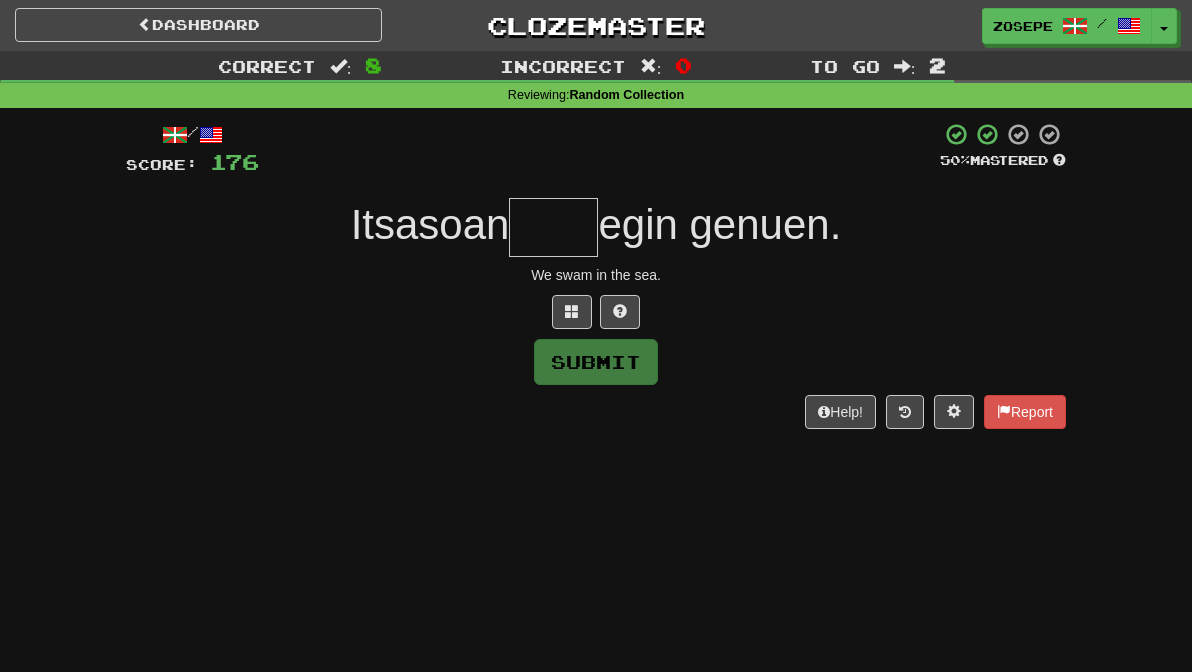 type on "*" 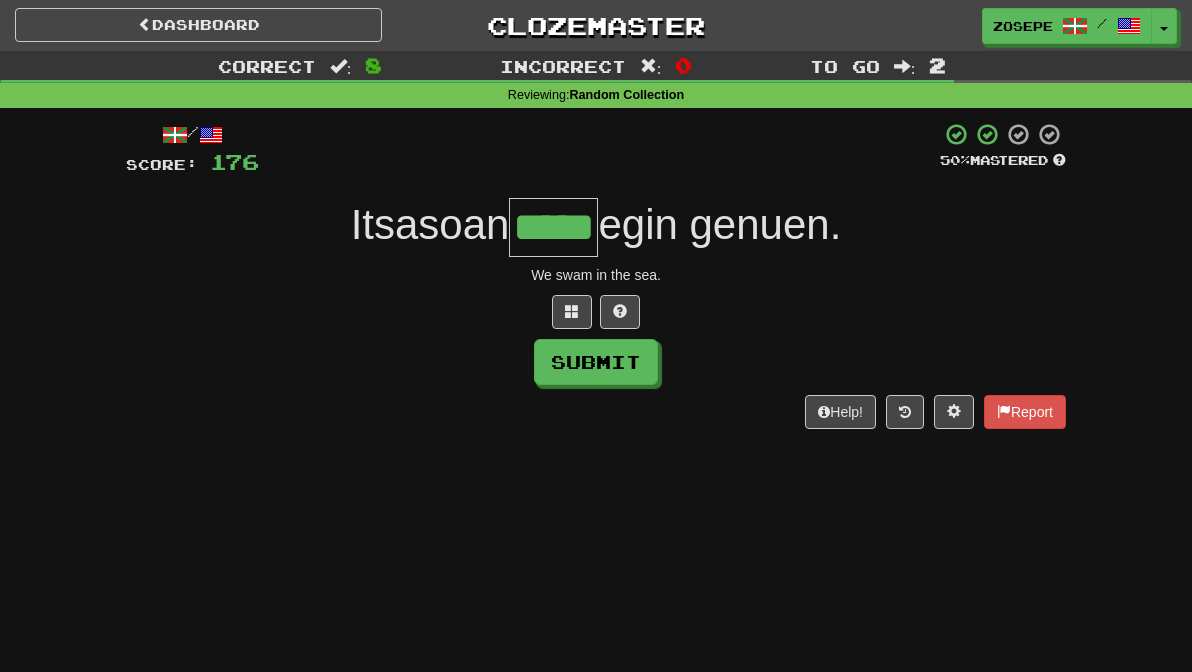 type on "*****" 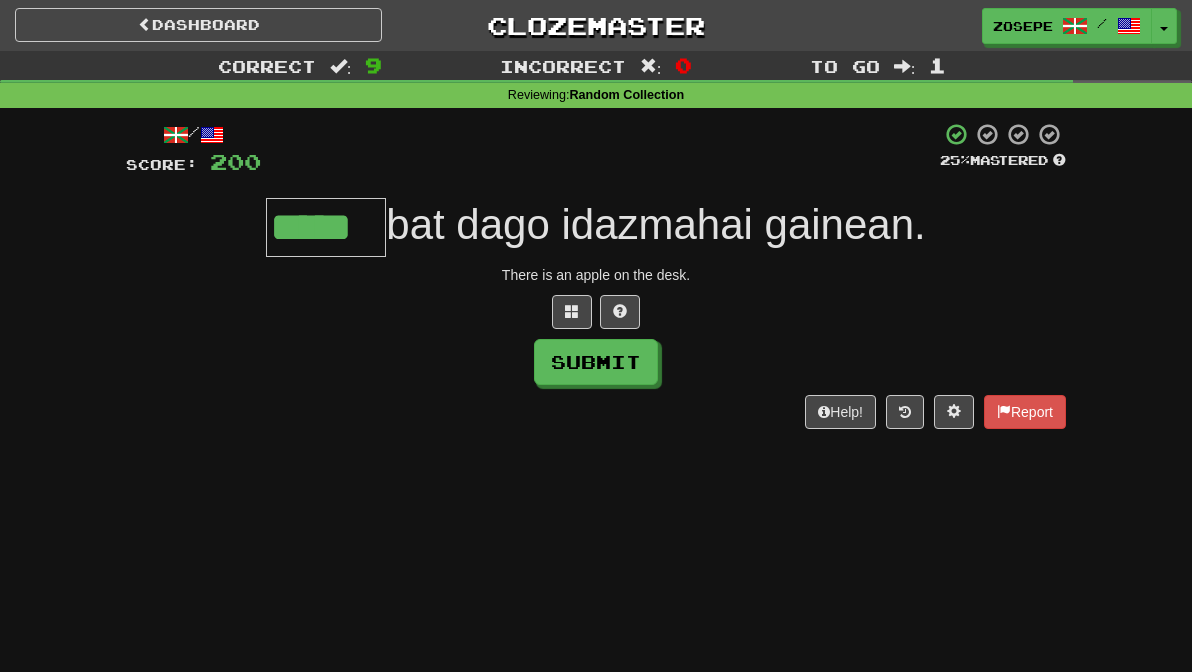 type on "*****" 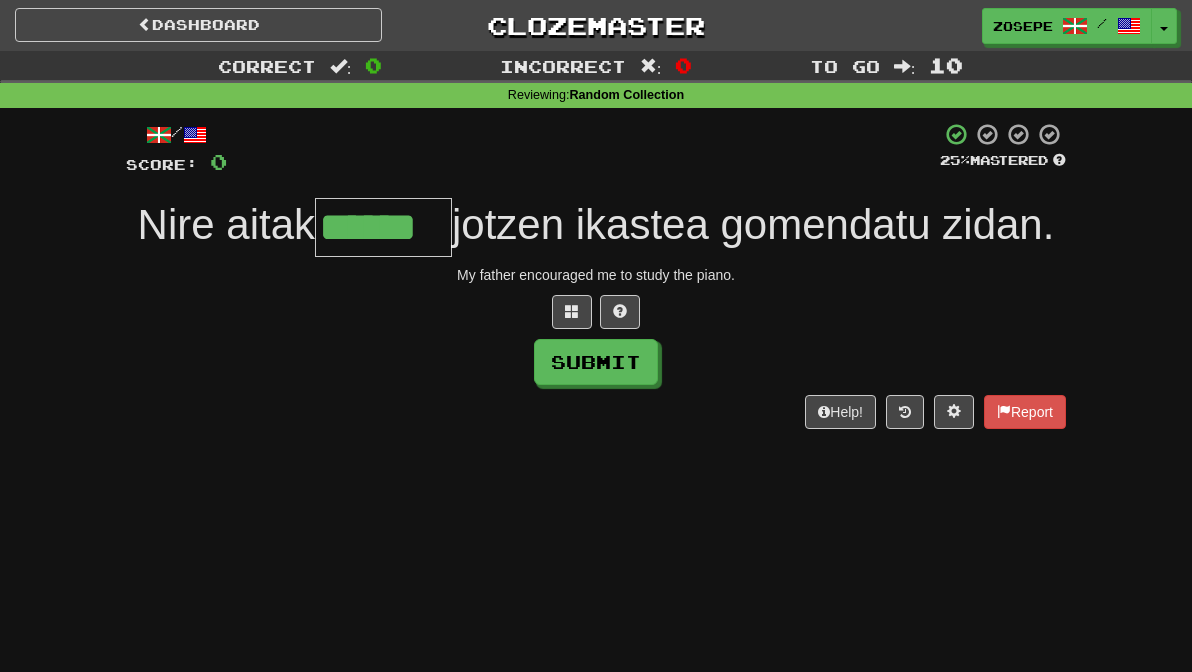 type on "******" 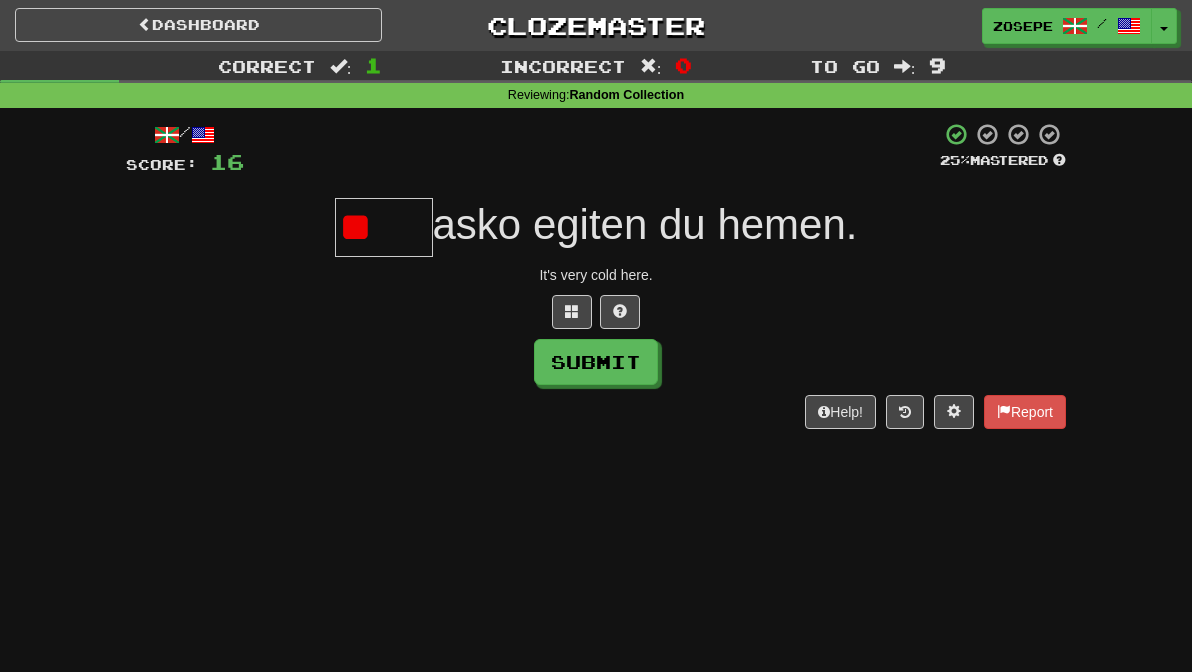 type on "*" 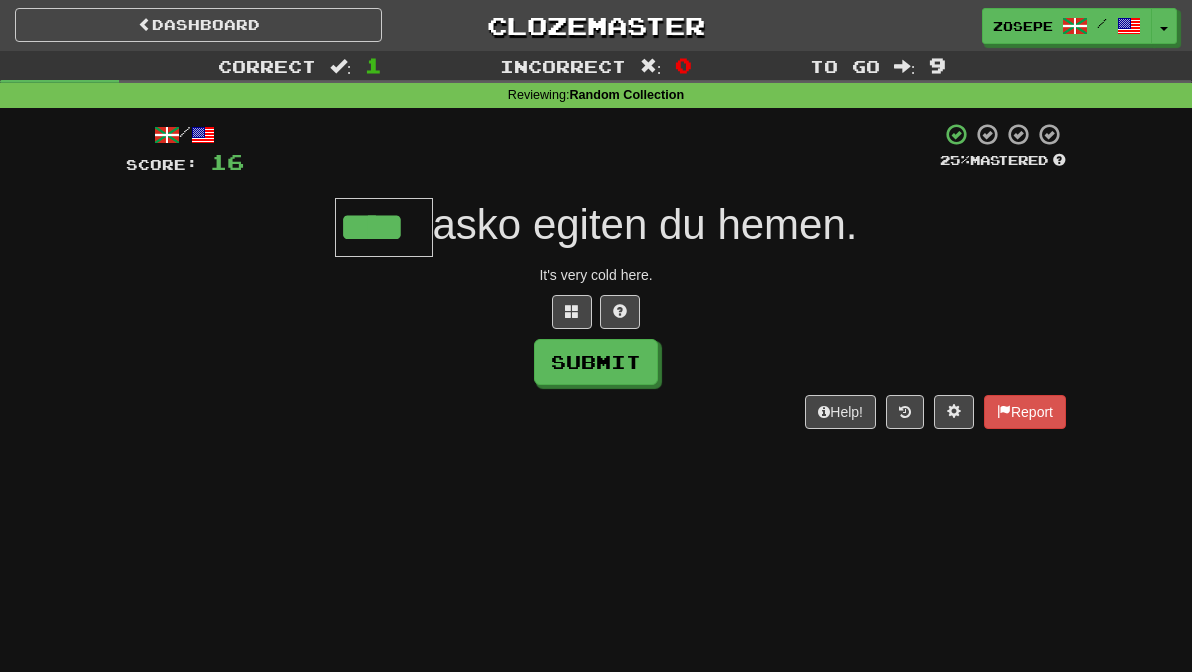 type on "****" 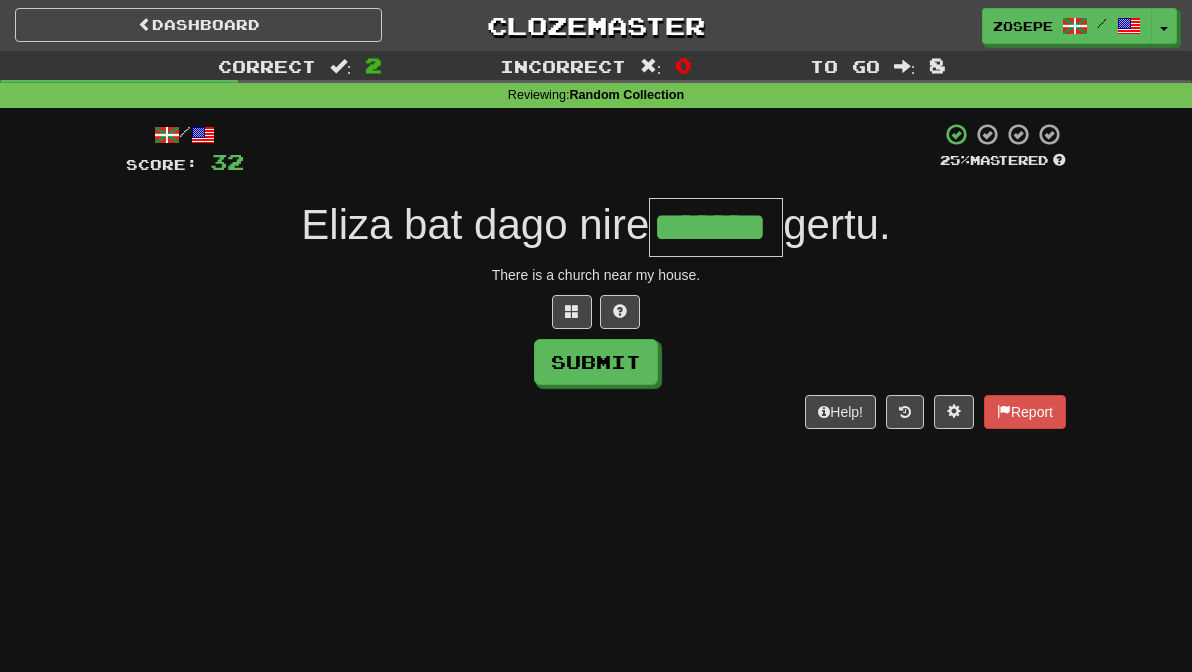type on "*******" 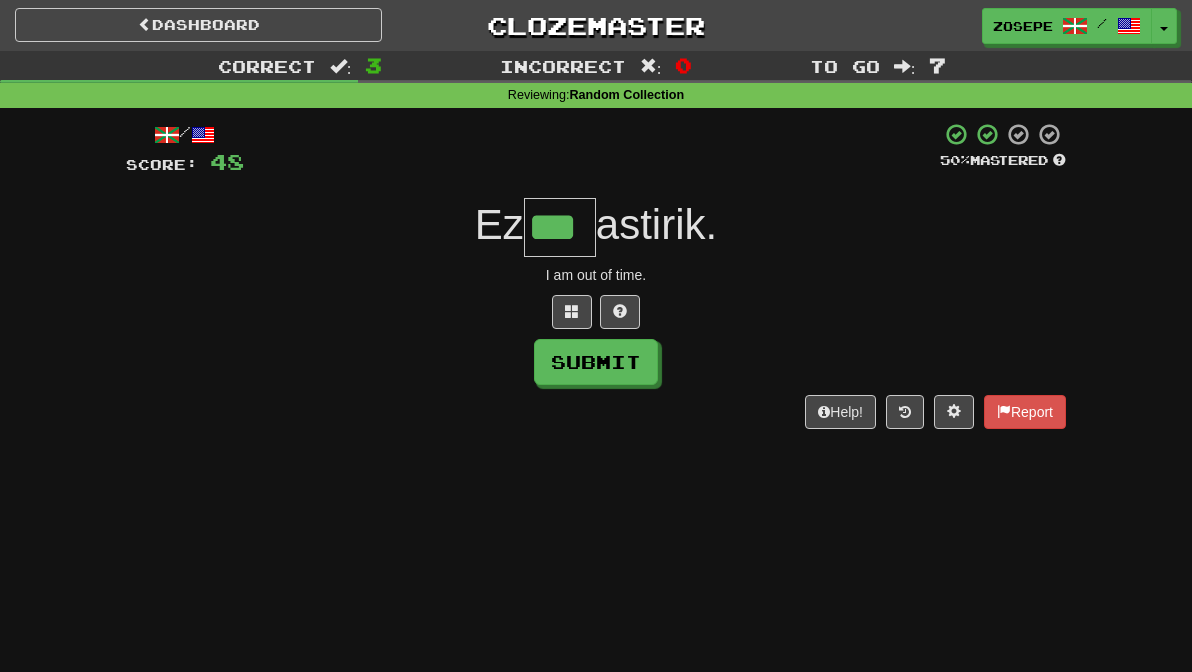 type on "***" 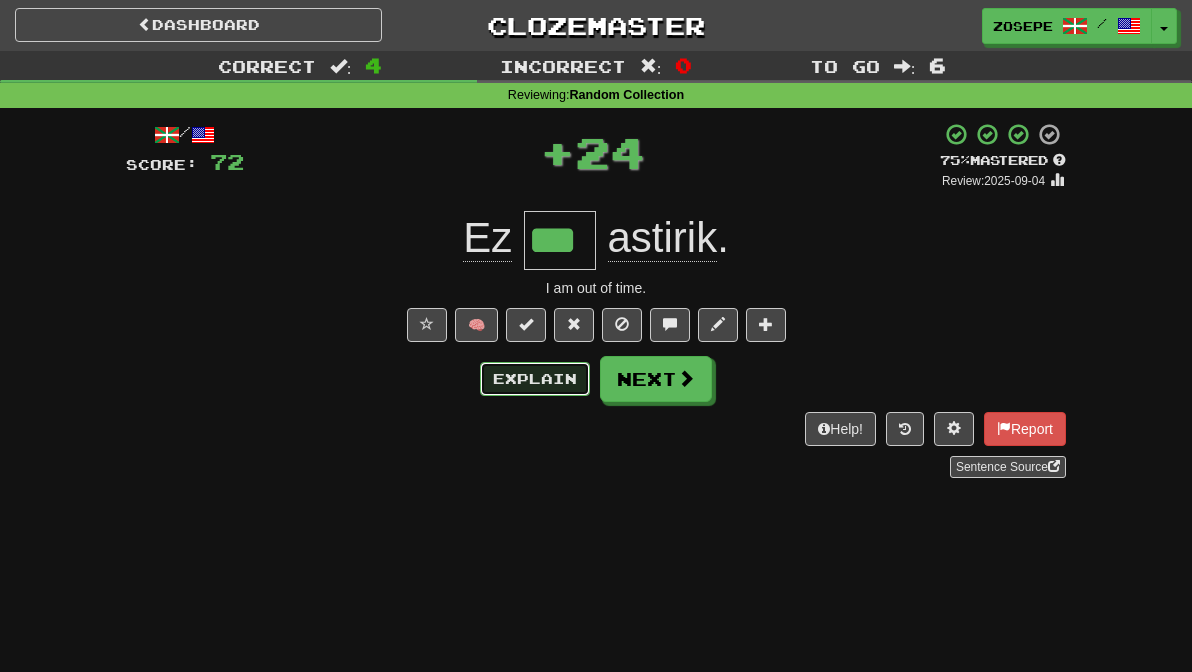 click on "Explain" at bounding box center (535, 379) 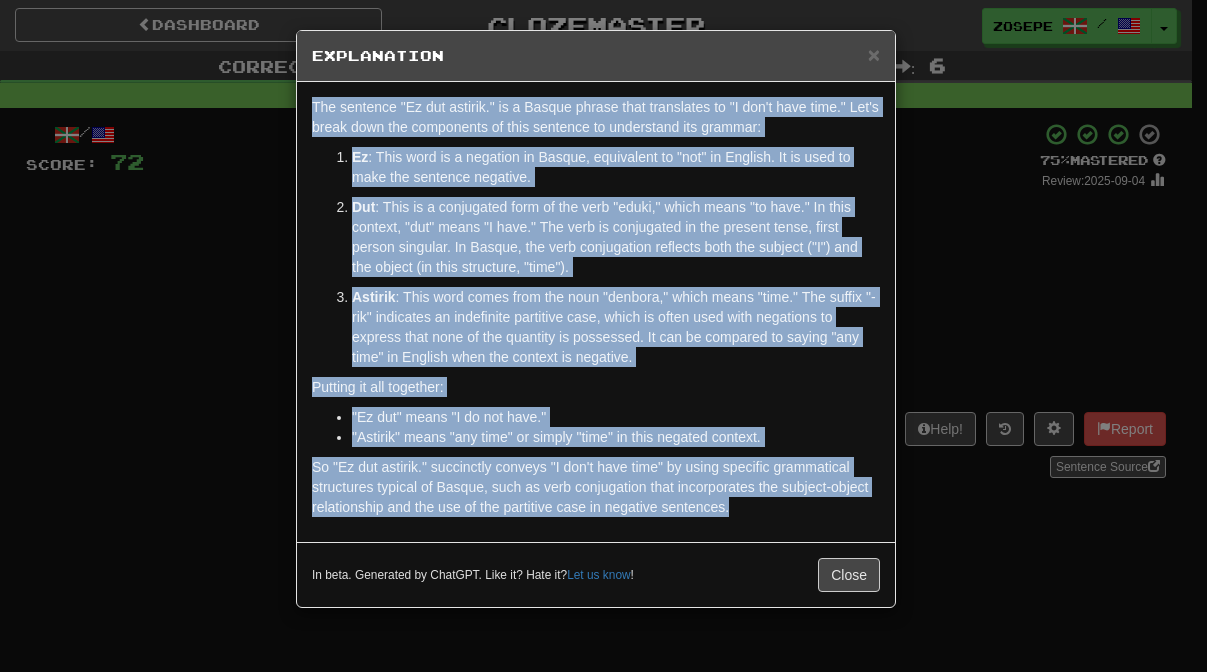drag, startPoint x: 752, startPoint y: 528, endPoint x: 272, endPoint y: 81, distance: 655.9032 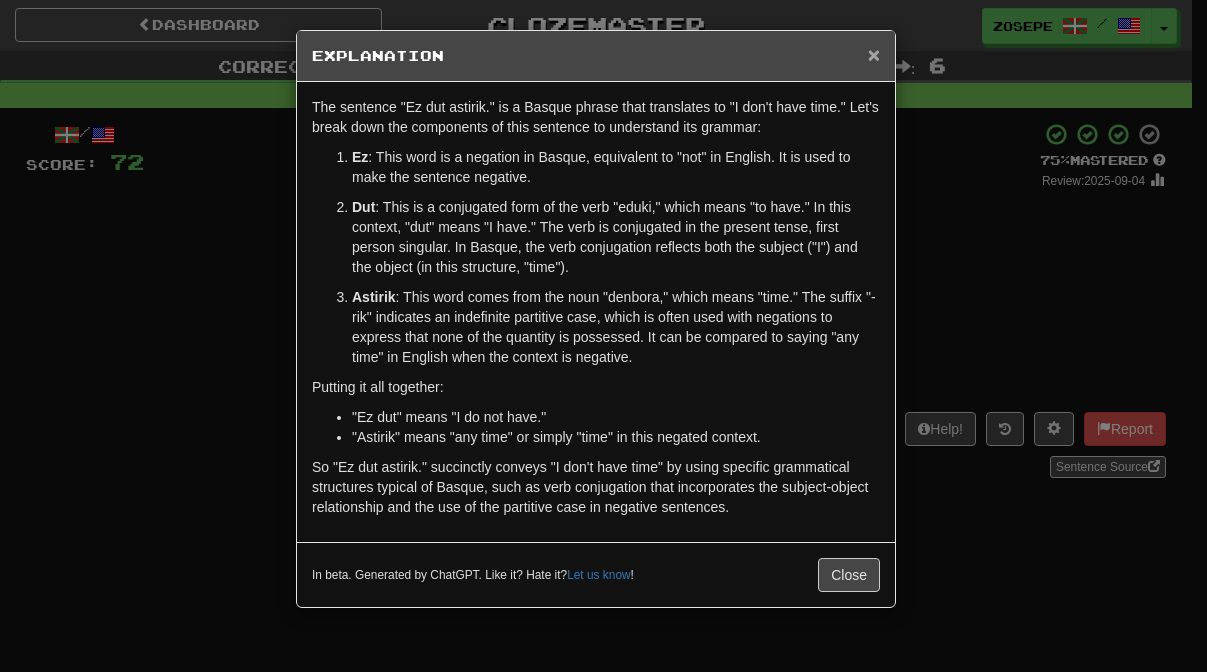 click on "×" at bounding box center [874, 54] 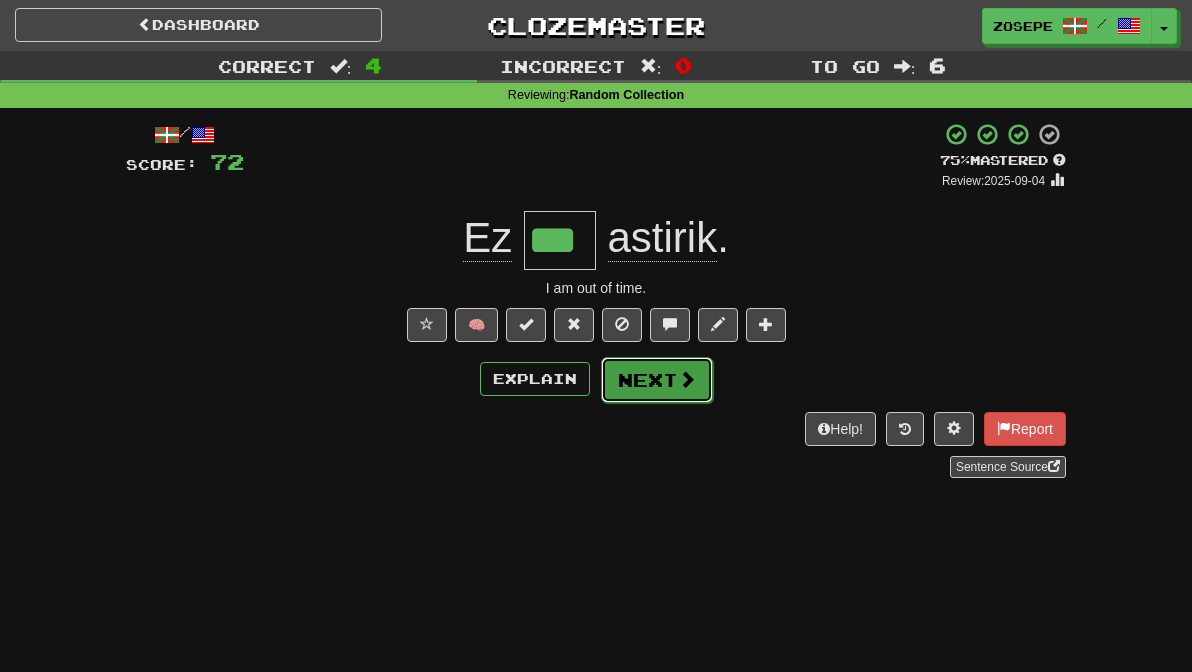 click on "Next" at bounding box center [657, 380] 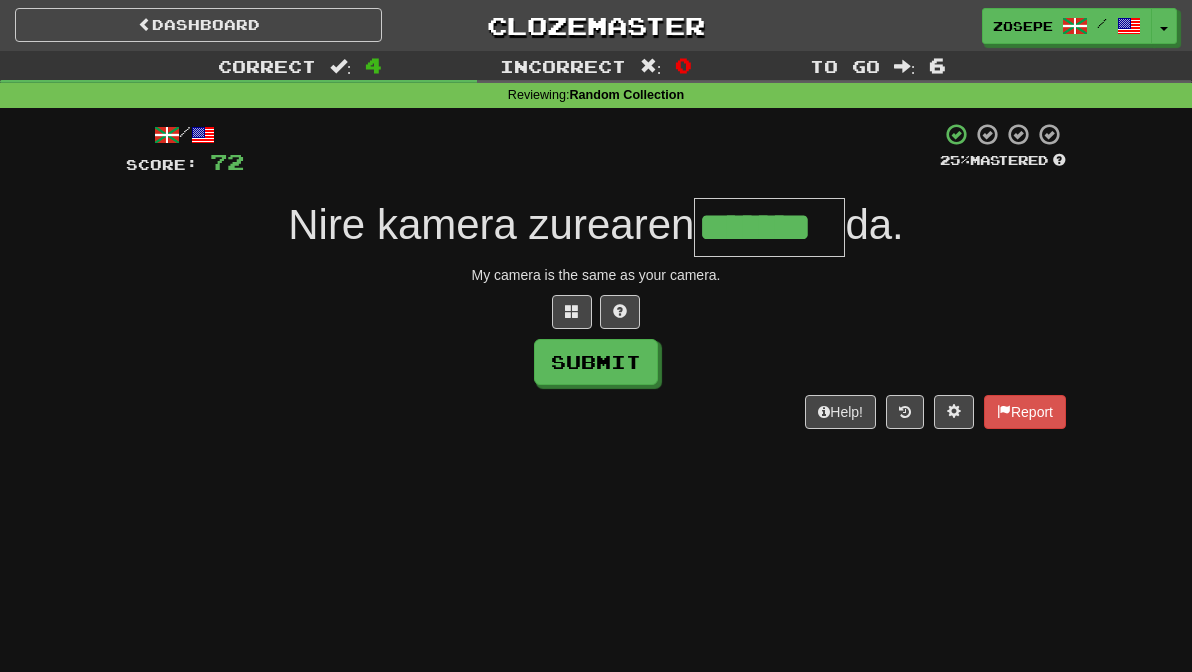 type on "*******" 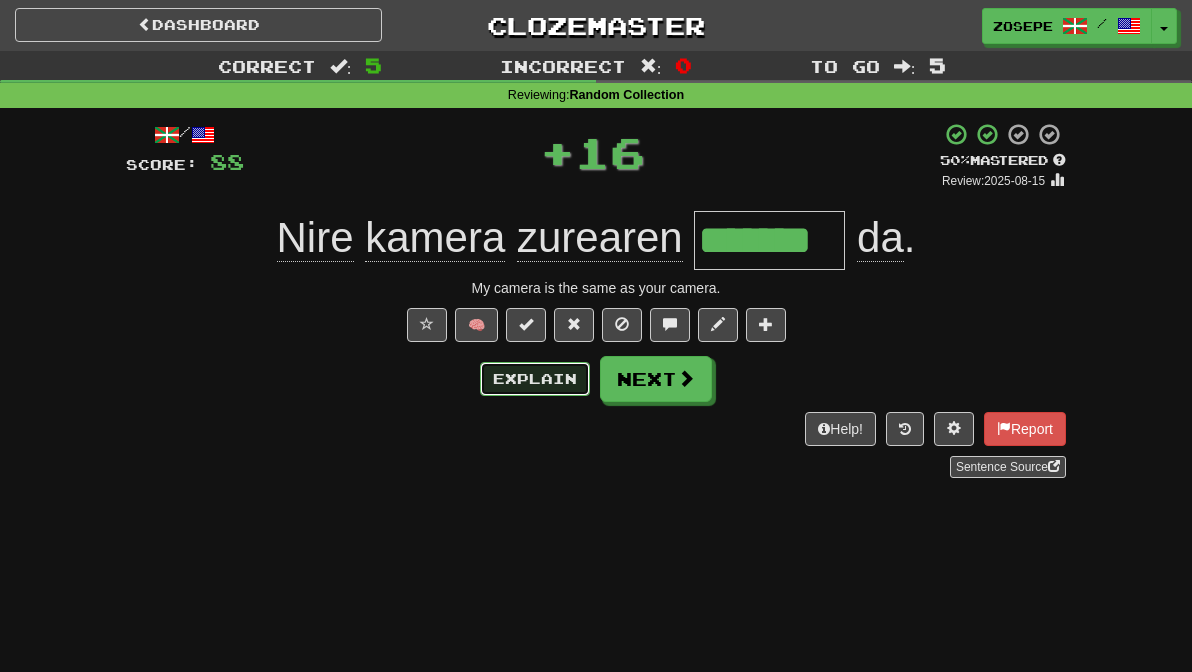 click on "Explain" at bounding box center [535, 379] 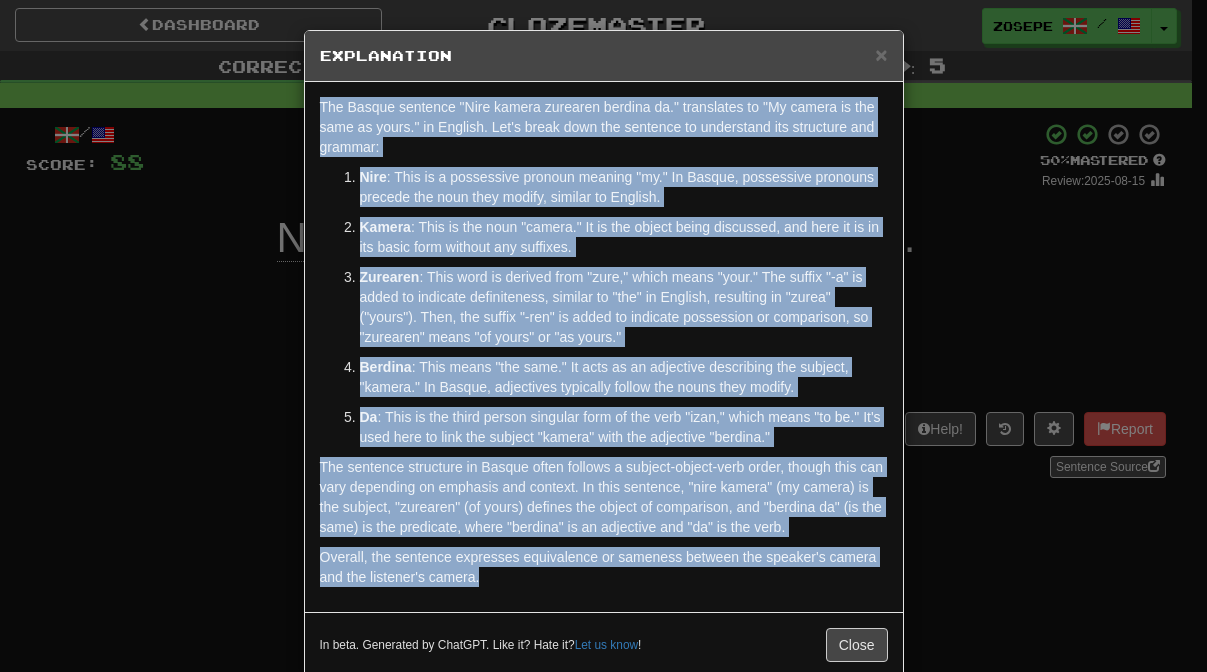 drag, startPoint x: 570, startPoint y: 590, endPoint x: 302, endPoint y: 103, distance: 555.8714 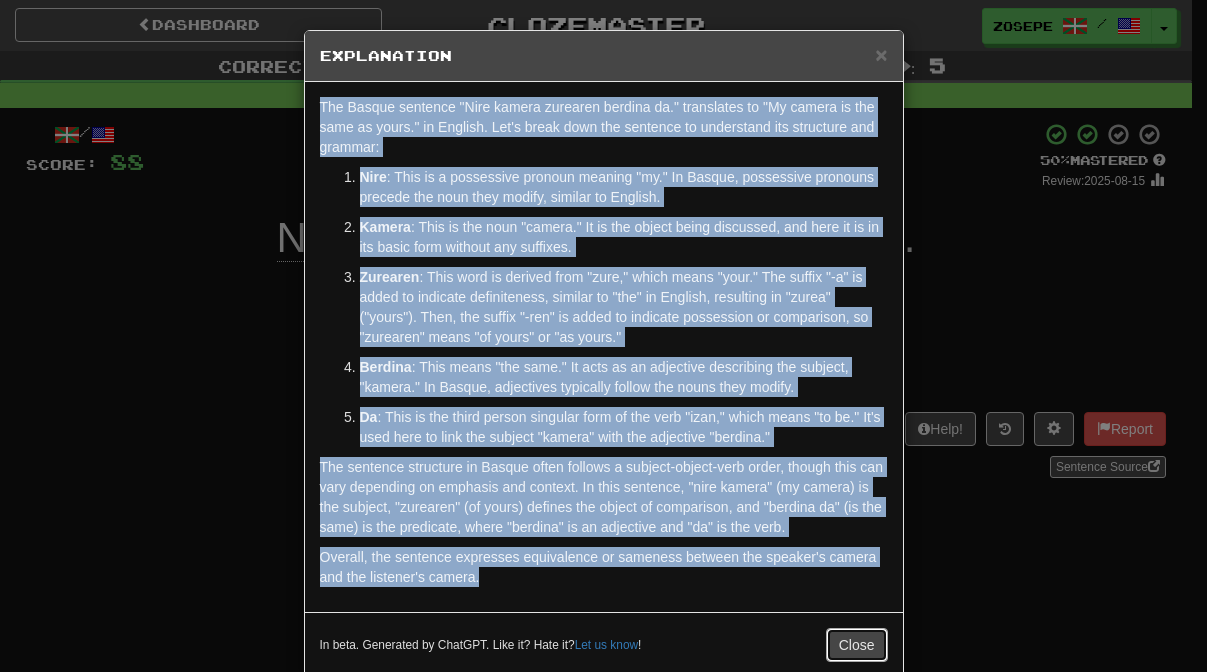 click on "Close" at bounding box center (857, 645) 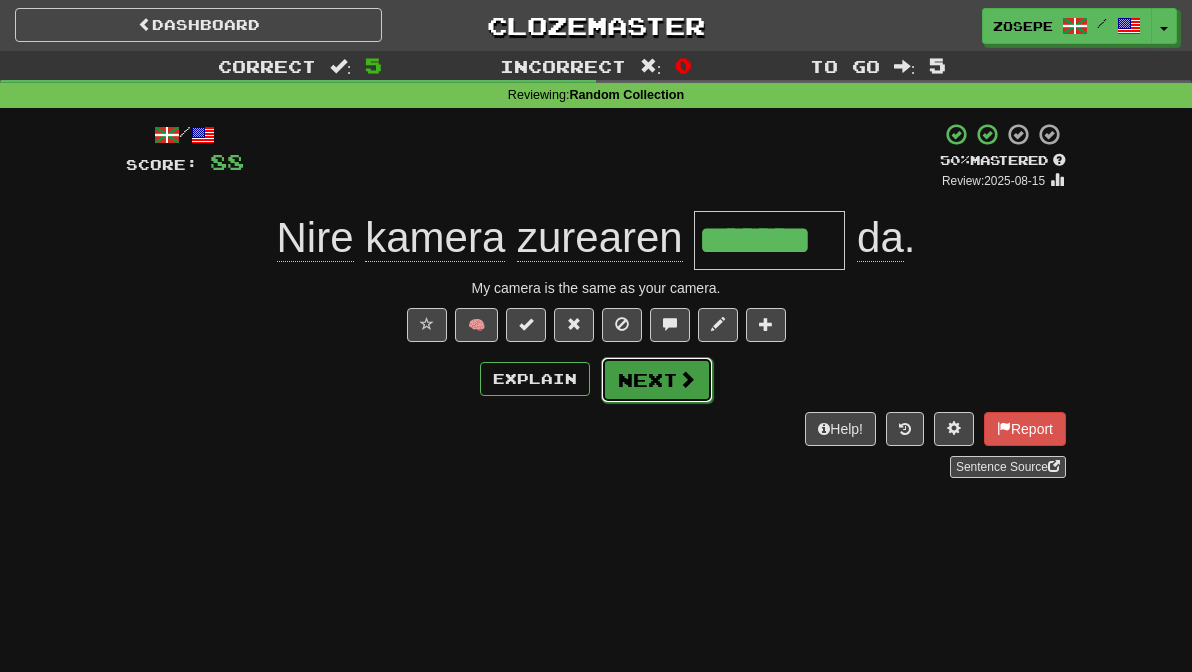 click at bounding box center [687, 379] 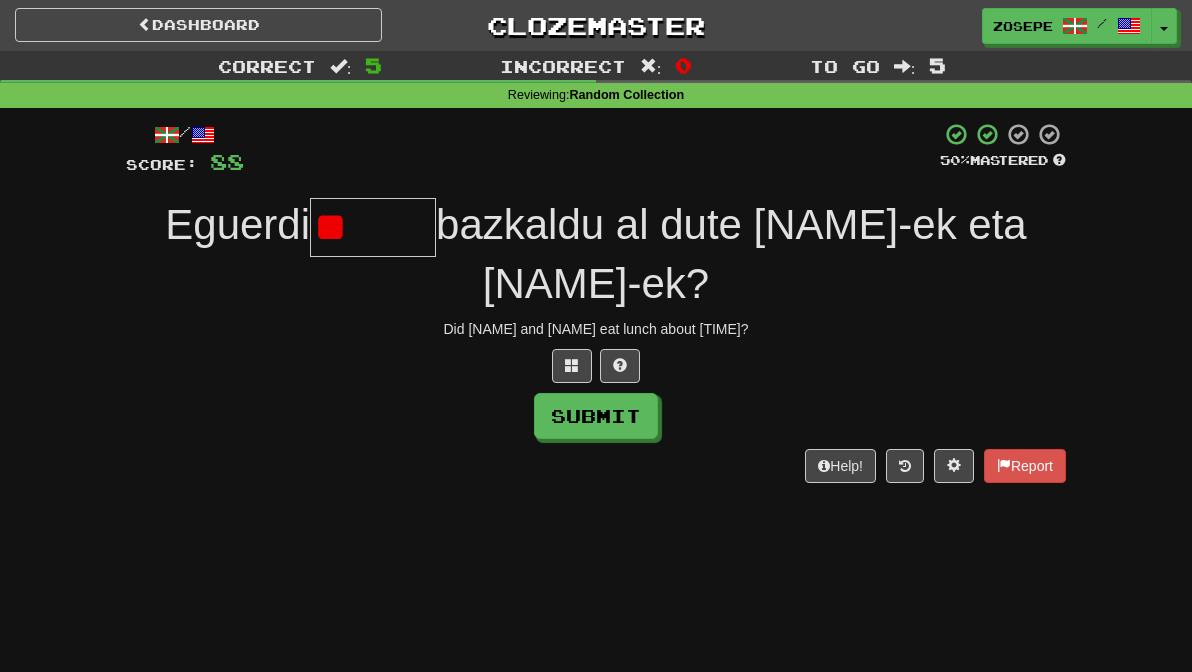 type on "*" 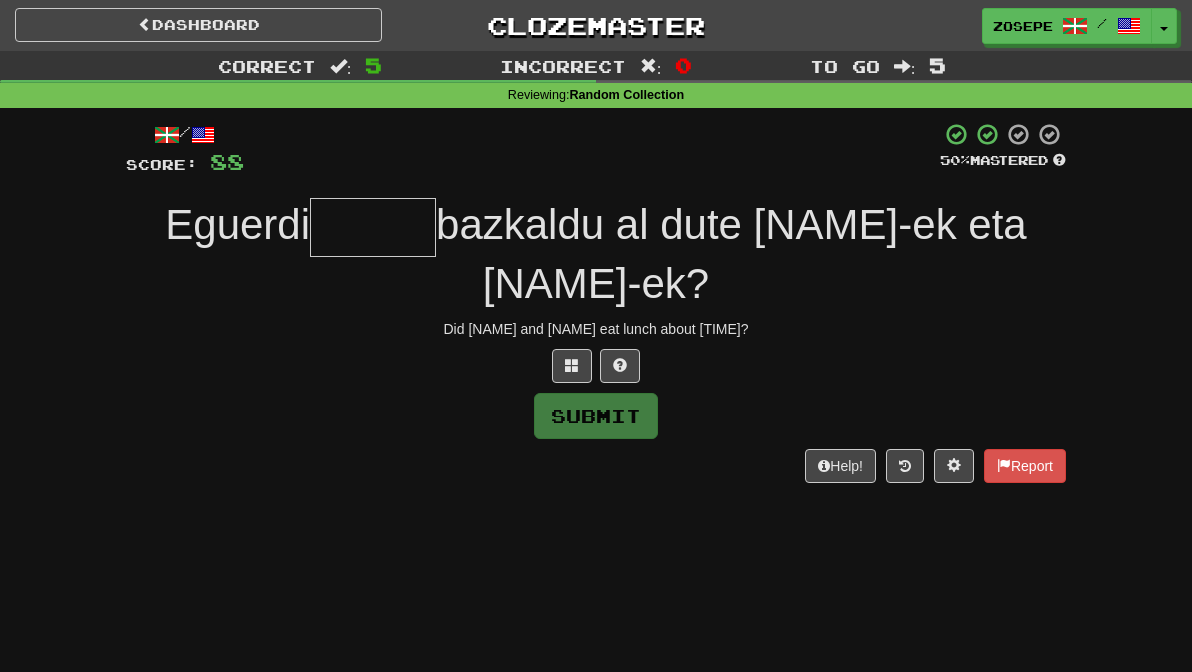 type on "*" 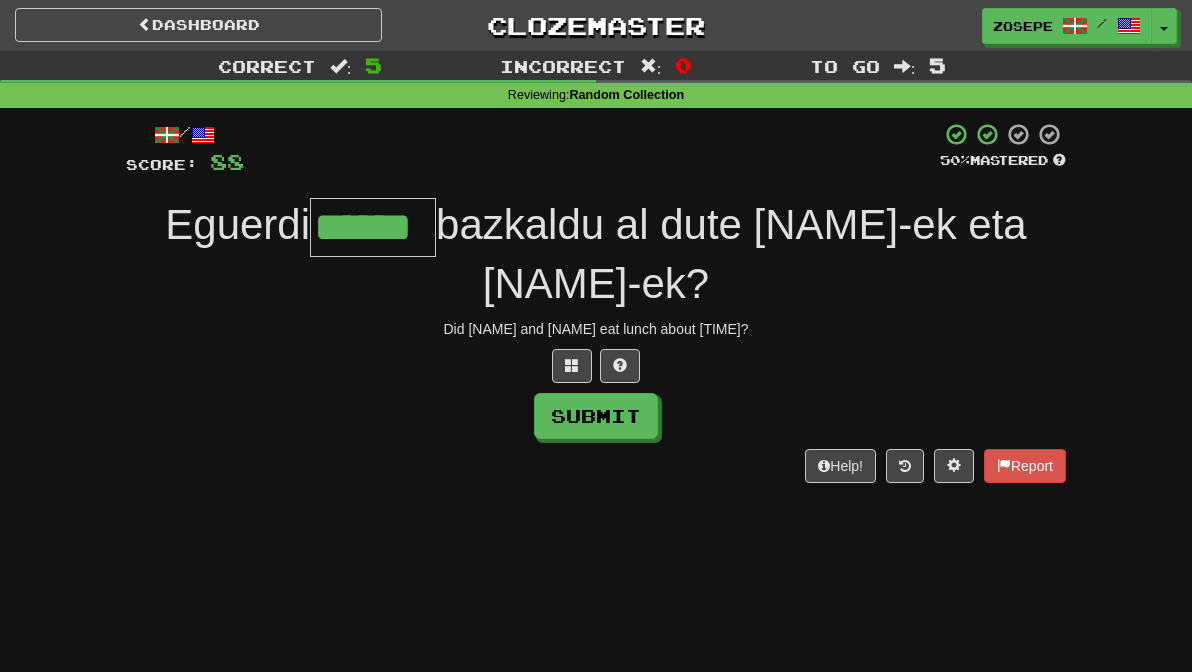 type on "******" 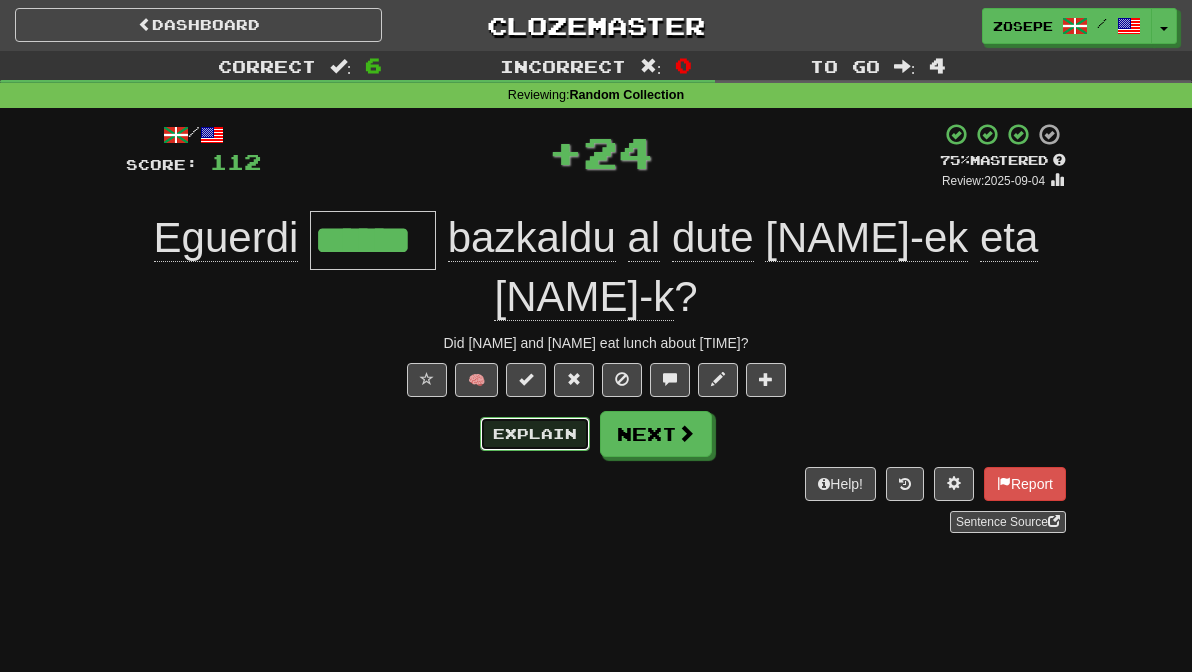 click on "Explain" at bounding box center [535, 434] 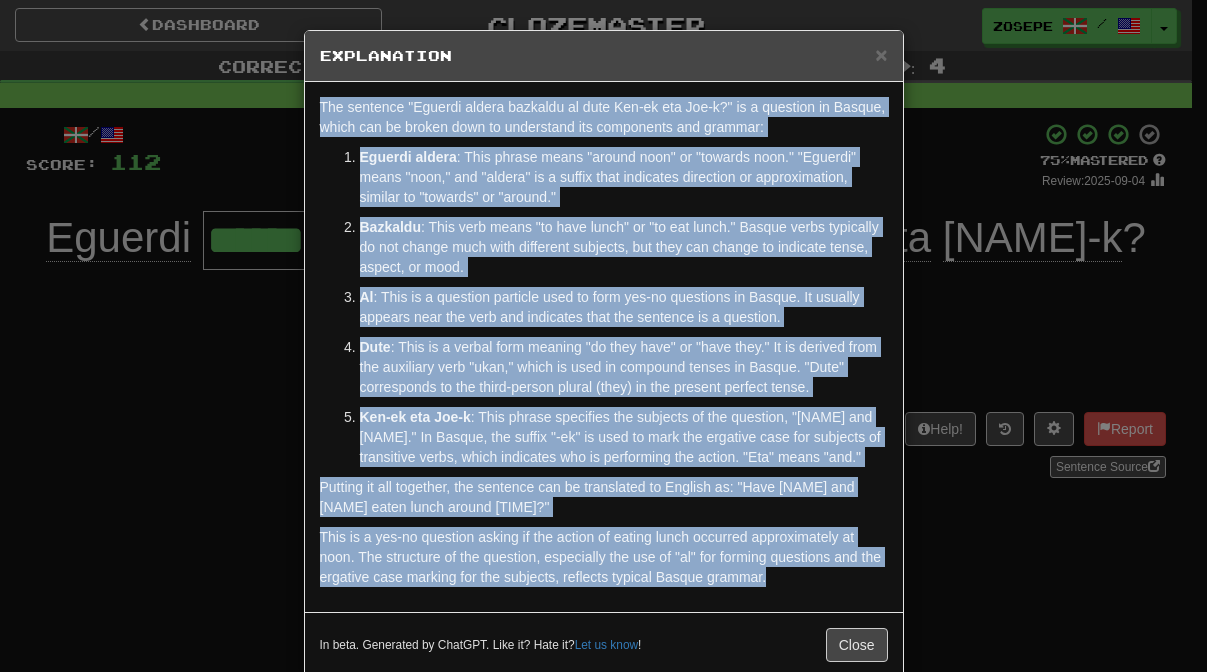 drag, startPoint x: 828, startPoint y: 587, endPoint x: 317, endPoint y: 79, distance: 720.5449 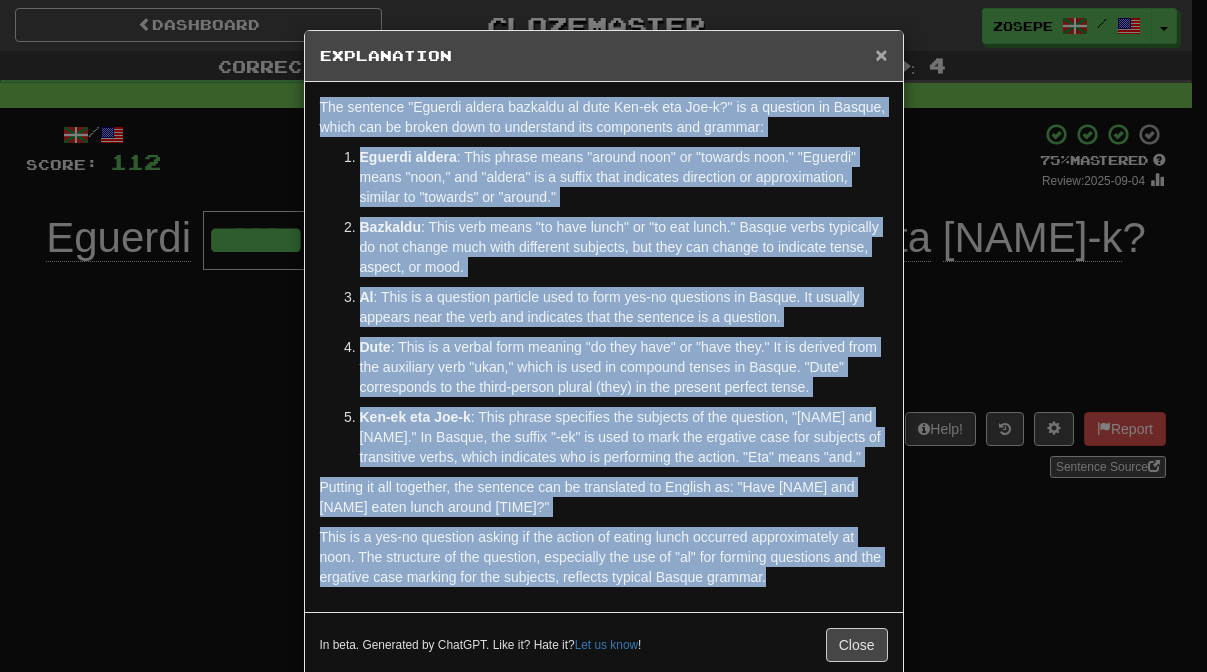 click on "×" at bounding box center (881, 54) 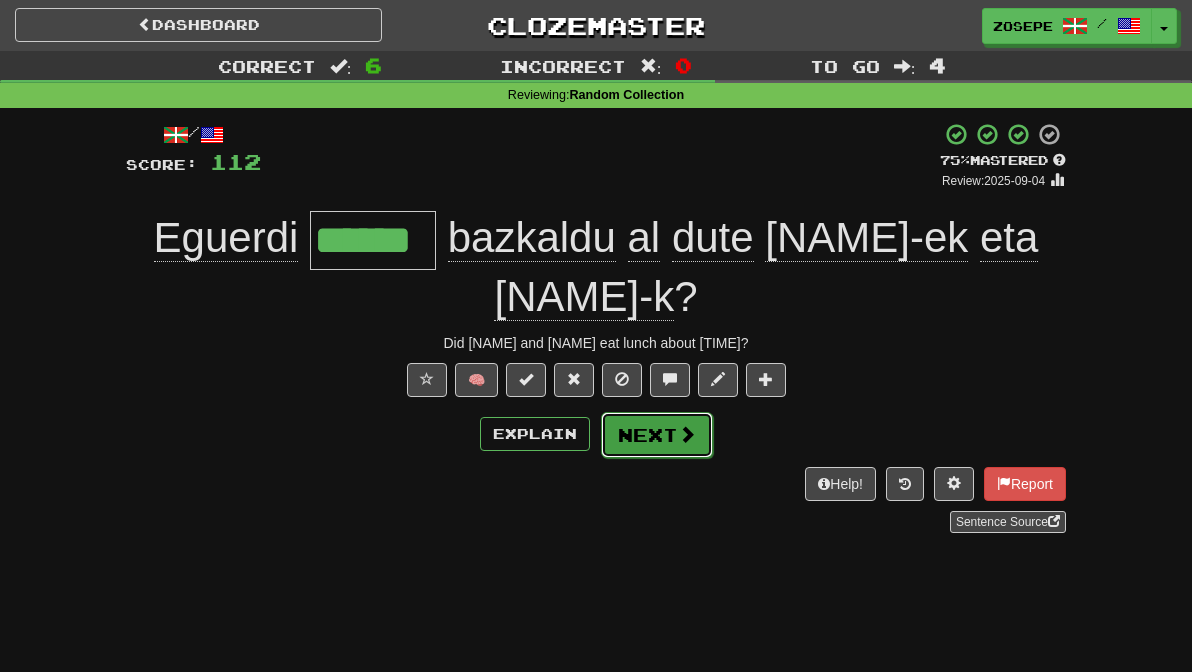 click at bounding box center [687, 434] 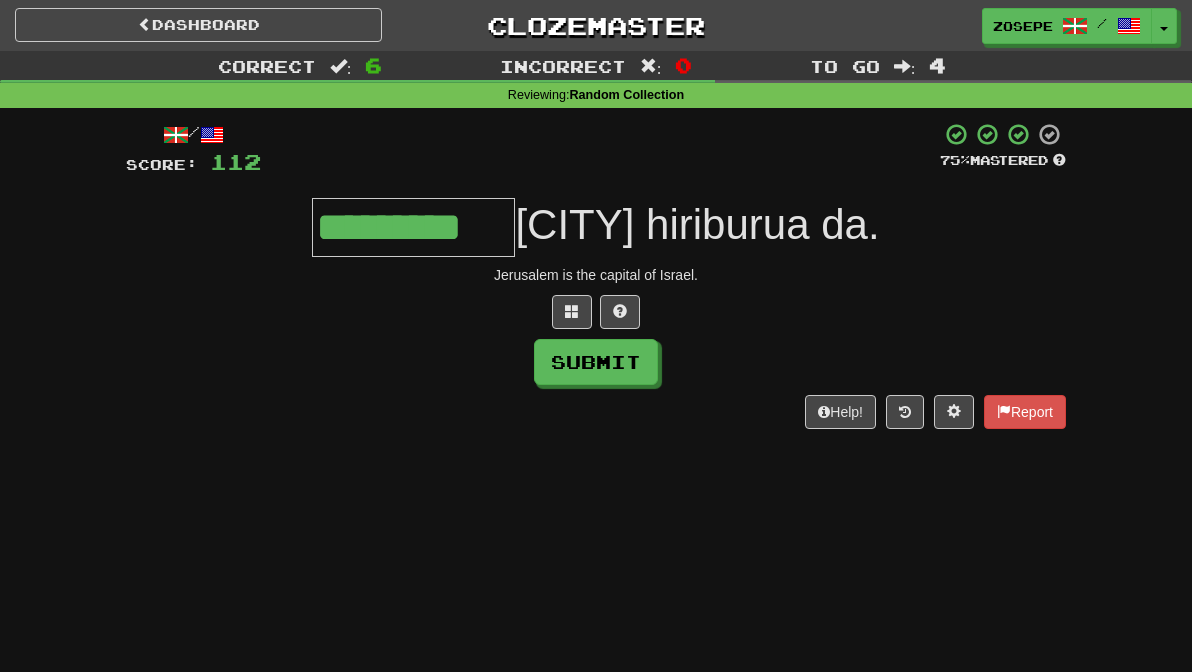 type on "*********" 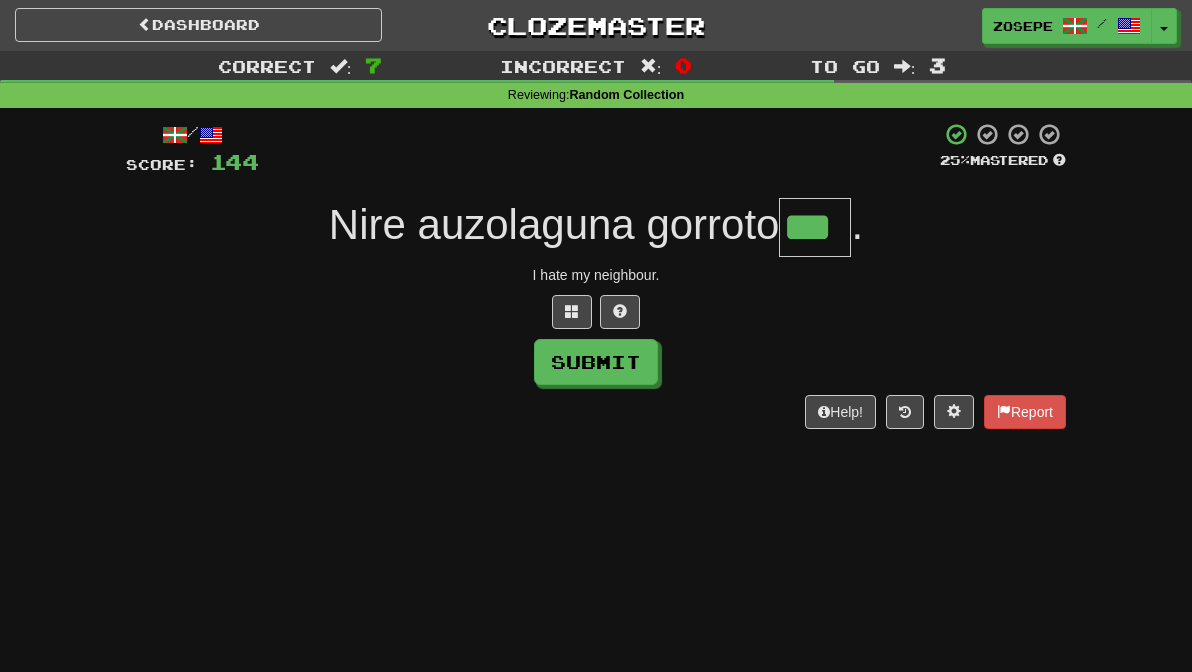 type on "***" 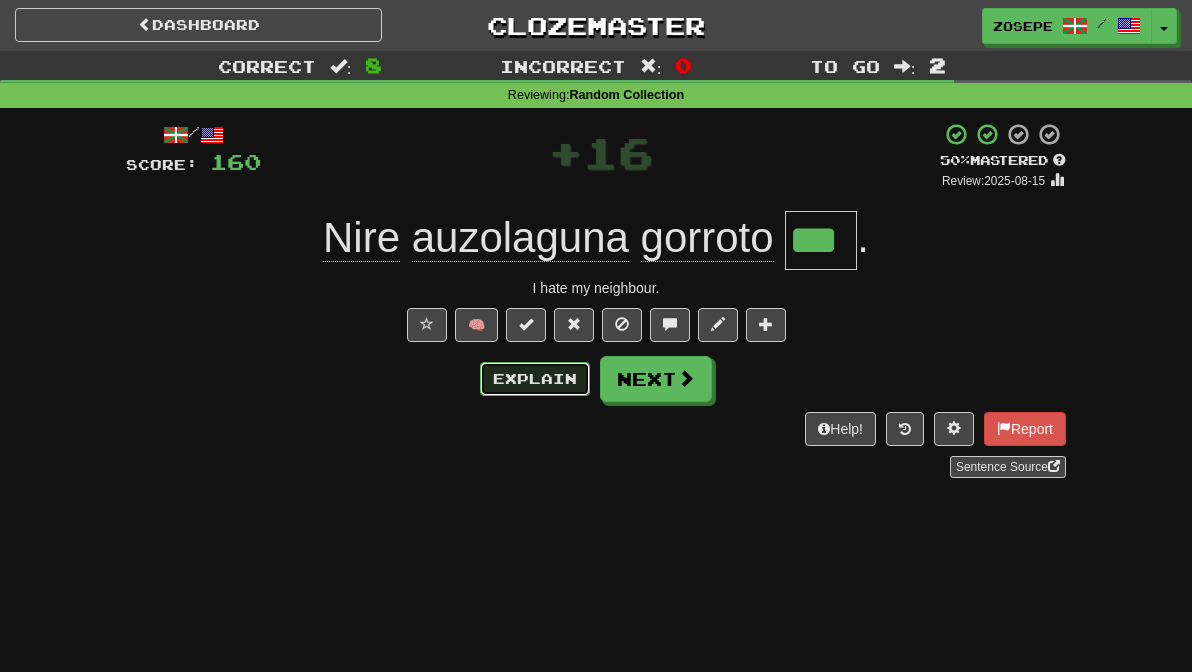 click on "Explain" at bounding box center [535, 379] 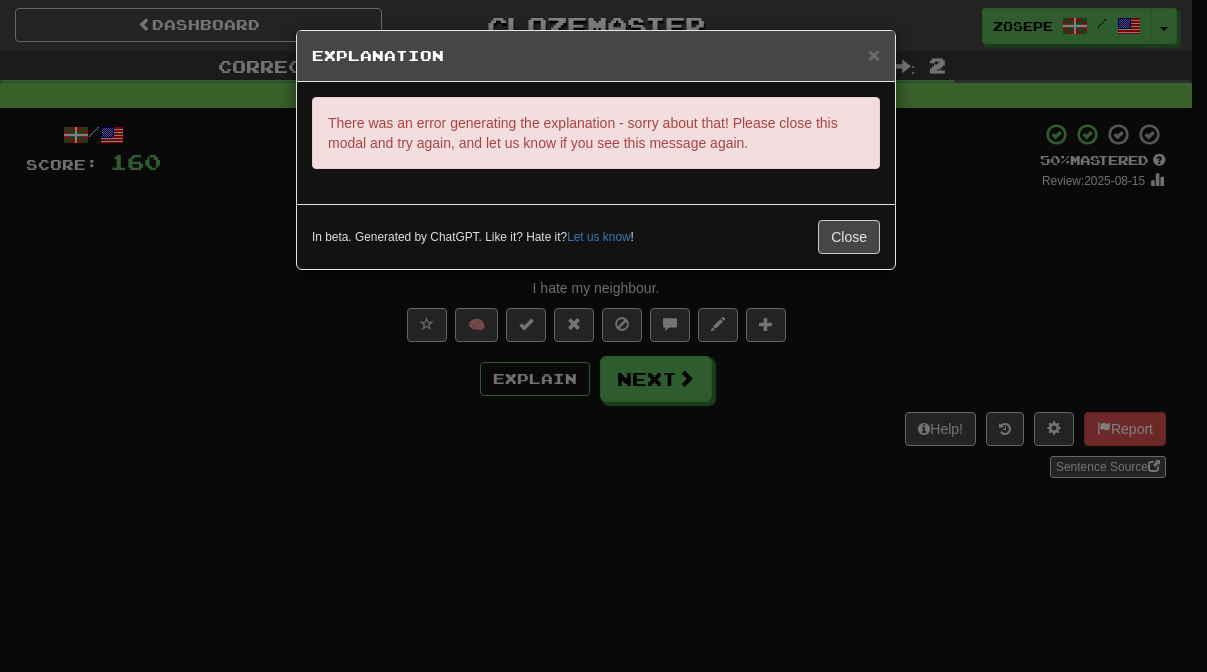 click on "× Explanation" at bounding box center (596, 56) 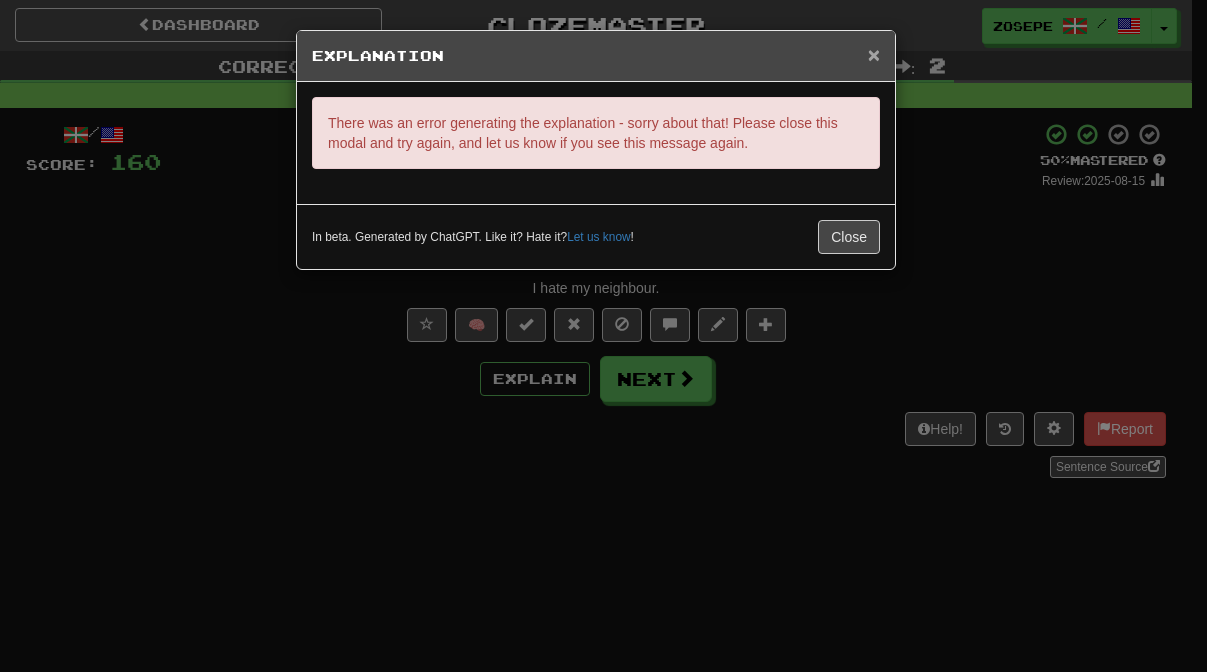 click on "×" at bounding box center (874, 54) 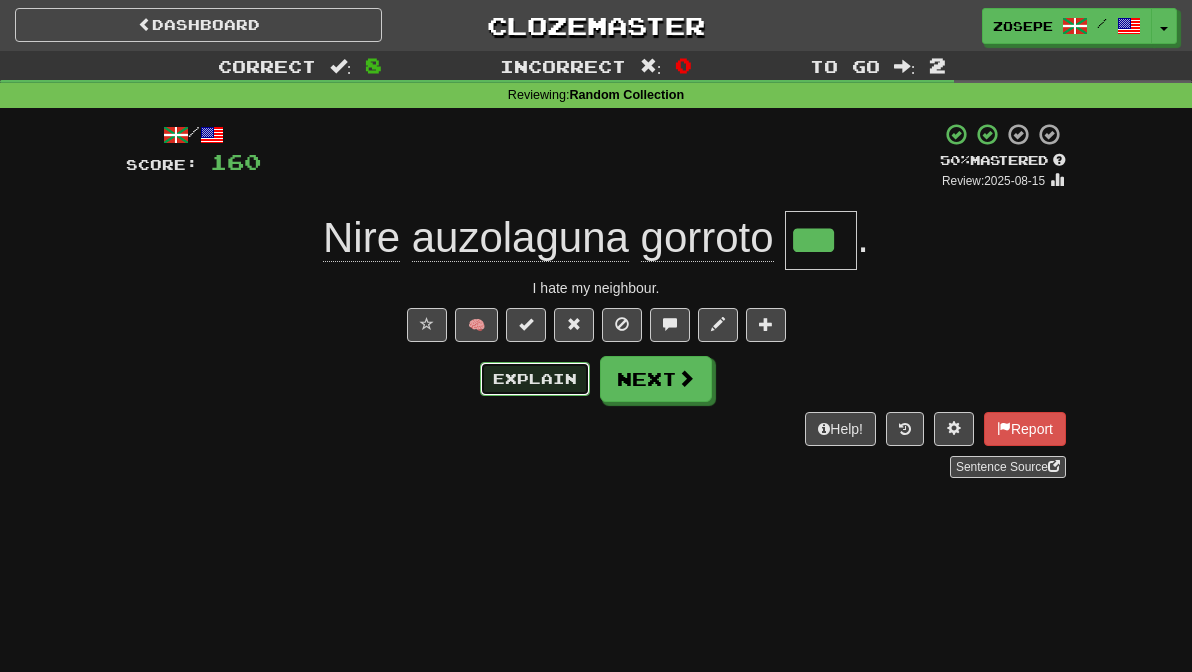 click on "Explain" at bounding box center [535, 379] 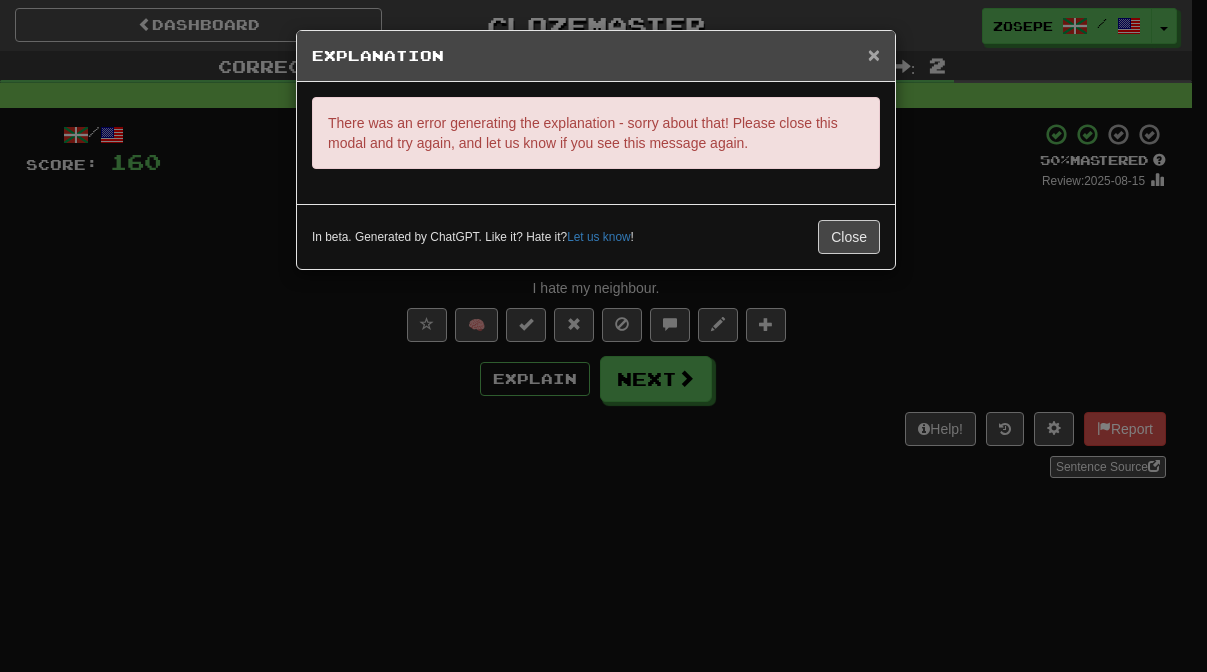 click on "×" at bounding box center (874, 54) 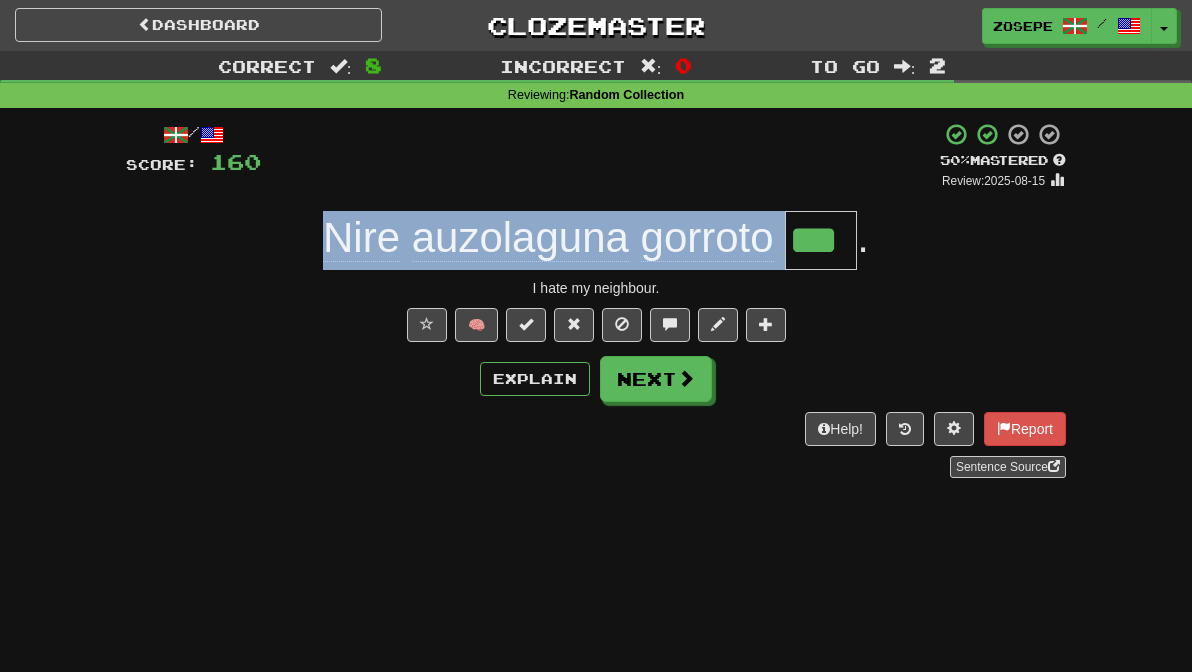 drag, startPoint x: 287, startPoint y: 240, endPoint x: 858, endPoint y: 244, distance: 571.01404 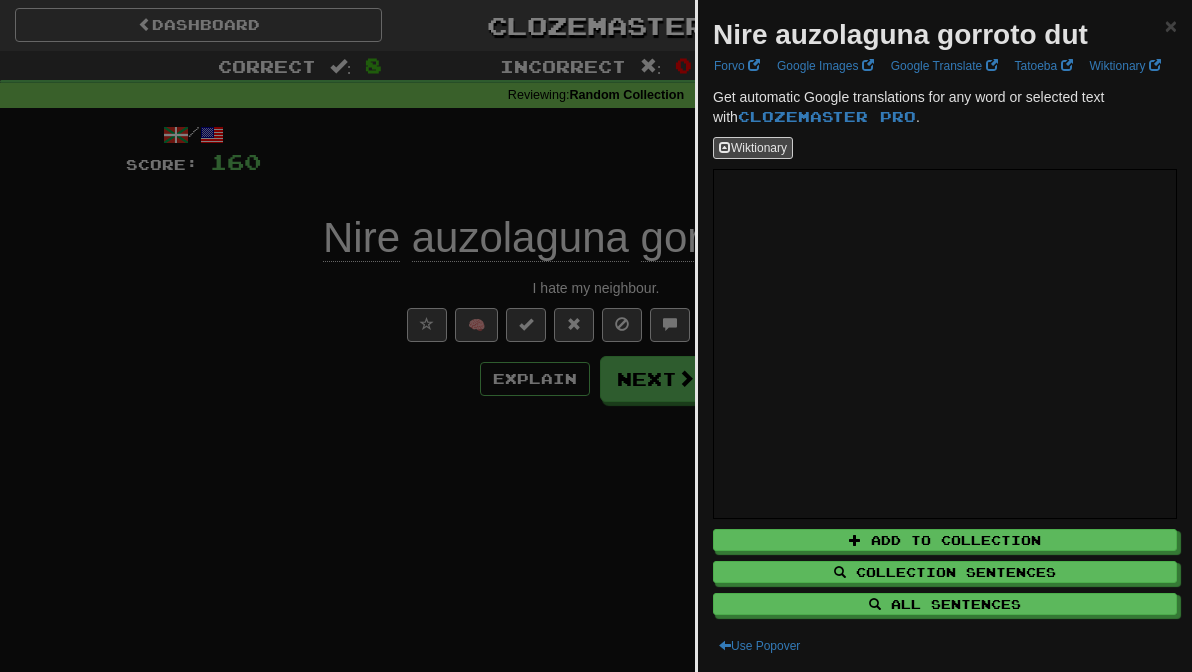 click on "Nire auzolaguna gorroto dut" at bounding box center (900, 34) 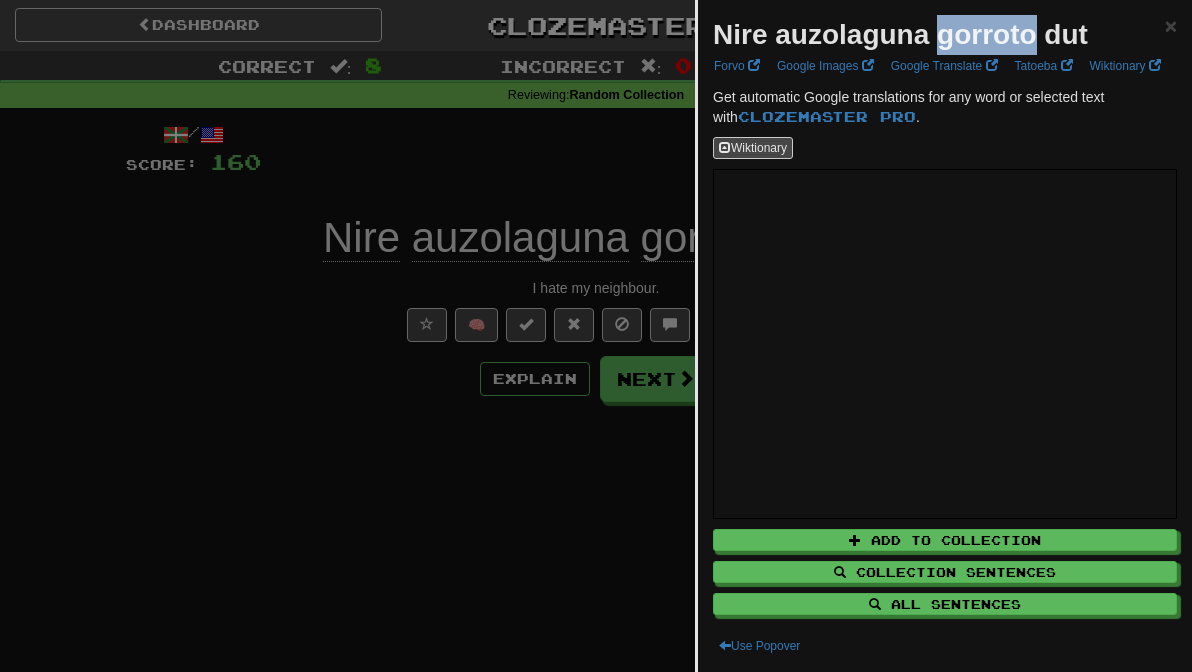 click on "Nire auzolaguna gorroto dut" at bounding box center (900, 34) 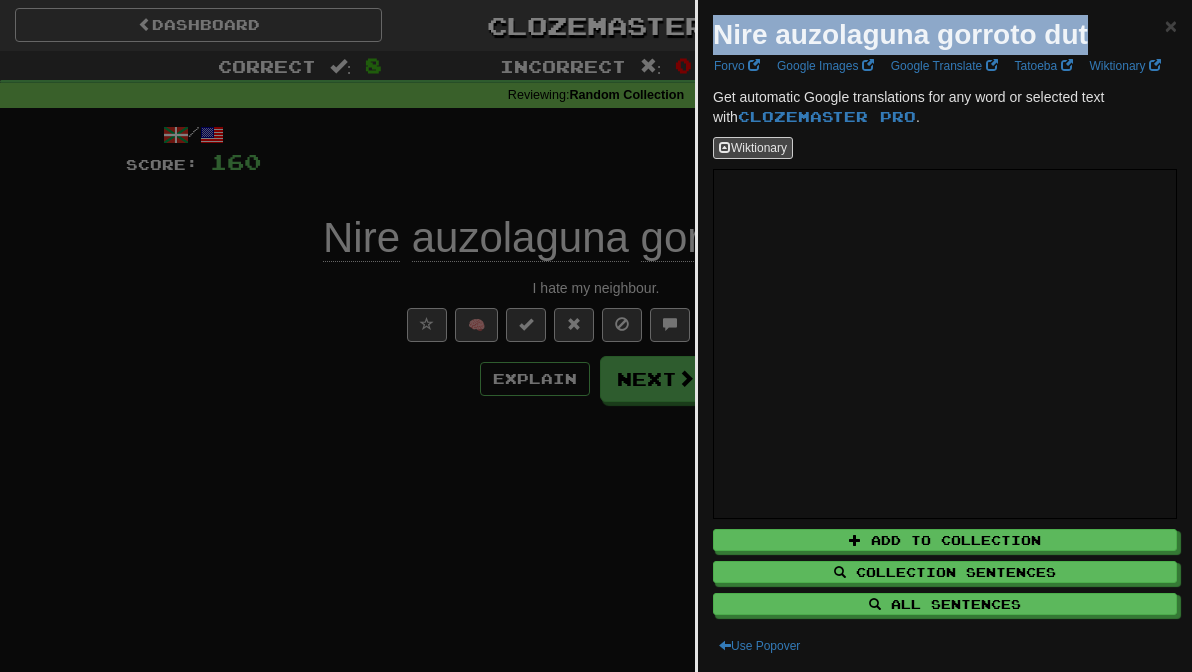 click on "Nire auzolaguna gorroto dut" at bounding box center (900, 34) 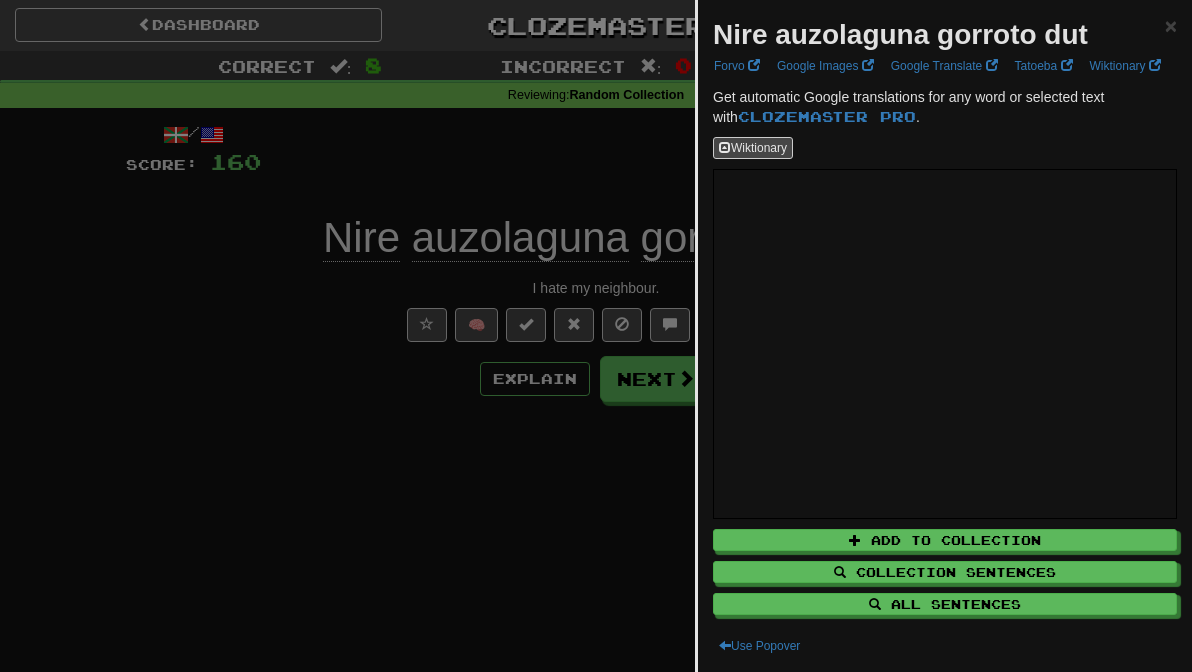 click at bounding box center [596, 336] 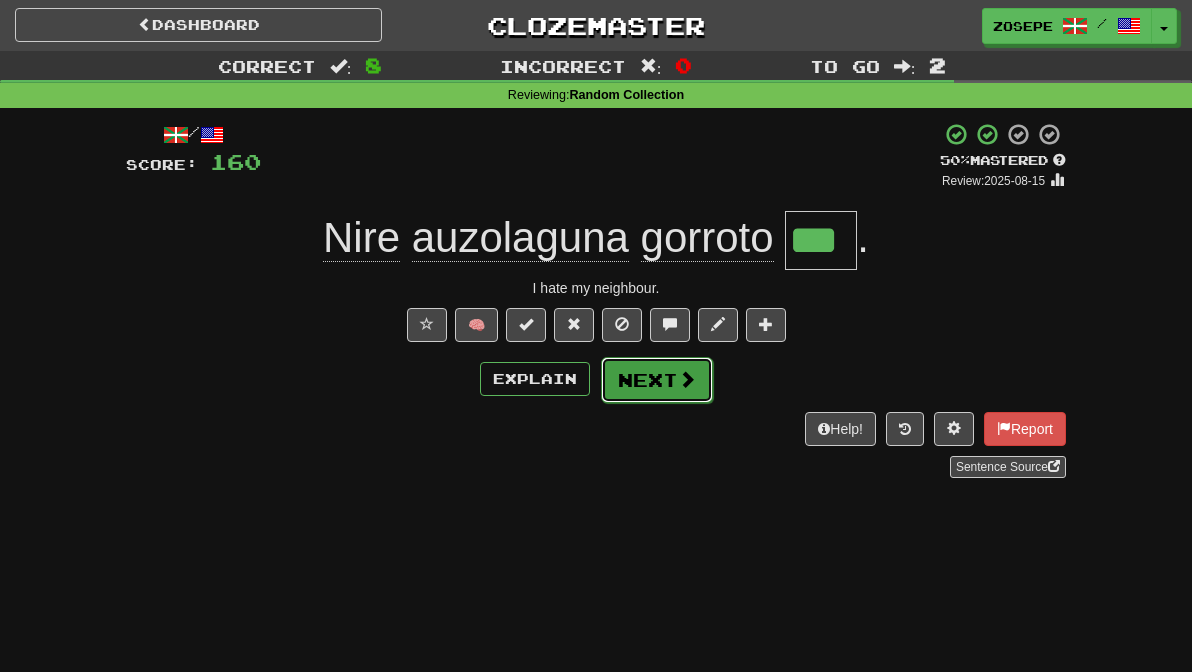 click at bounding box center [687, 379] 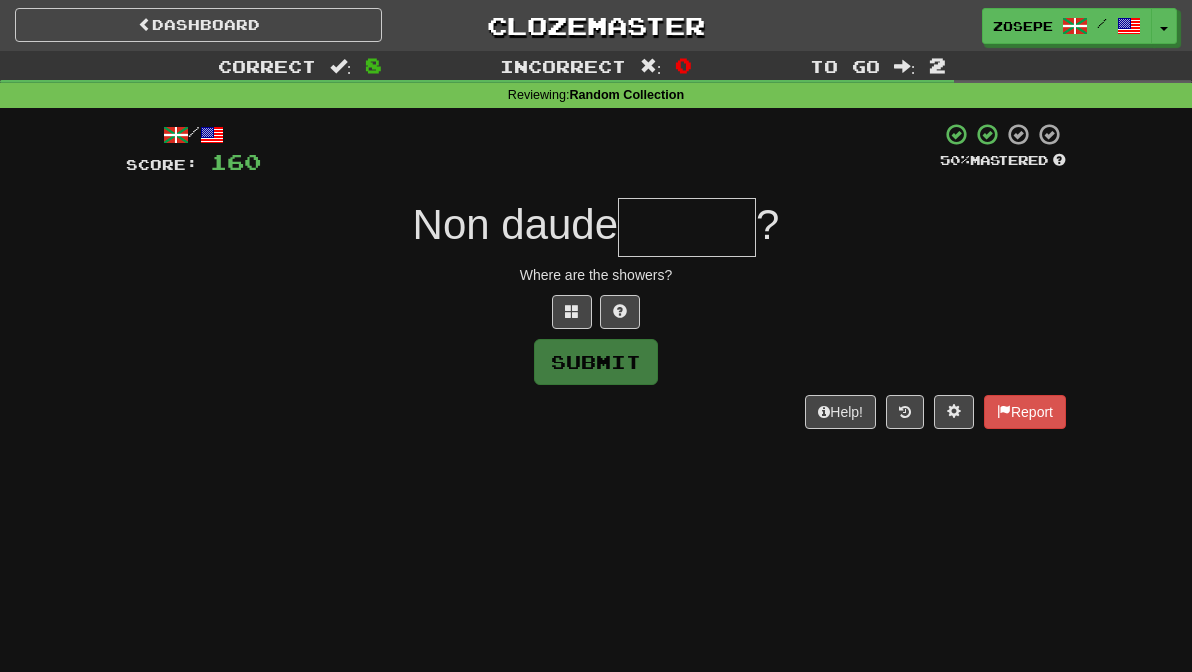 type on "*" 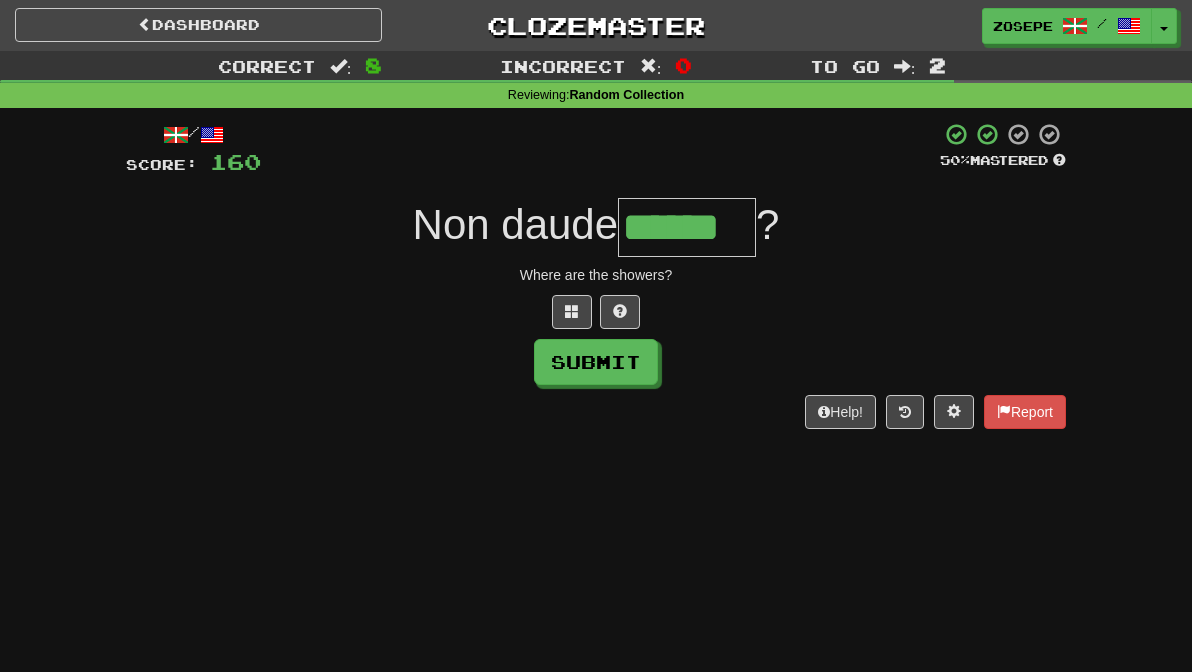type on "******" 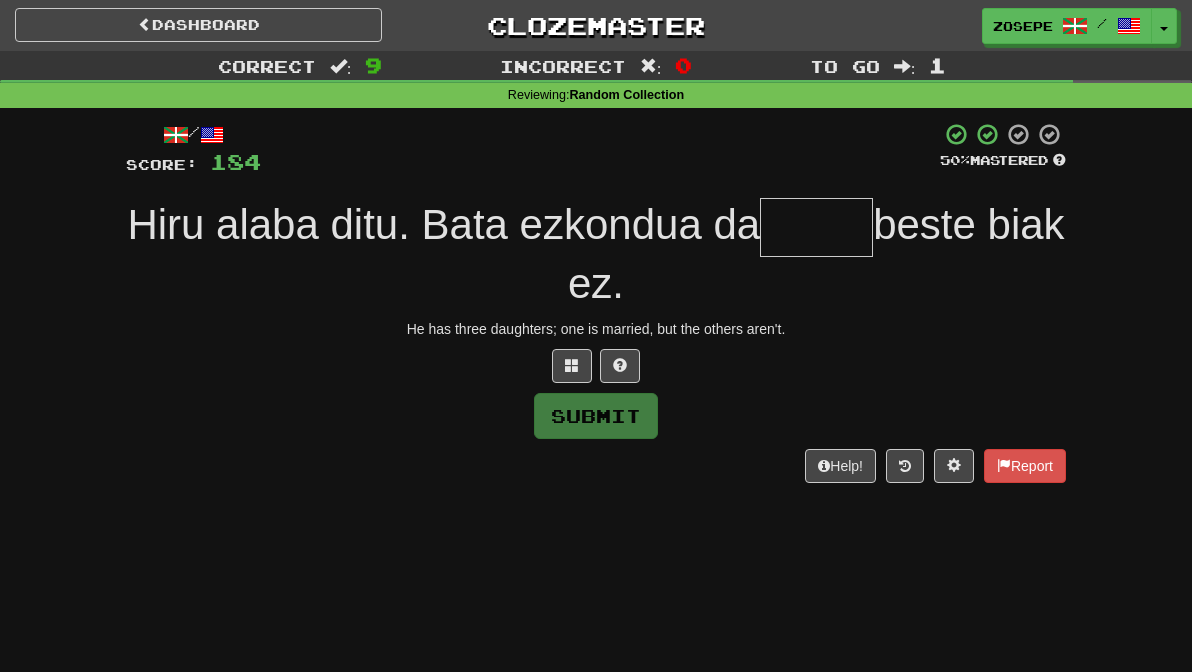 type on "*" 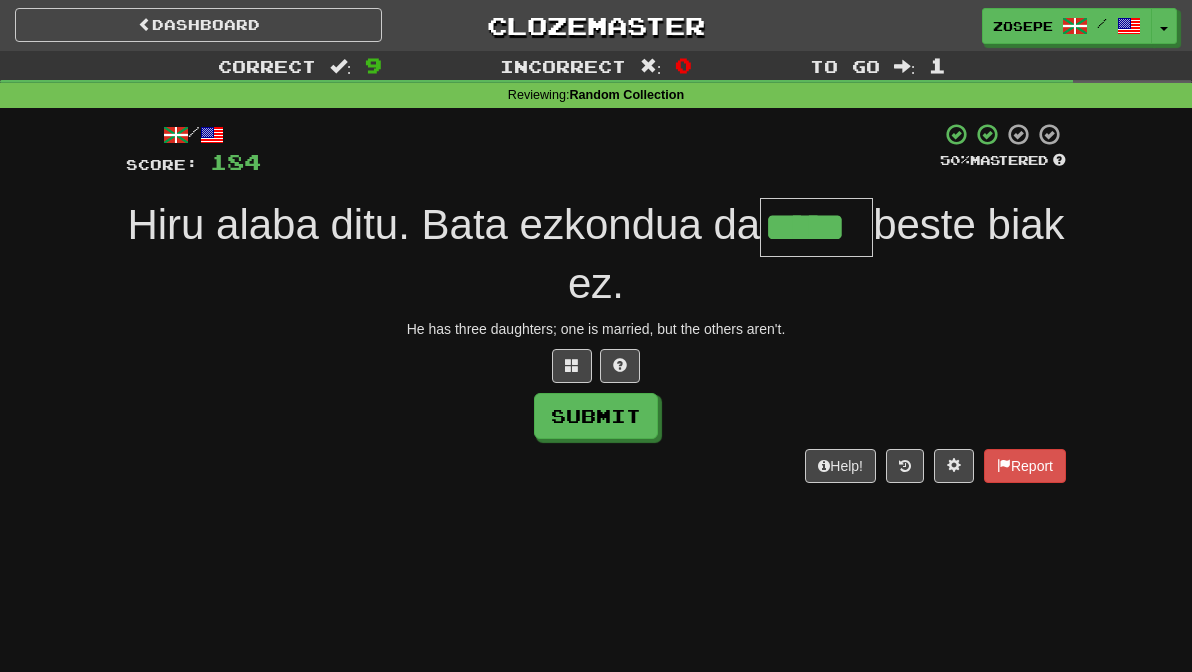 type on "*****" 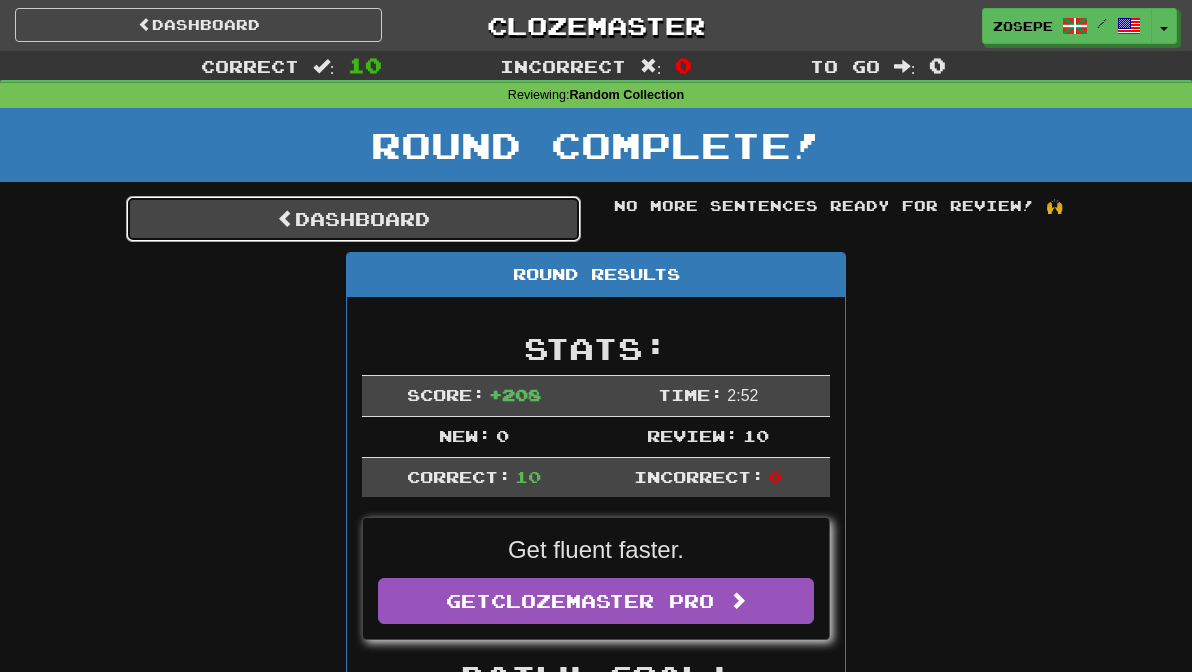 click on "Dashboard" at bounding box center (353, 219) 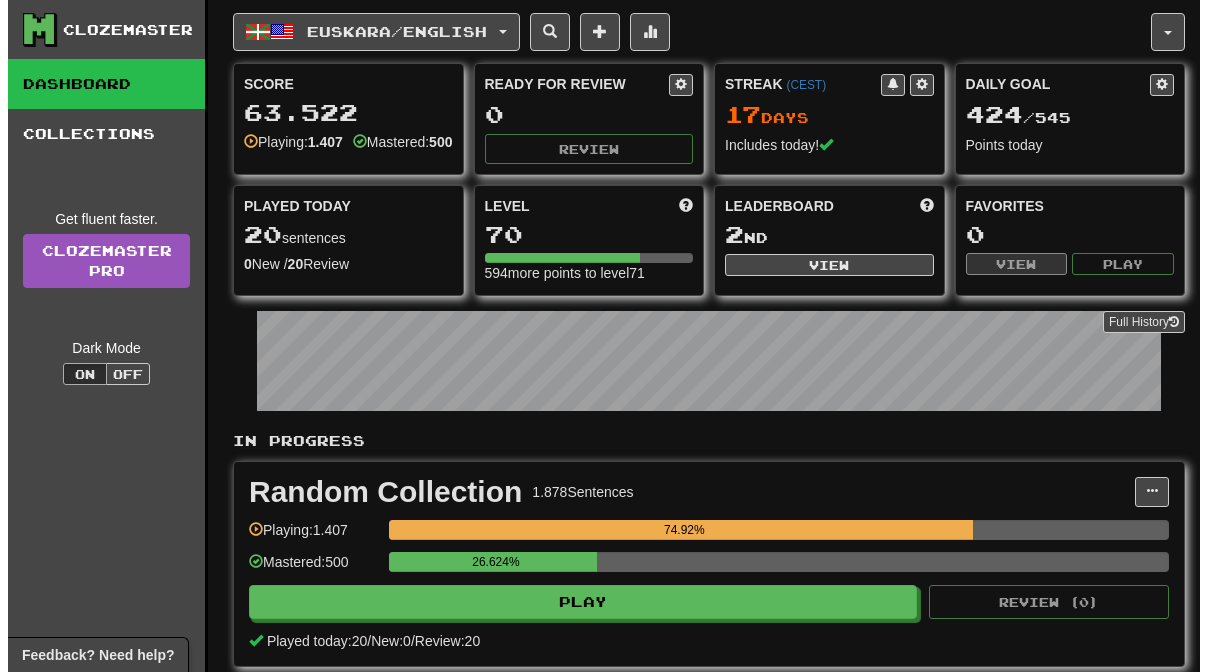 scroll, scrollTop: 0, scrollLeft: 0, axis: both 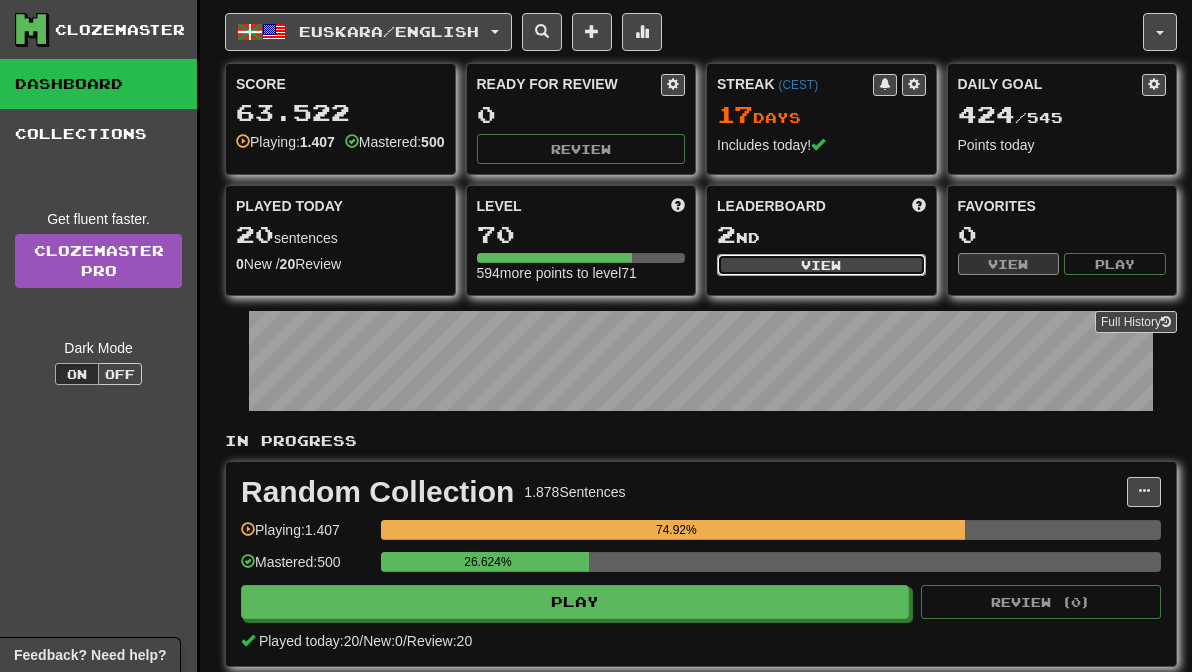 click on "View" at bounding box center [821, 265] 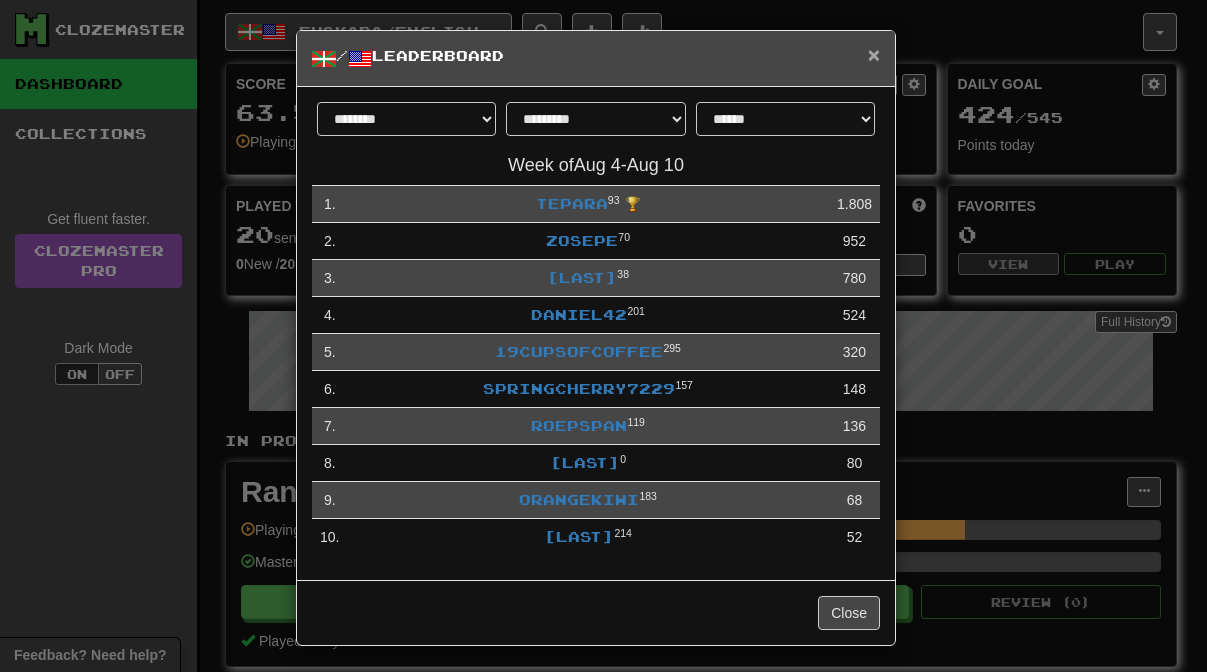 click on "×" at bounding box center (874, 54) 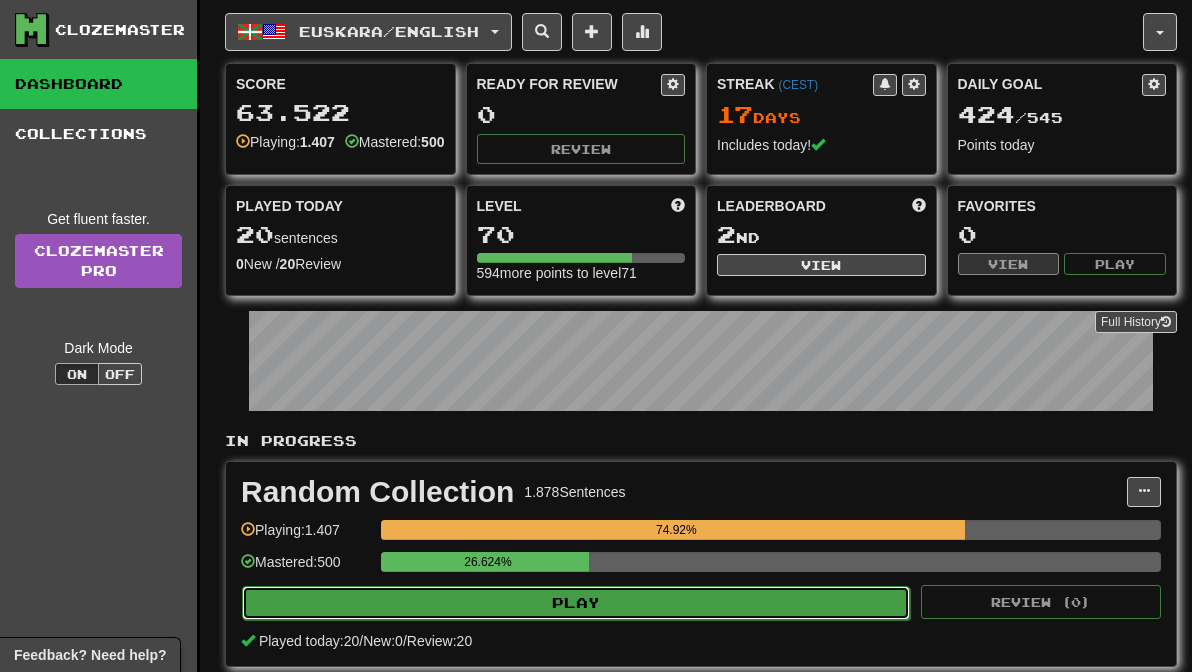 click on "Play" at bounding box center (576, 603) 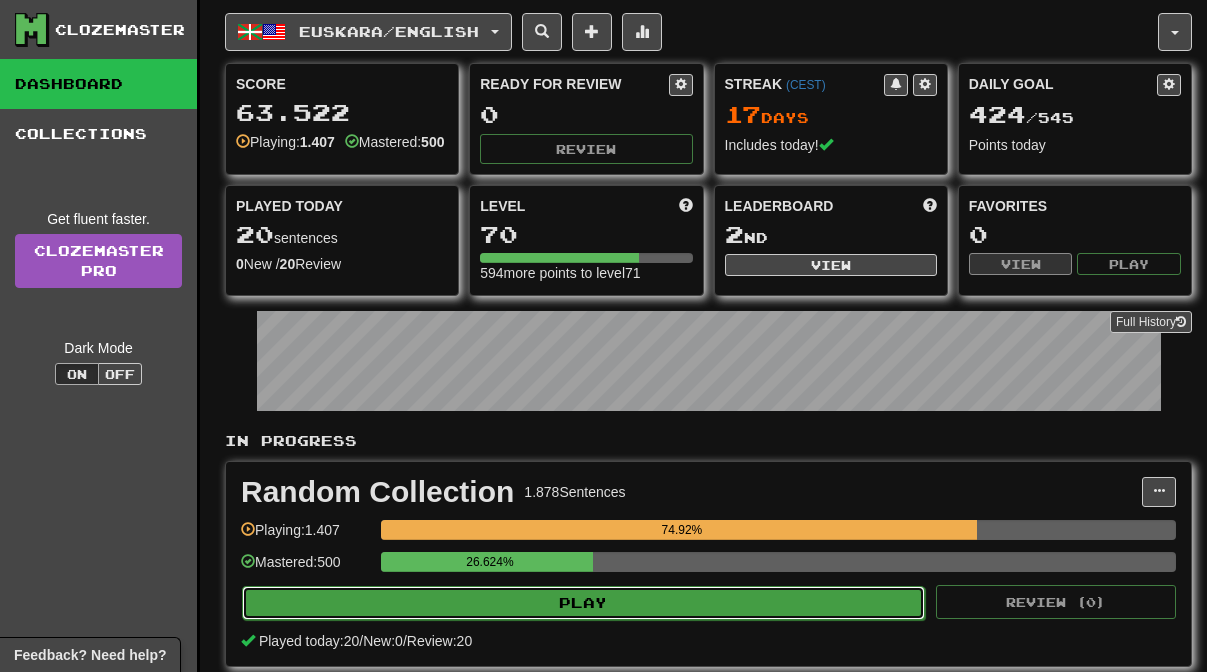 select on "**" 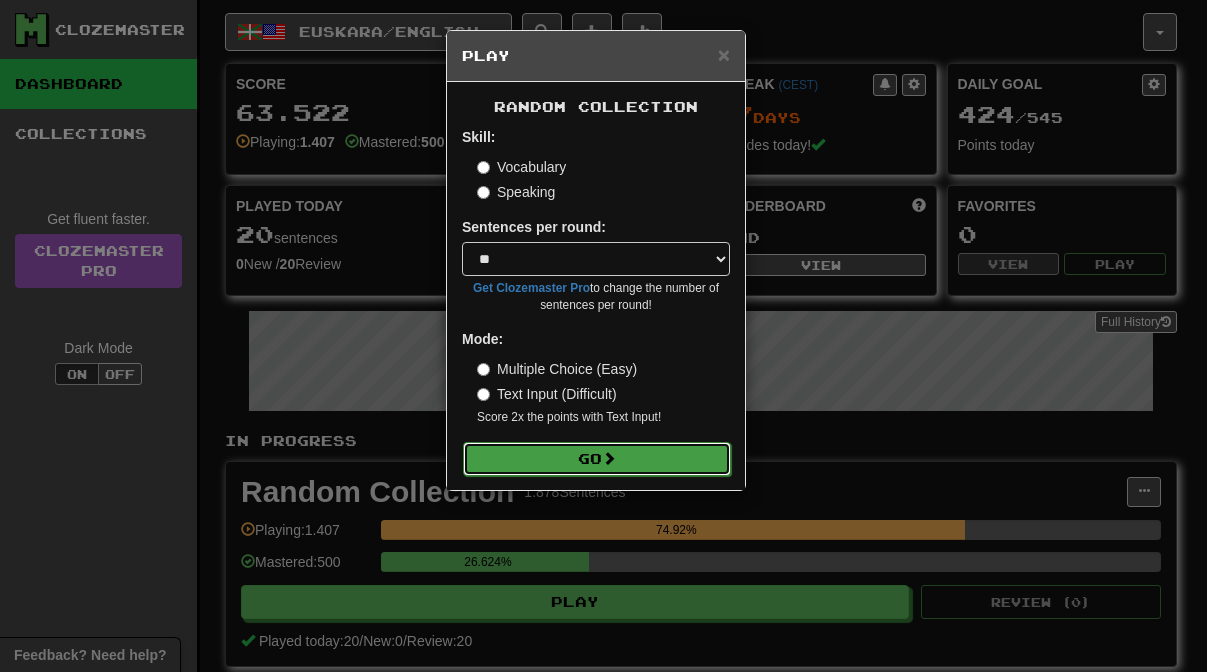 click on "Go" at bounding box center [597, 459] 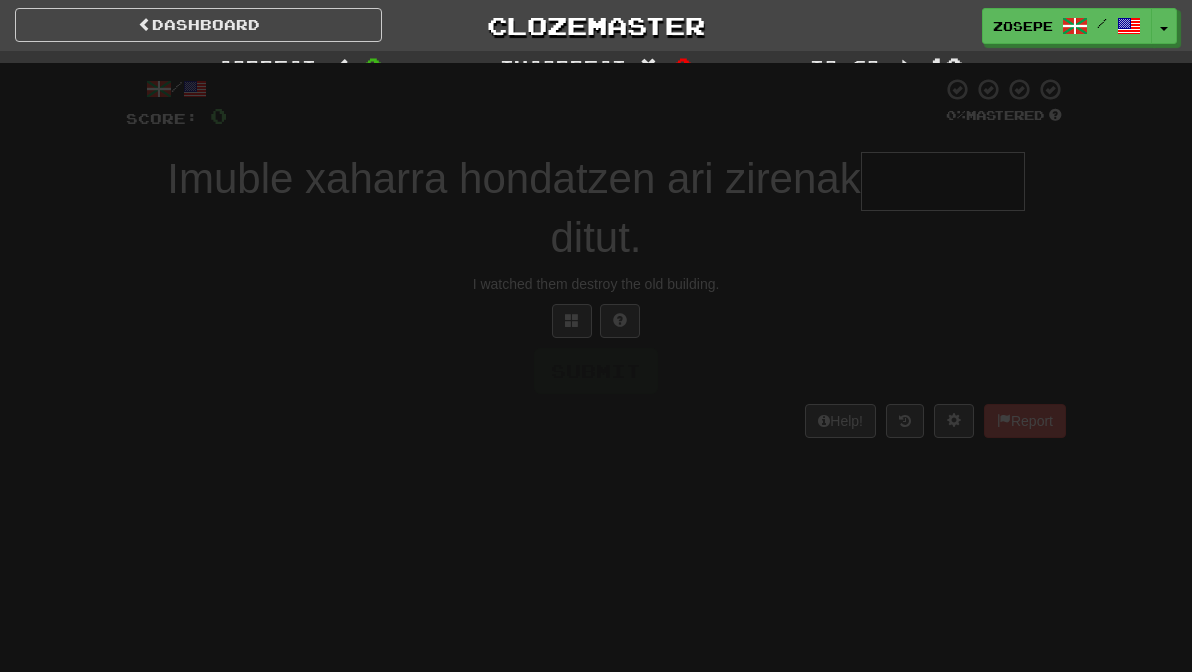 scroll, scrollTop: 0, scrollLeft: 0, axis: both 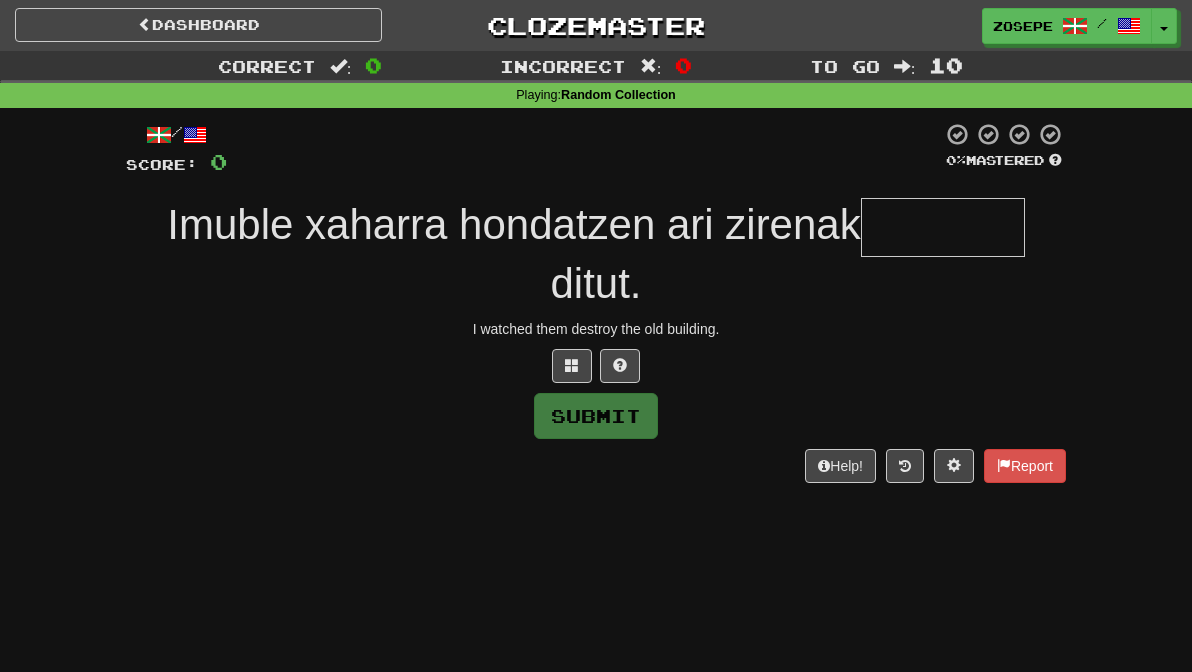type on "*" 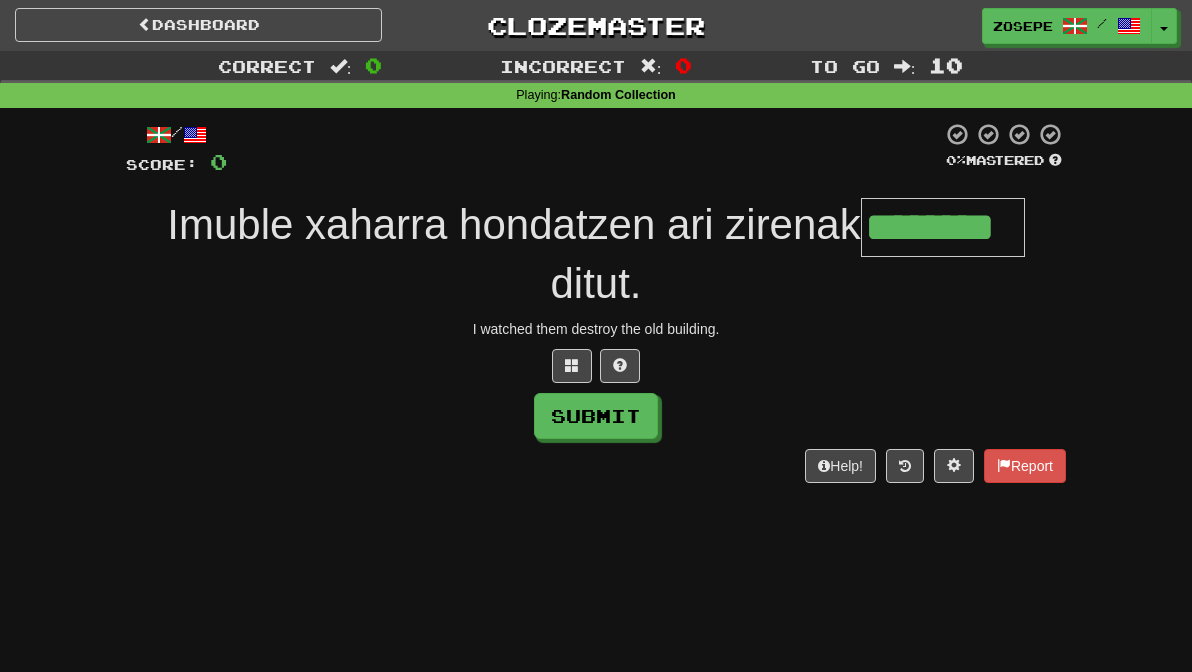 type on "********" 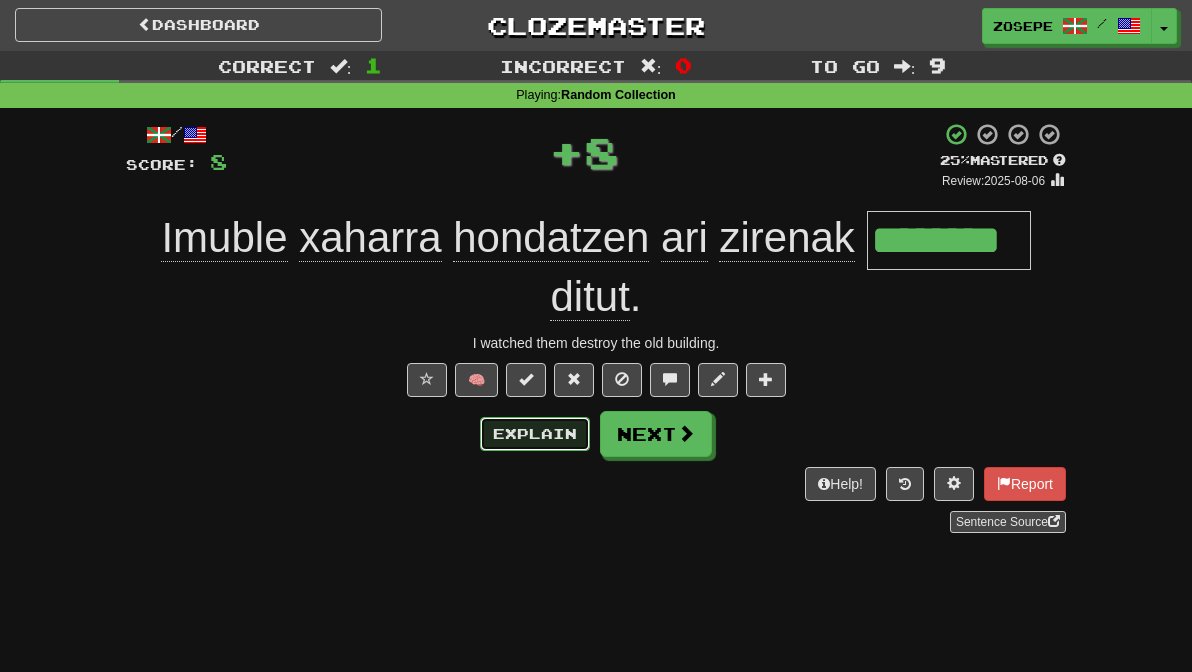 click on "Explain" at bounding box center [535, 434] 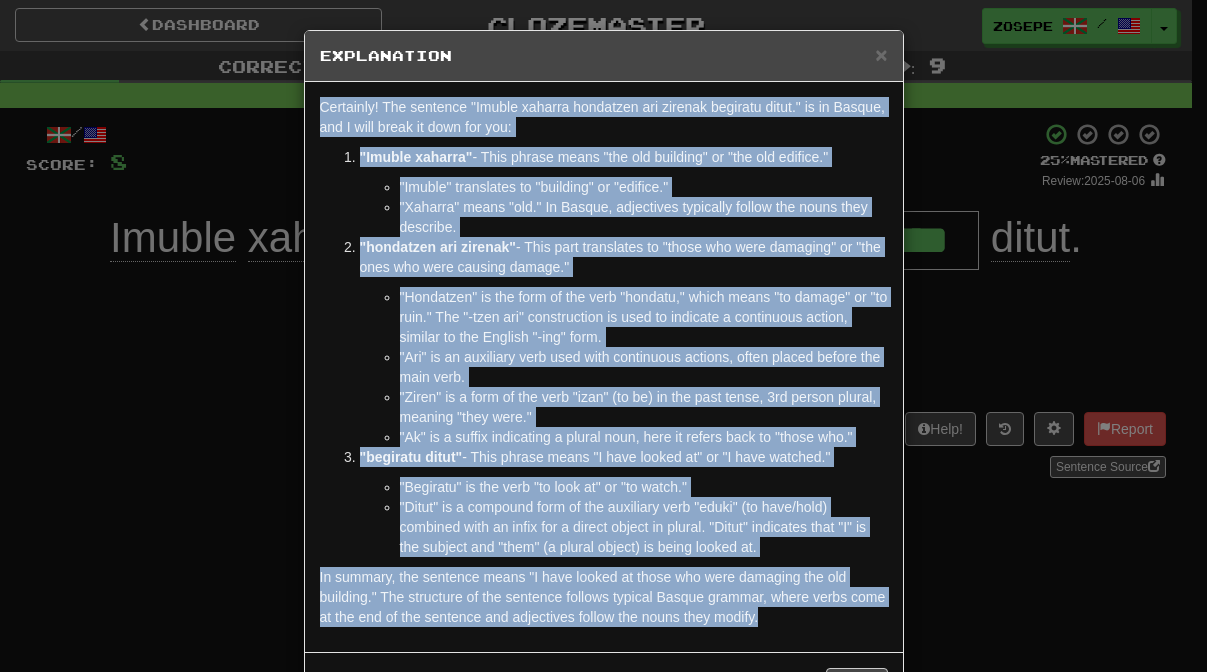 drag, startPoint x: 826, startPoint y: 627, endPoint x: 342, endPoint y: 87, distance: 725.1593 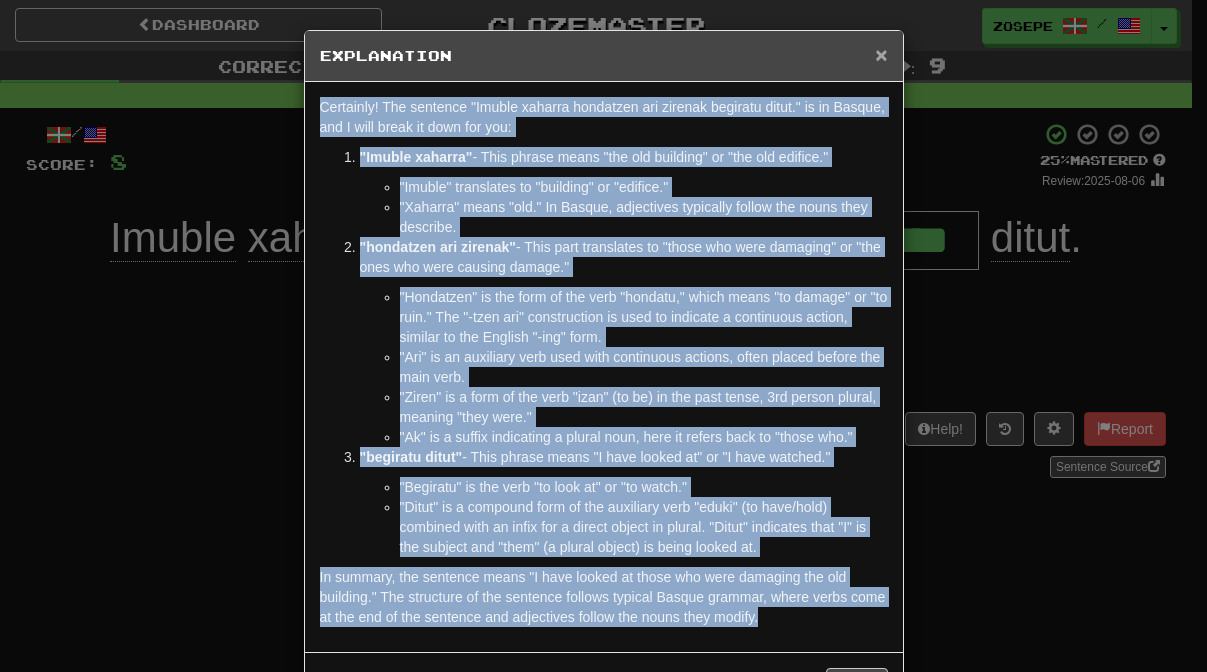 click on "×" at bounding box center (881, 54) 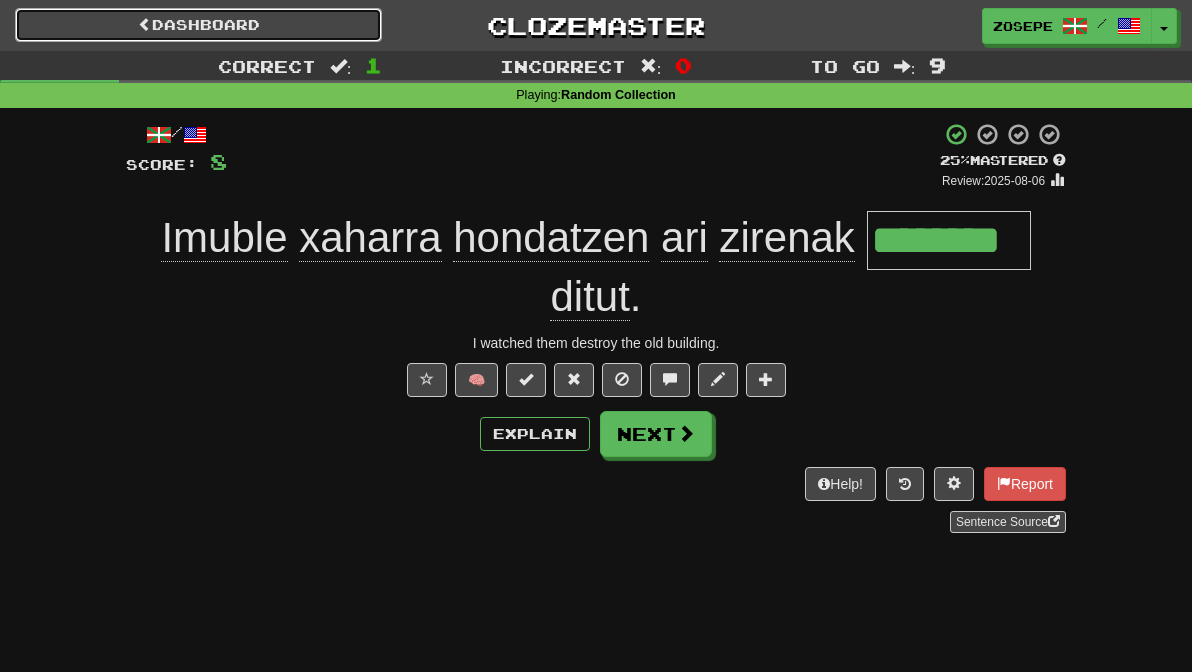click on "Dashboard" at bounding box center [198, 25] 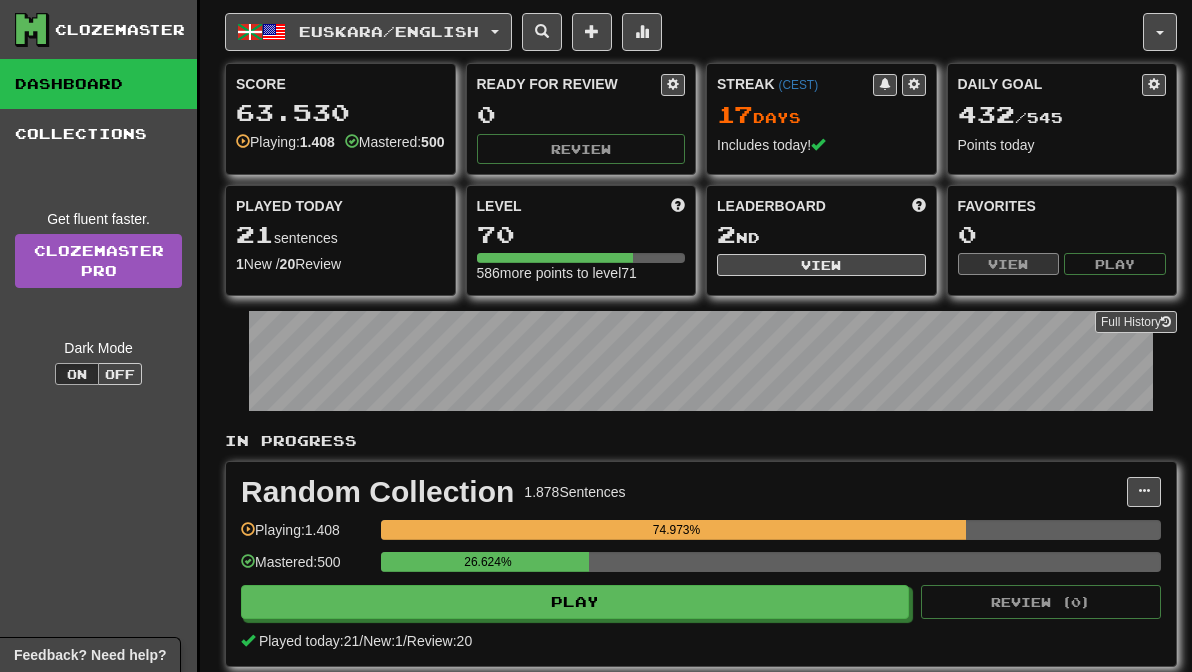 scroll, scrollTop: 0, scrollLeft: 0, axis: both 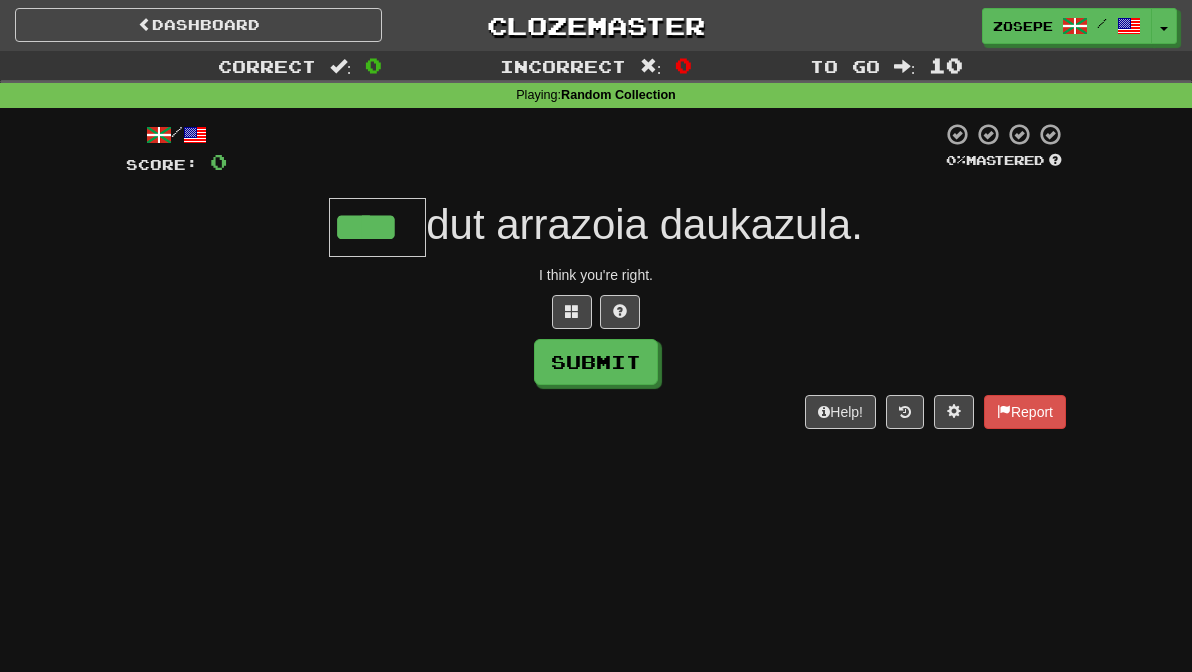 type on "****" 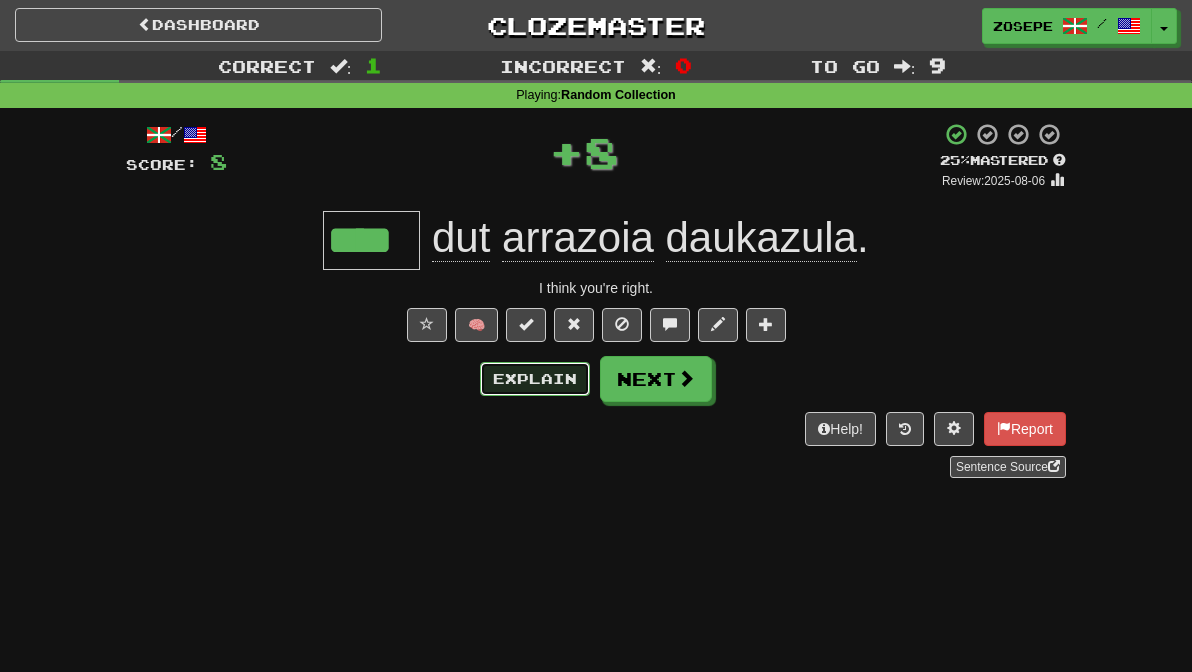 click on "Explain" at bounding box center [535, 379] 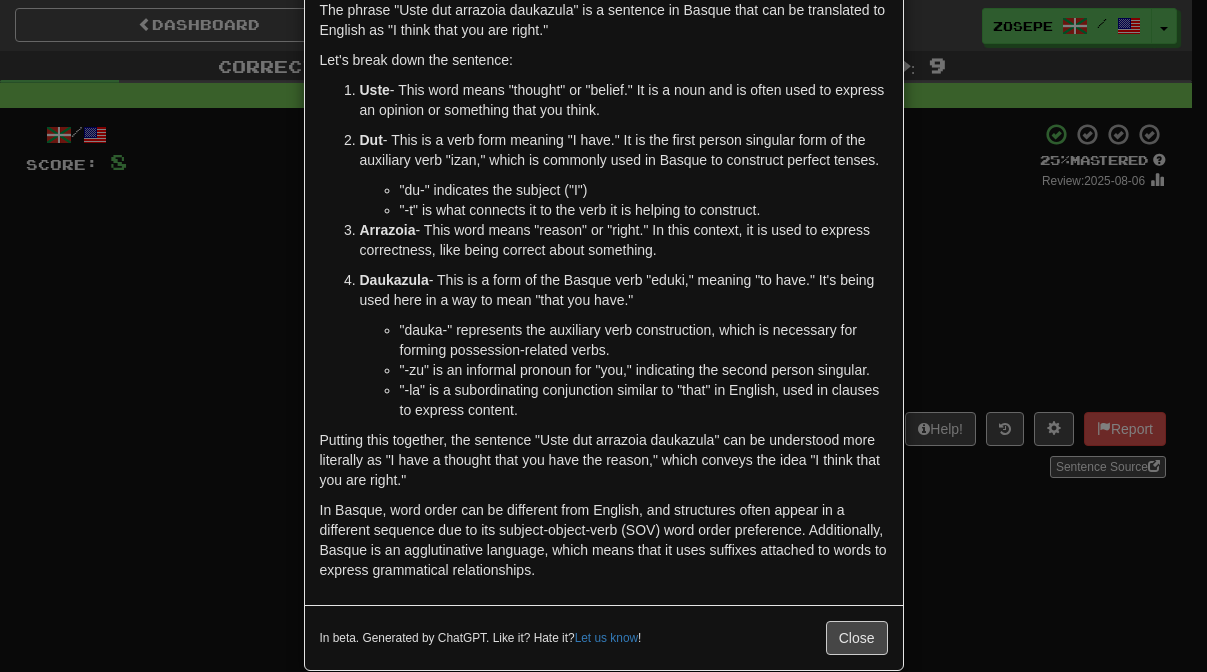 scroll, scrollTop: 99, scrollLeft: 0, axis: vertical 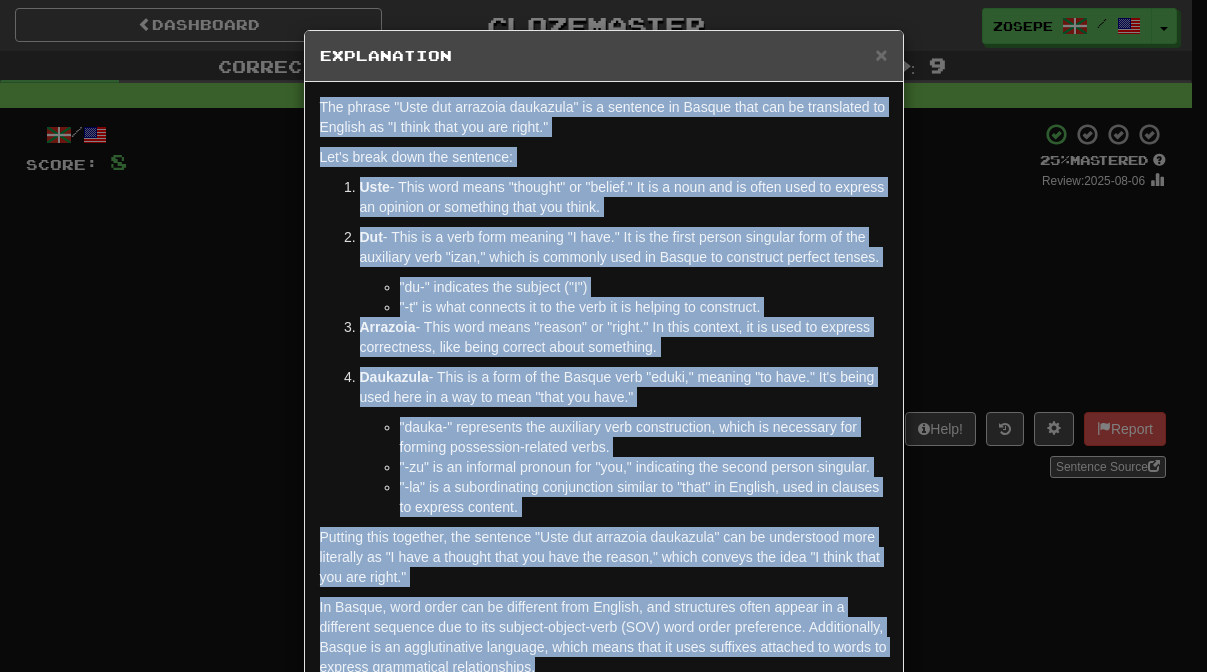 drag, startPoint x: 797, startPoint y: 605, endPoint x: 260, endPoint y: 79, distance: 751.69476 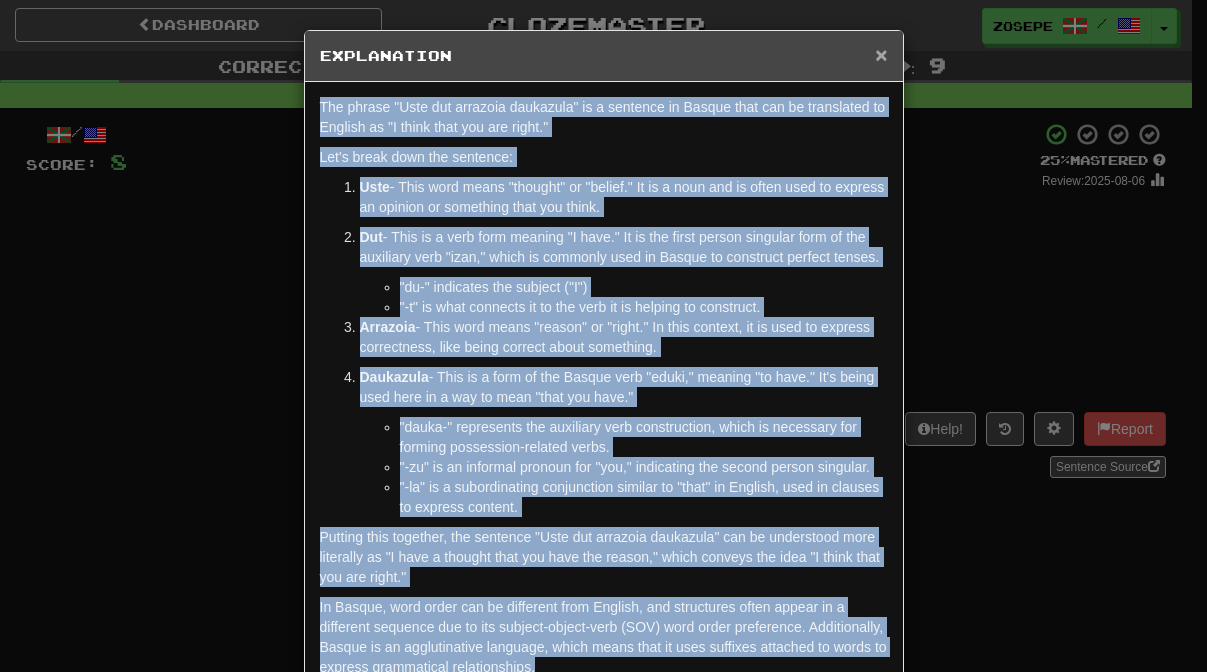 click on "×" at bounding box center (881, 54) 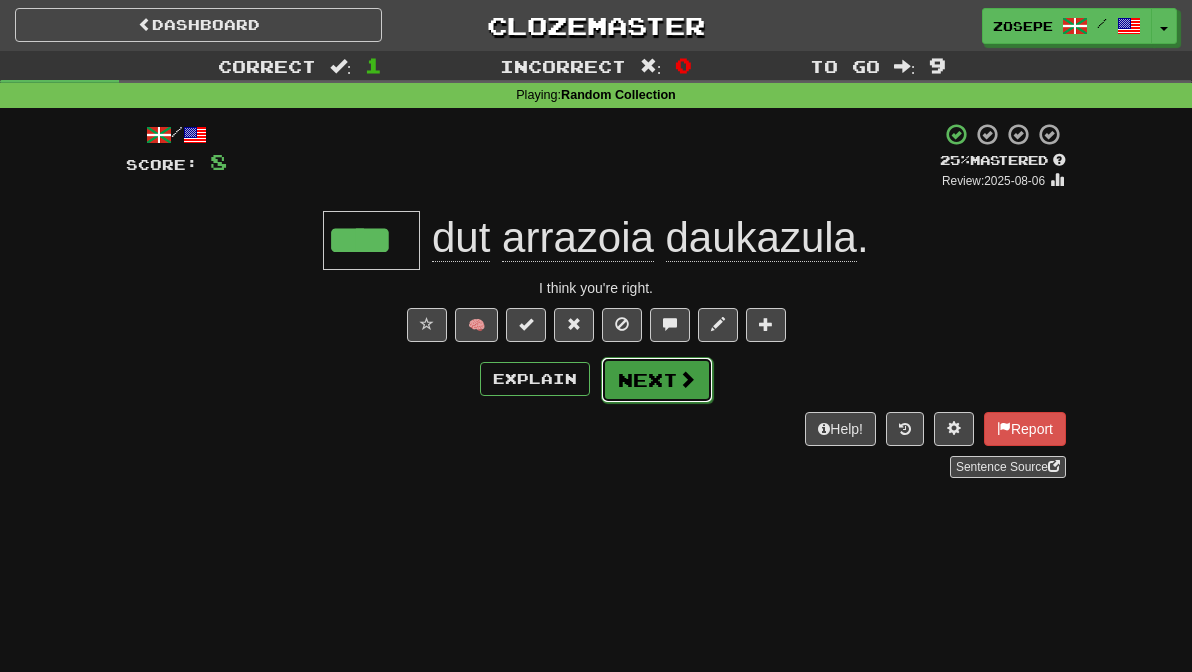 click on "Next" at bounding box center [657, 380] 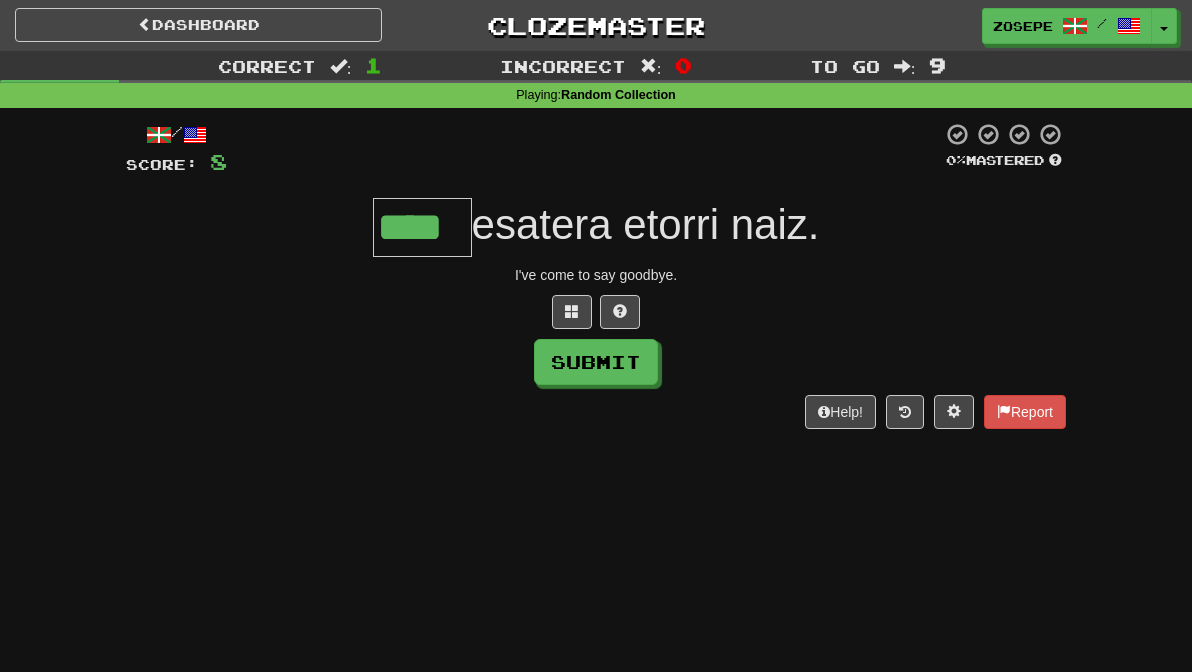 type on "****" 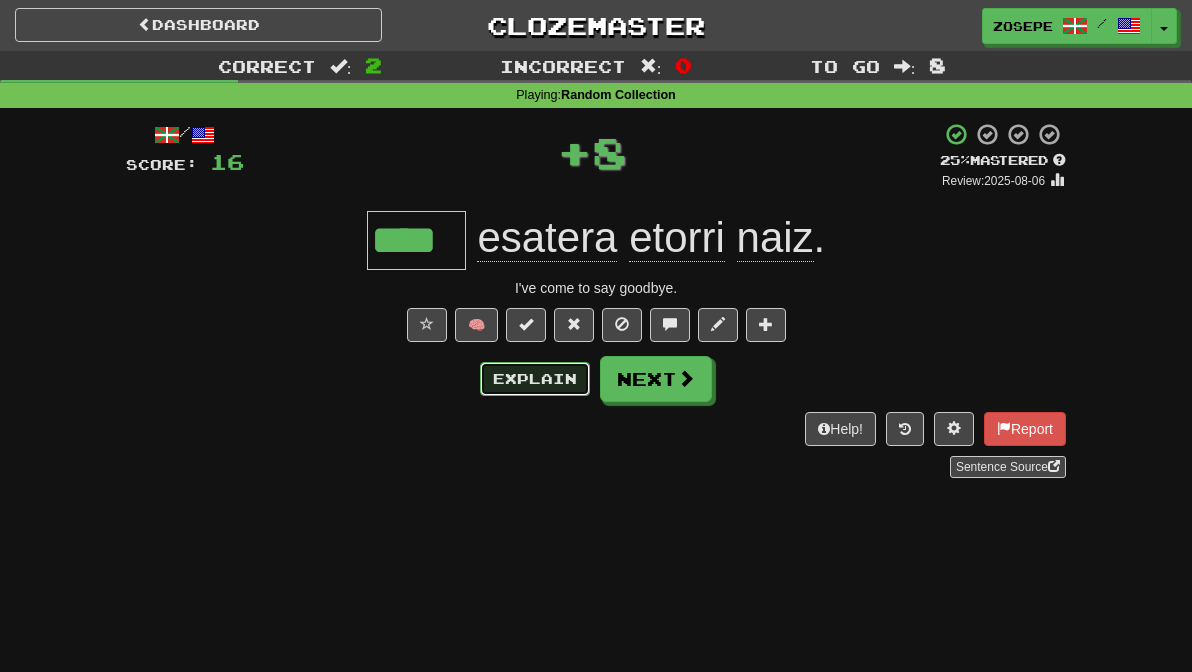 click on "Explain" at bounding box center [535, 379] 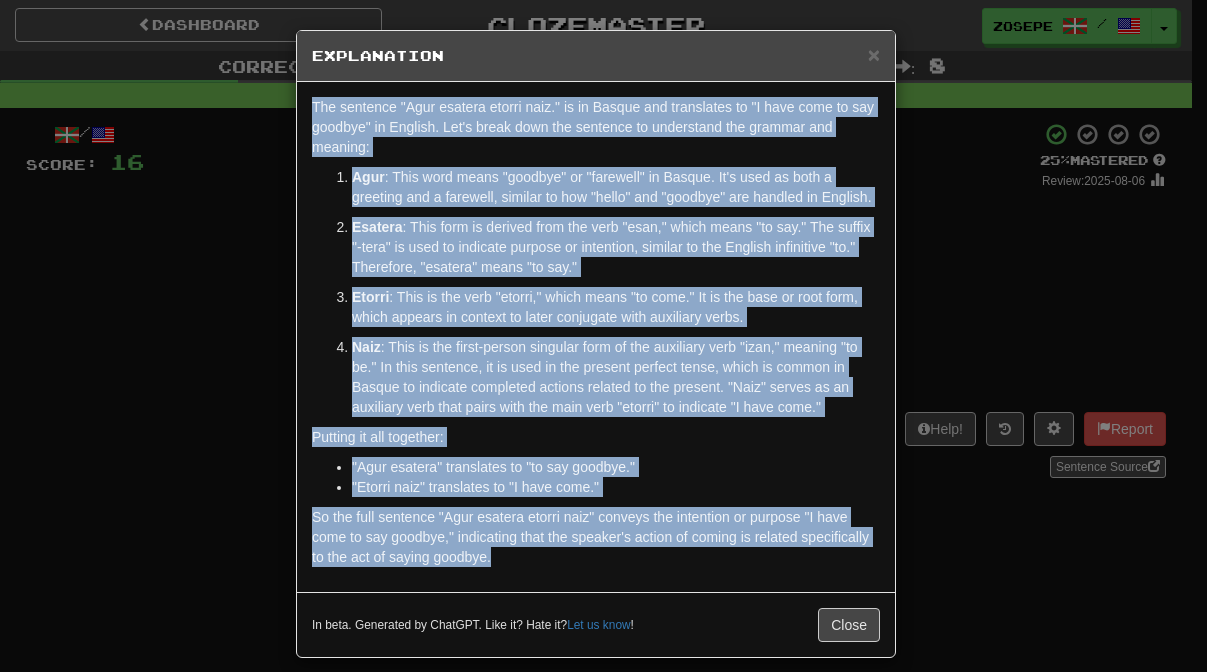 drag, startPoint x: 587, startPoint y: 572, endPoint x: 253, endPoint y: 113, distance: 567.65924 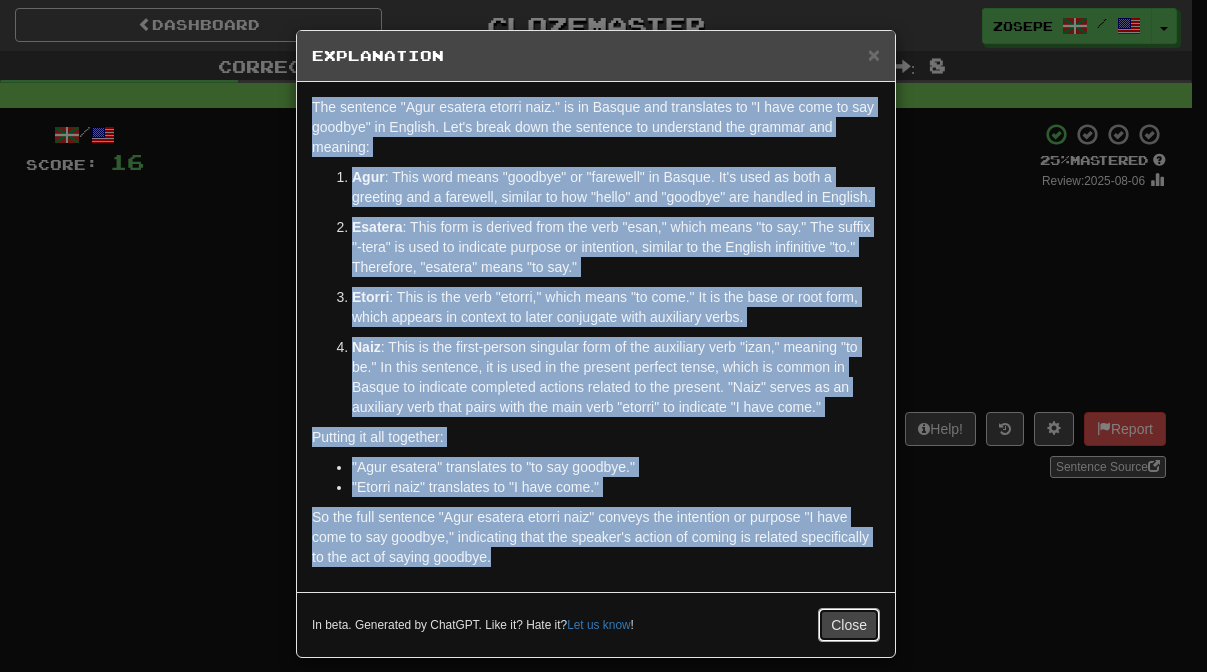 click on "Close" at bounding box center [849, 625] 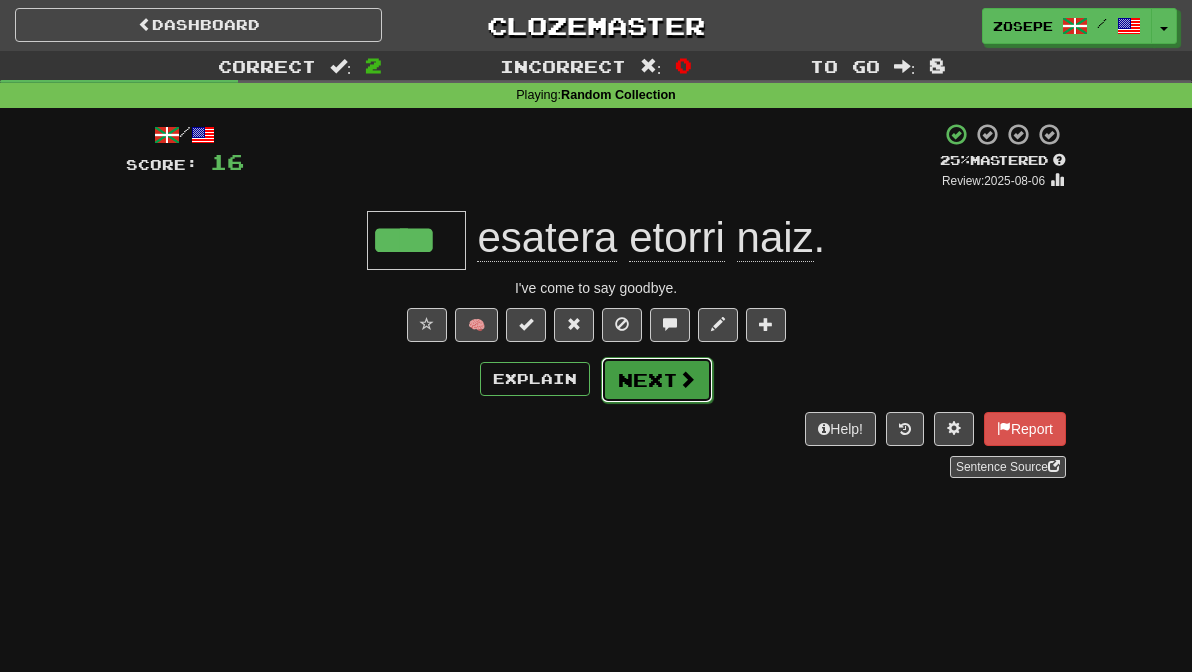 click on "Next" at bounding box center (657, 380) 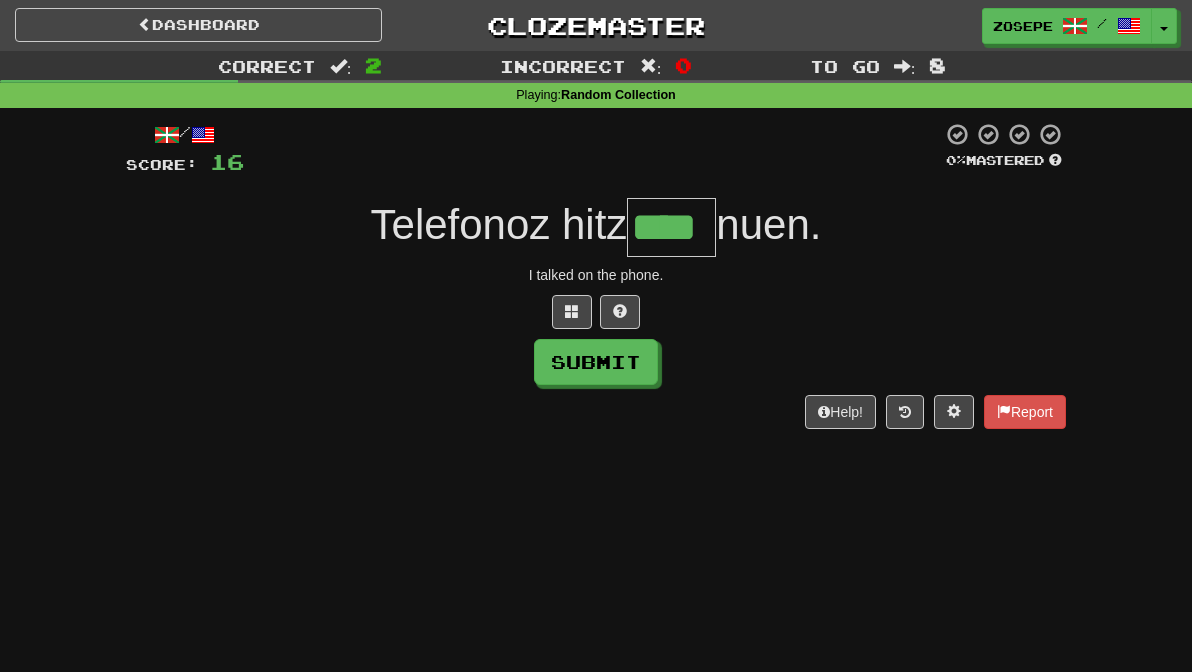 type on "****" 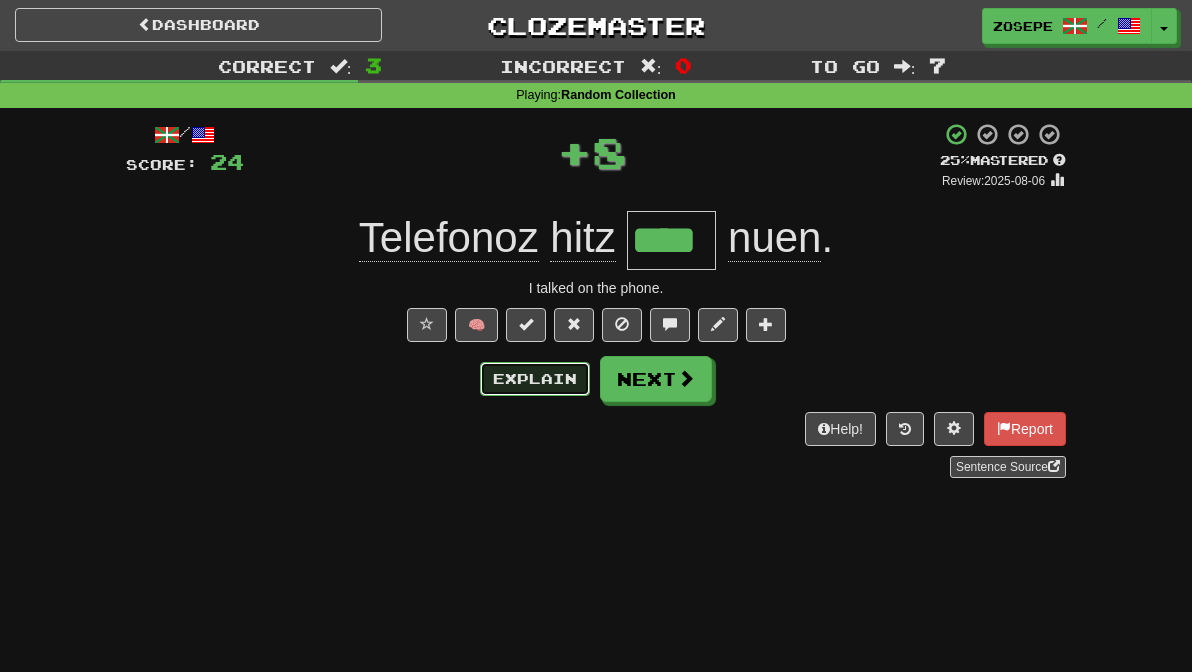 click on "Explain" at bounding box center [535, 379] 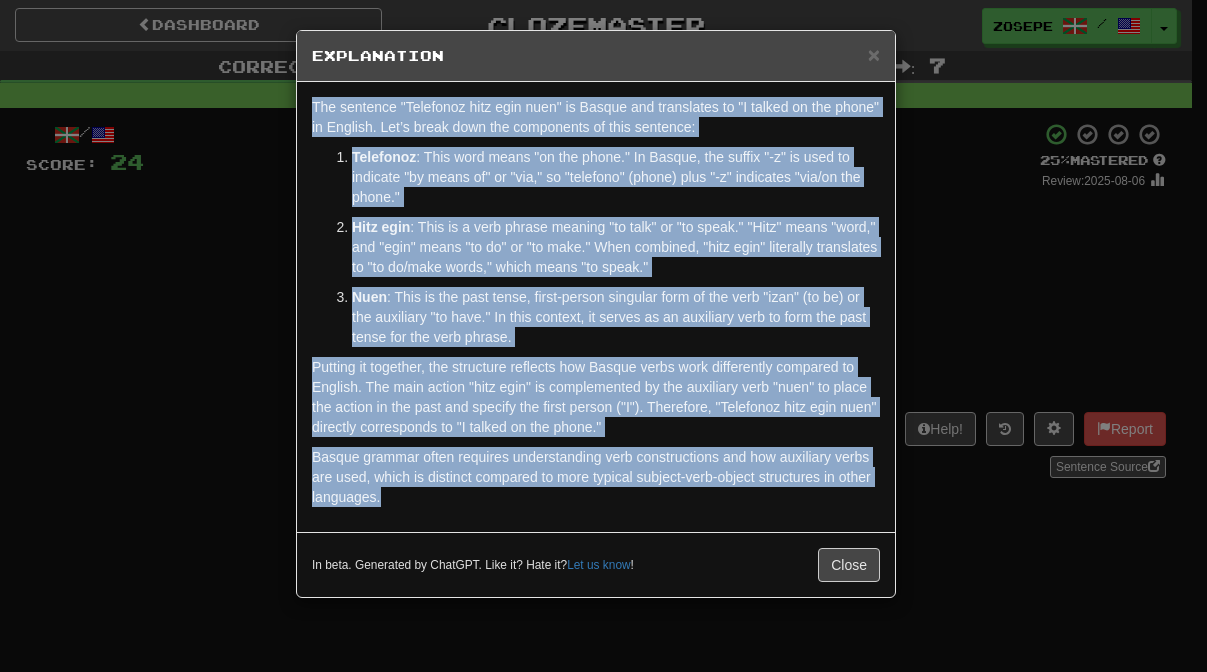 drag, startPoint x: 662, startPoint y: 514, endPoint x: 275, endPoint y: 92, distance: 572.5845 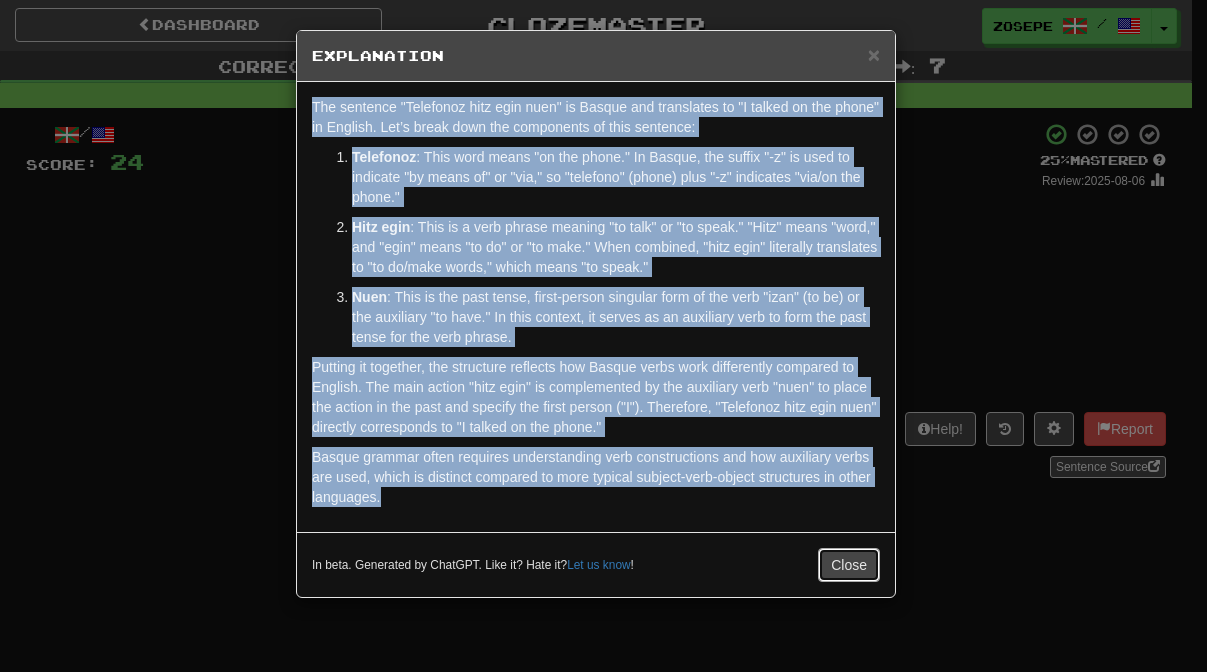 click on "Close" at bounding box center (849, 565) 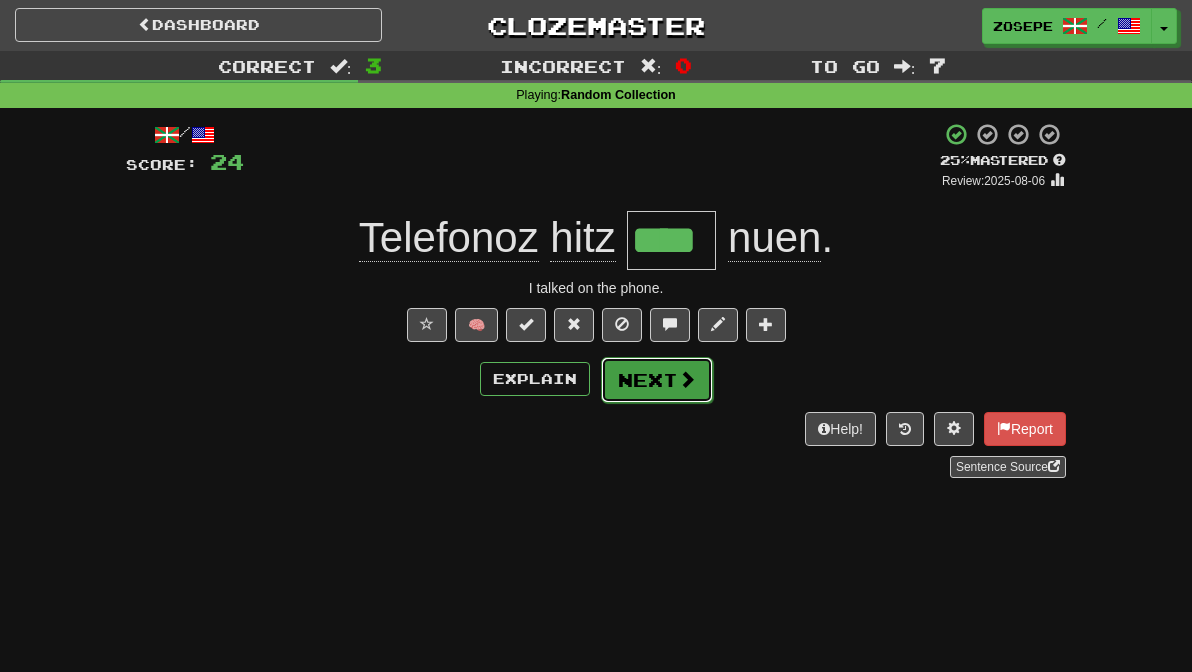 click on "Next" at bounding box center (657, 380) 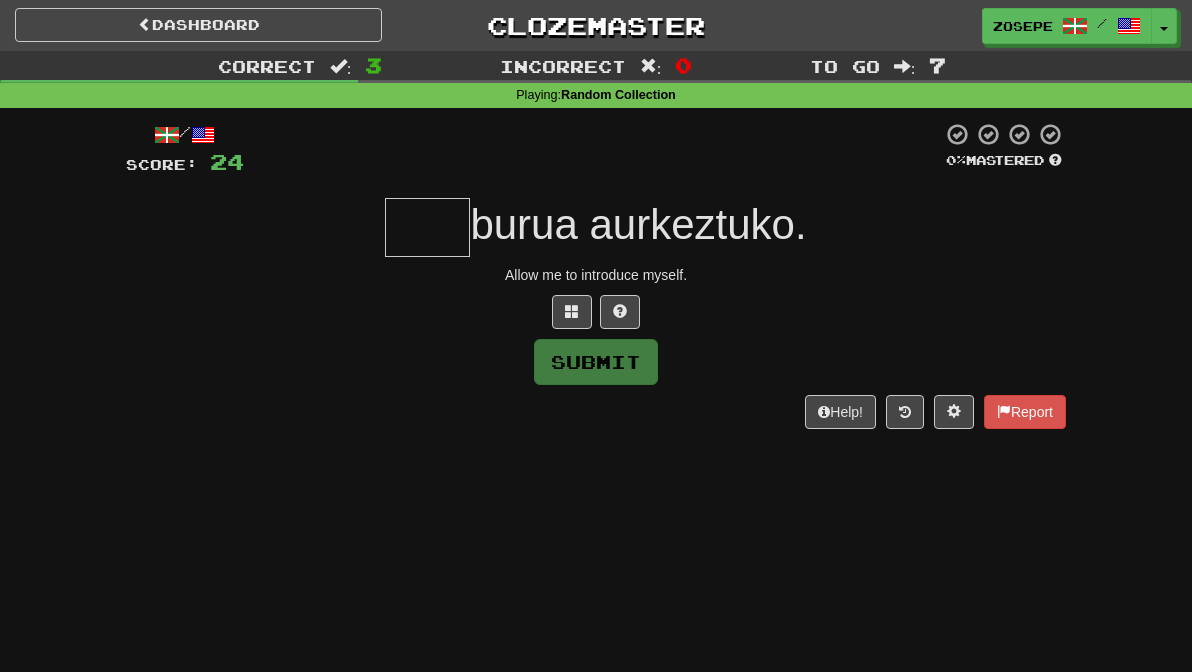 type on "*" 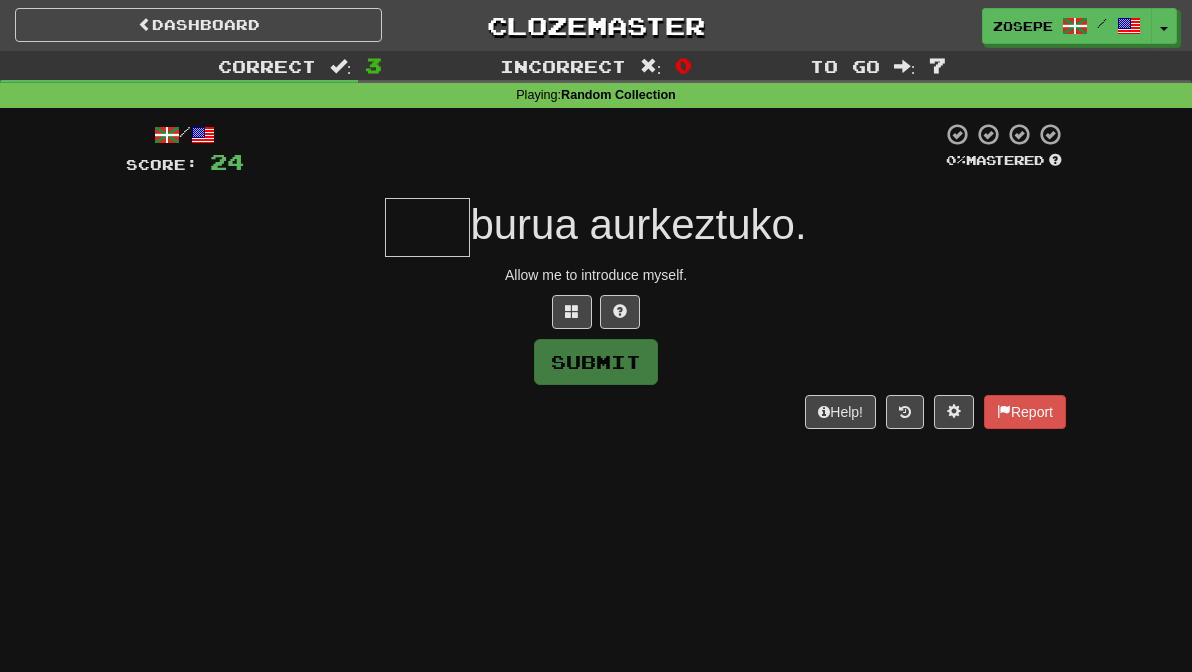 type on "*" 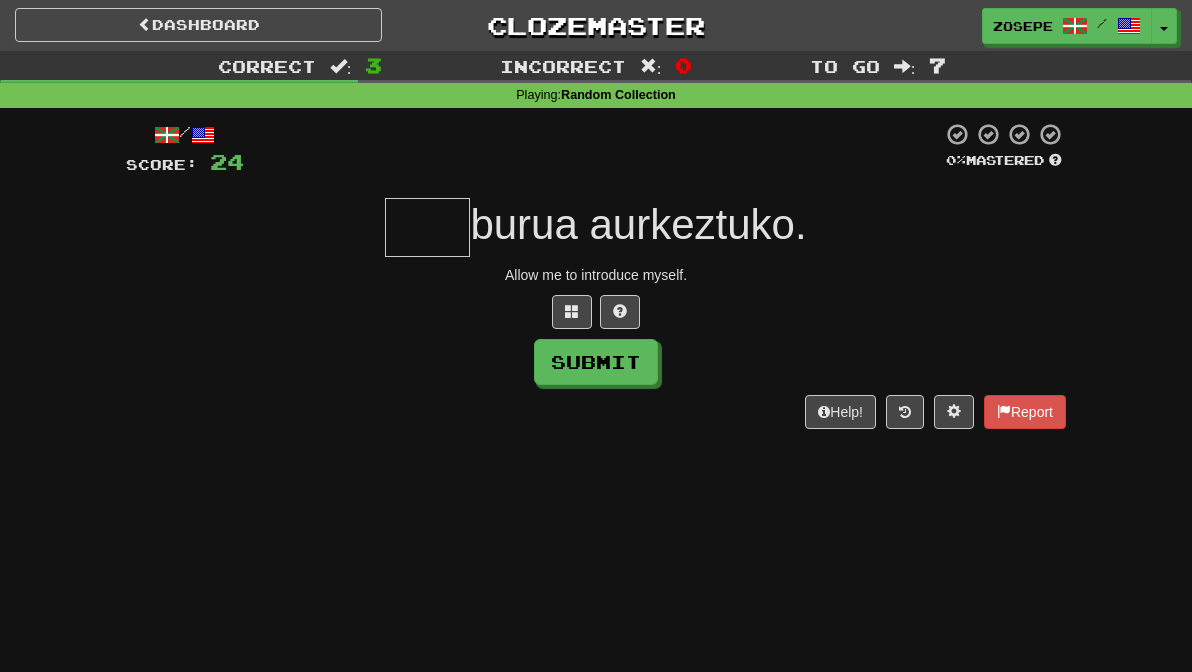 type on "*" 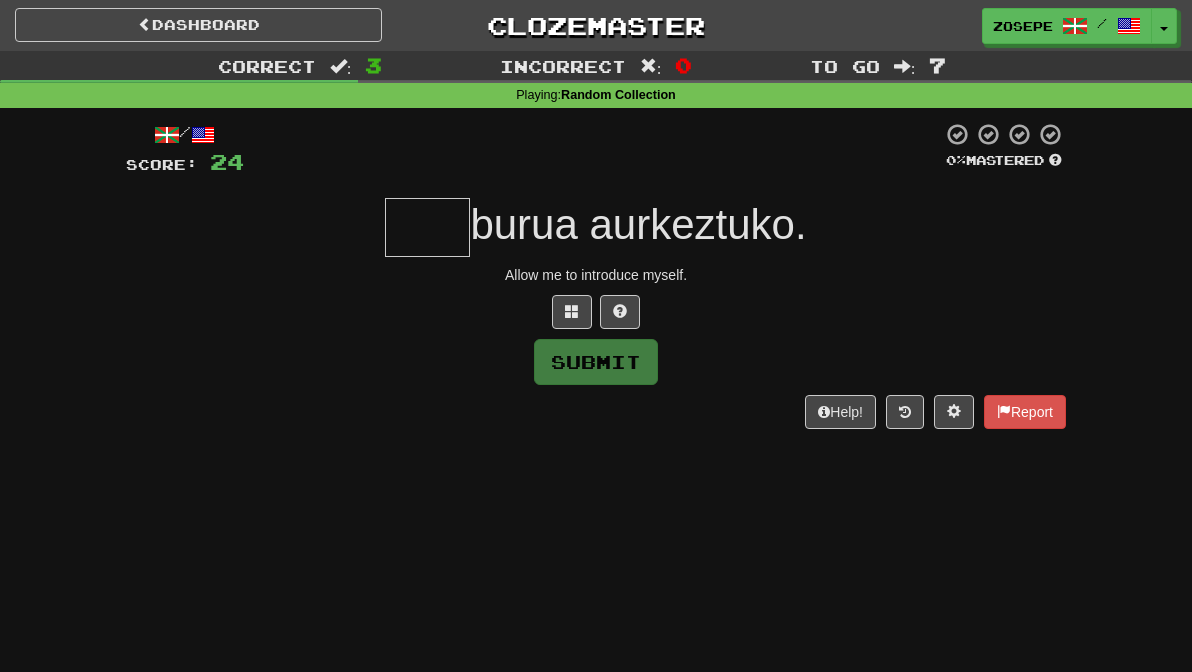 type on "*" 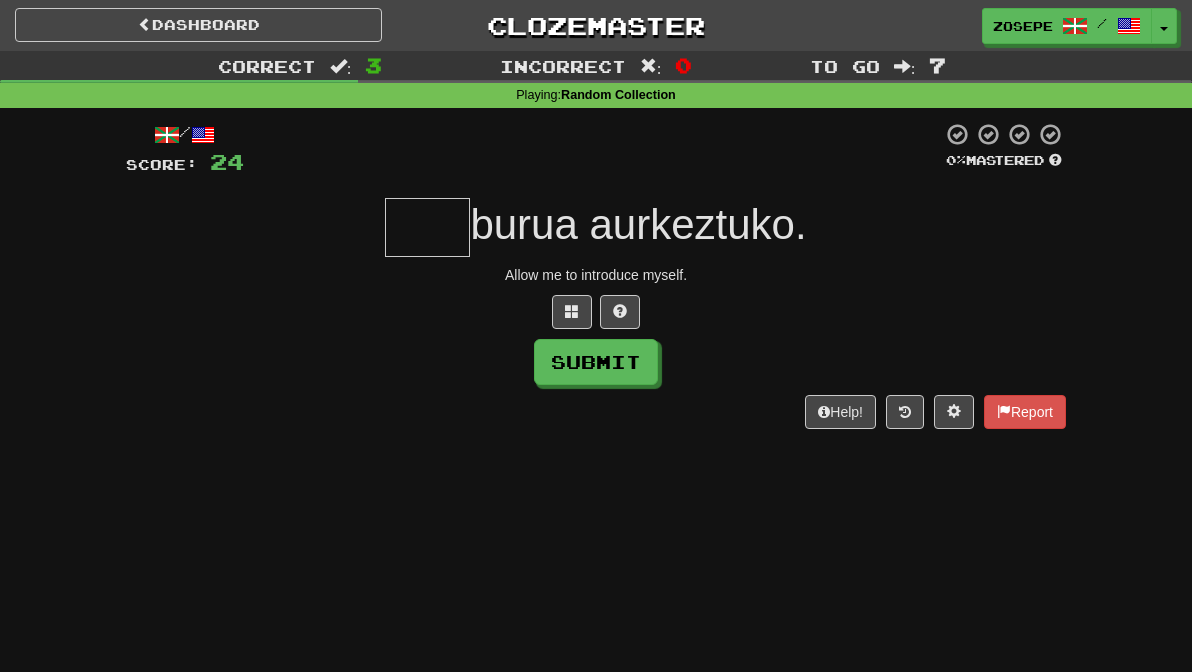 type on "*" 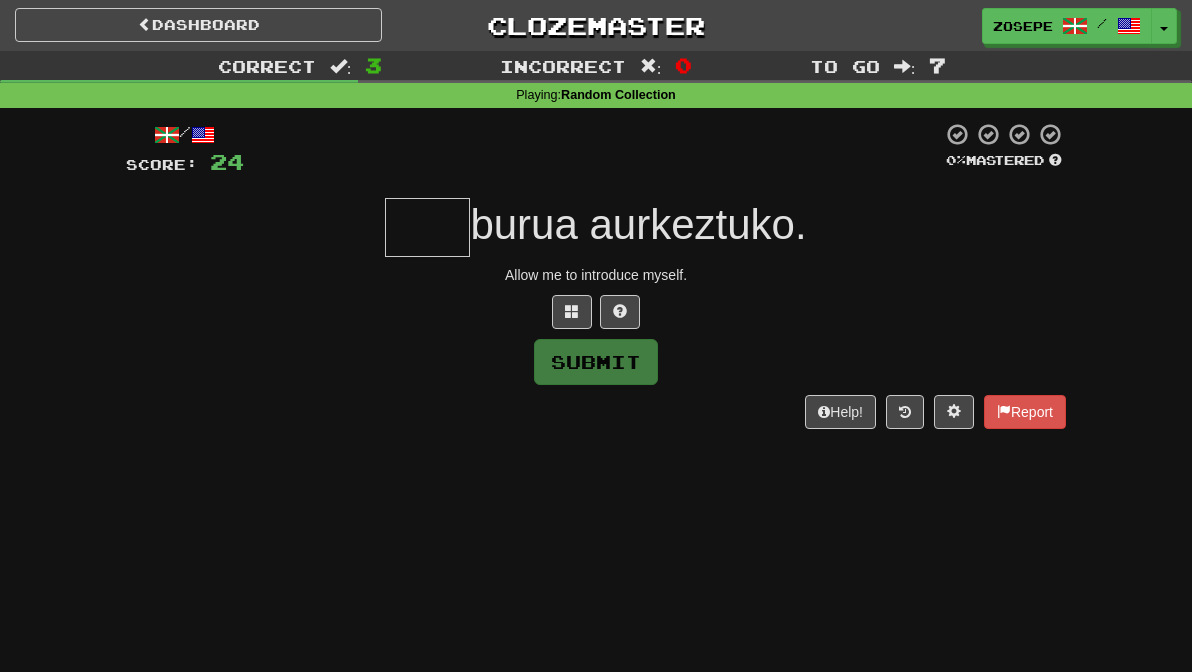 type on "*" 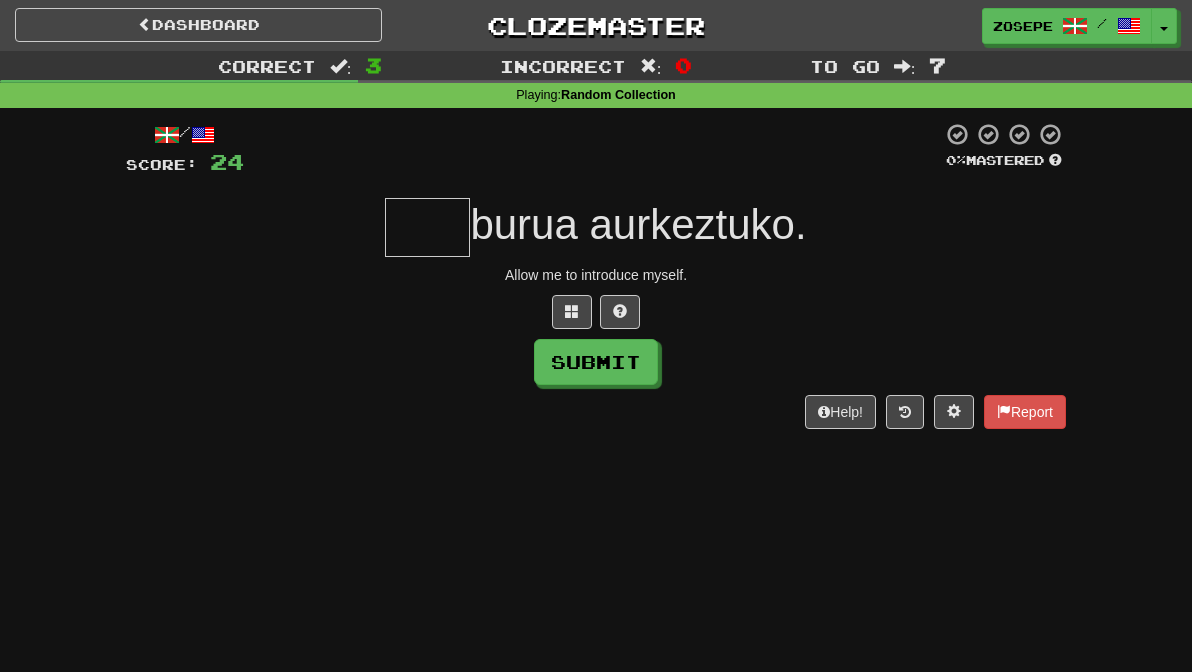 type on "*" 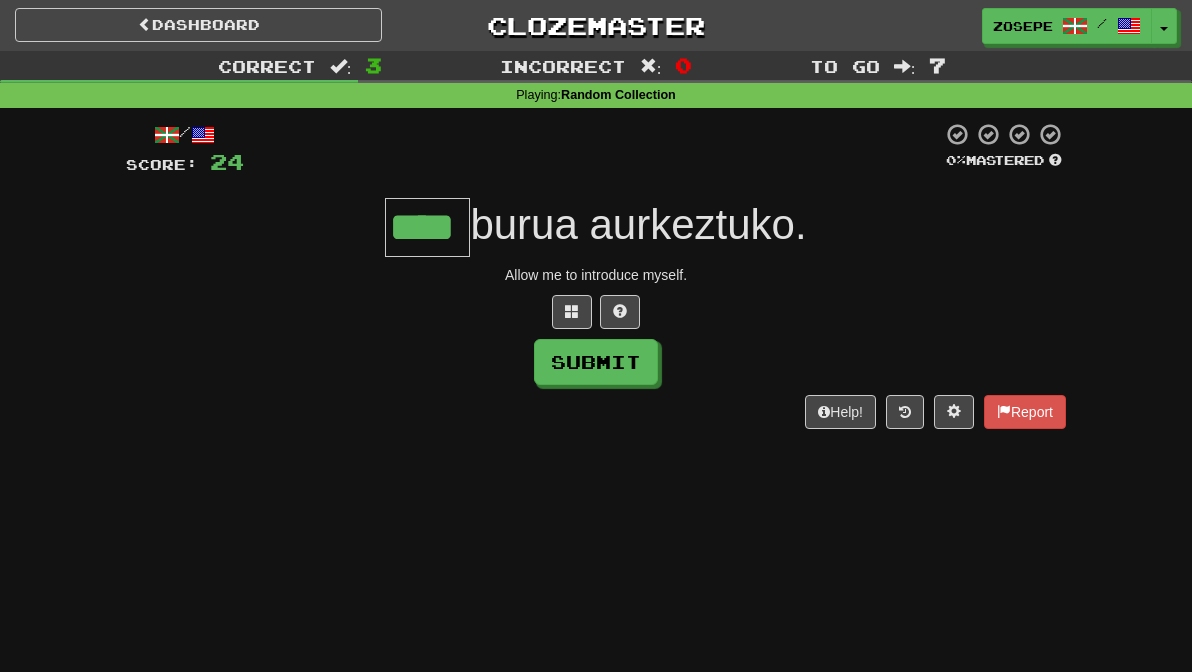 type on "****" 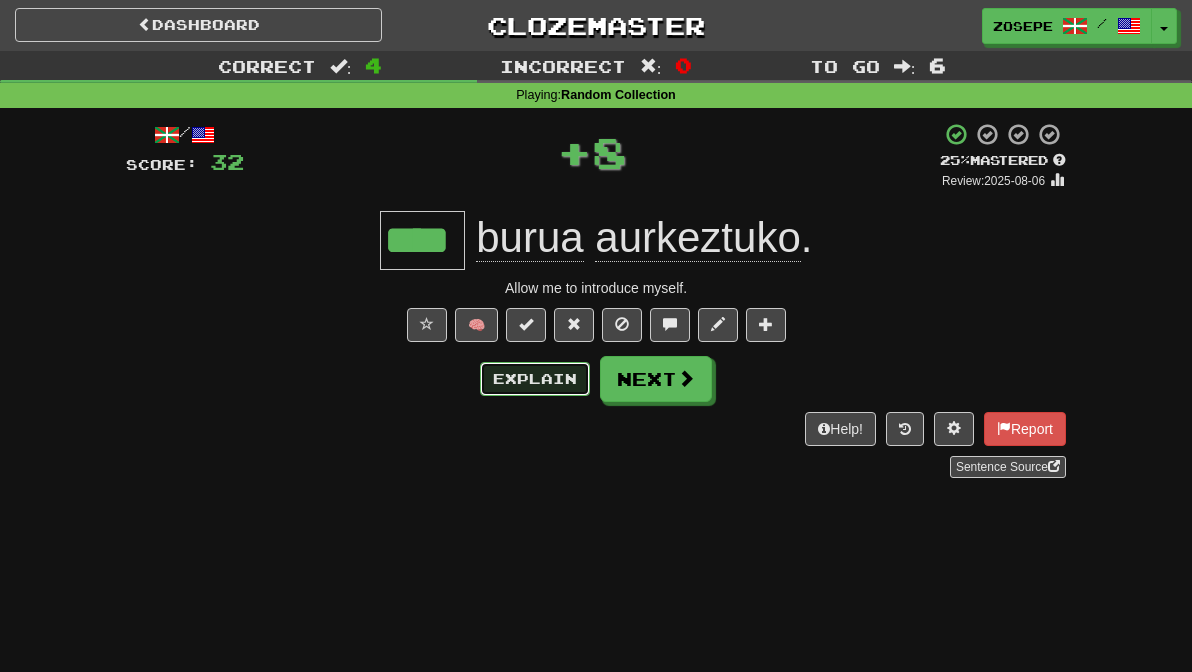 click on "Explain" at bounding box center [535, 379] 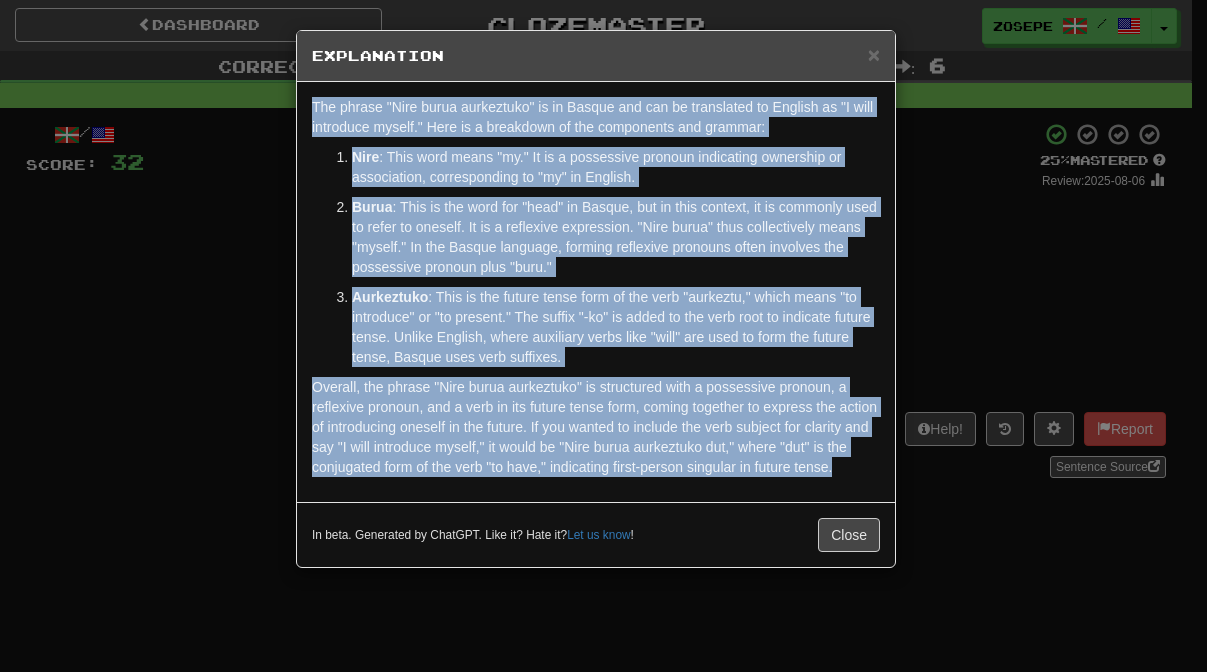 drag, startPoint x: 492, startPoint y: 461, endPoint x: 314, endPoint y: 97, distance: 405.1913 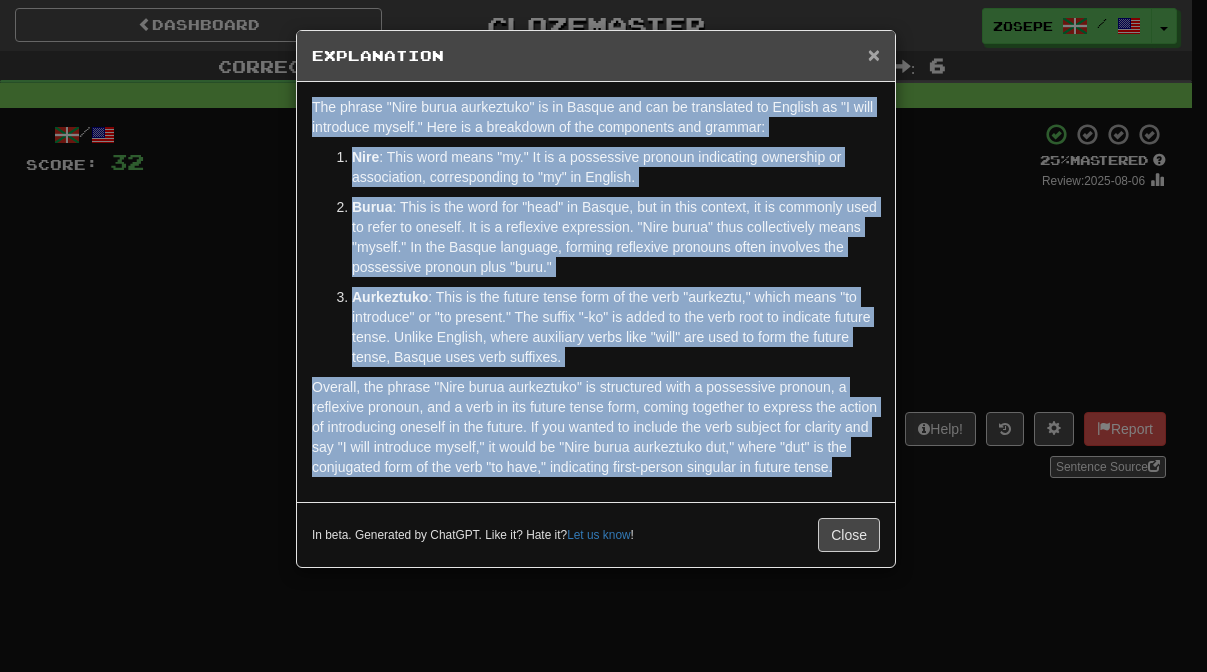 click on "×" at bounding box center (874, 54) 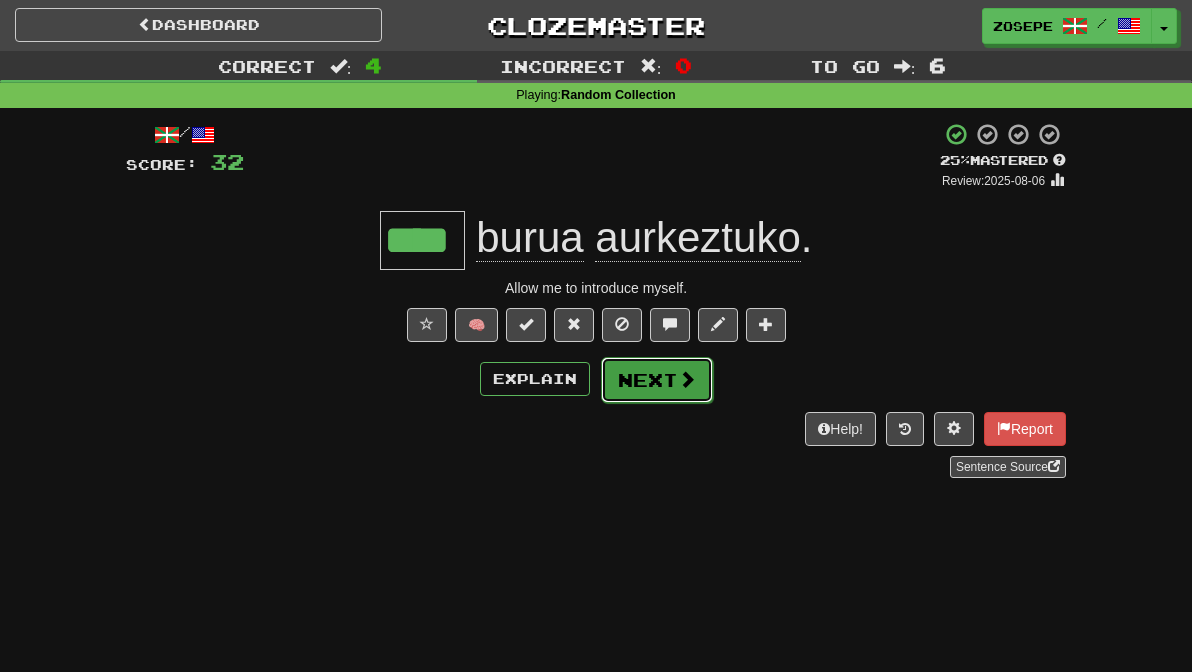 click on "Next" at bounding box center [657, 380] 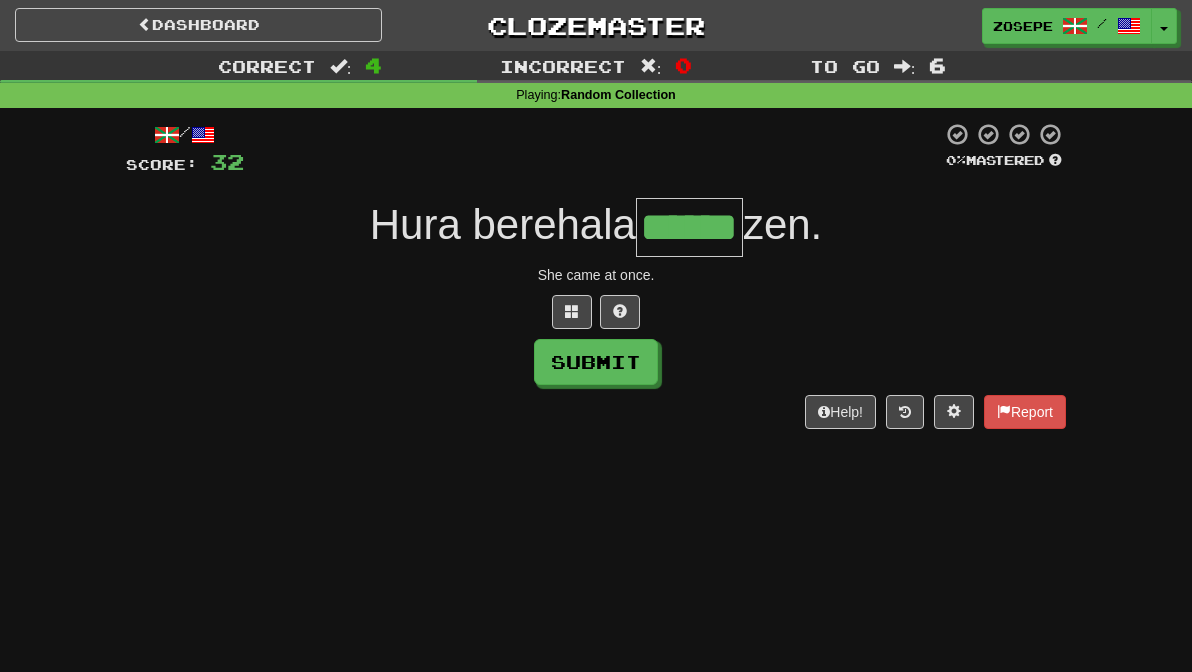 type on "******" 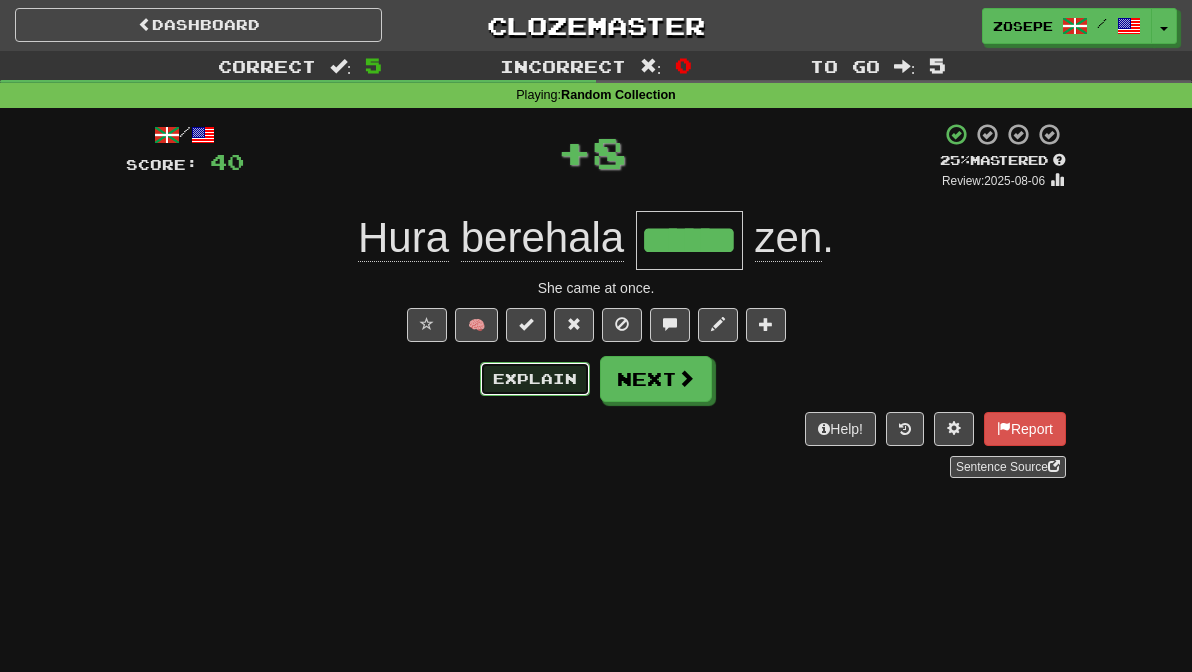 click on "Explain" at bounding box center (535, 379) 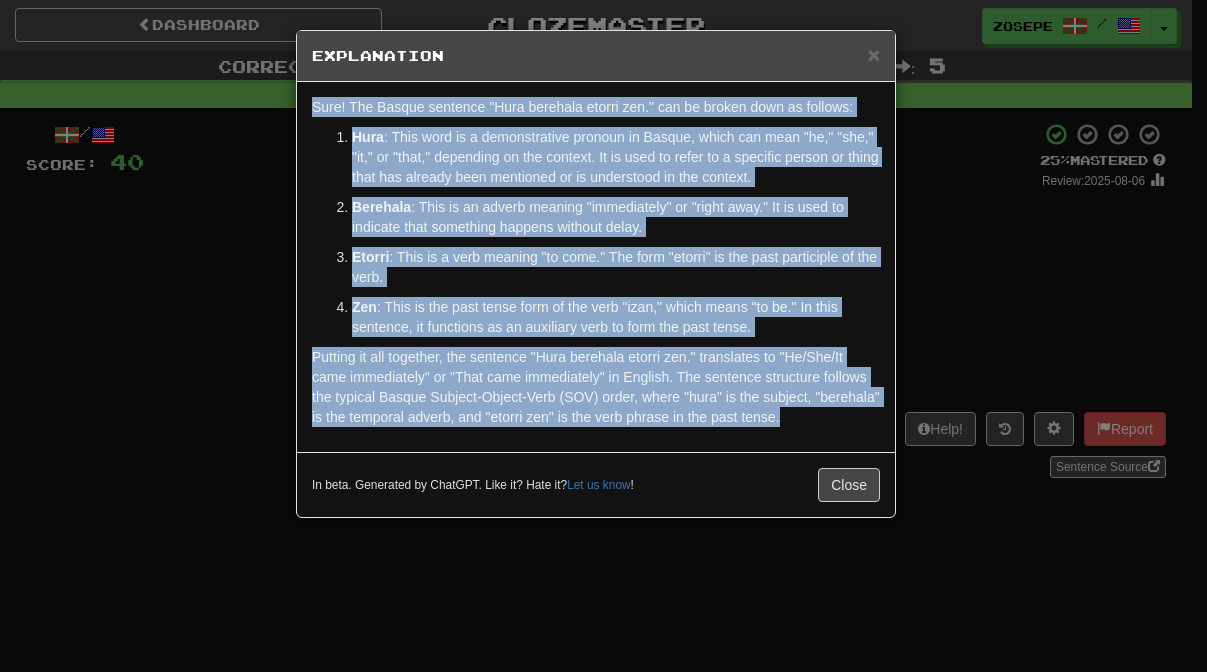 drag, startPoint x: 862, startPoint y: 427, endPoint x: 286, endPoint y: 110, distance: 657.4686 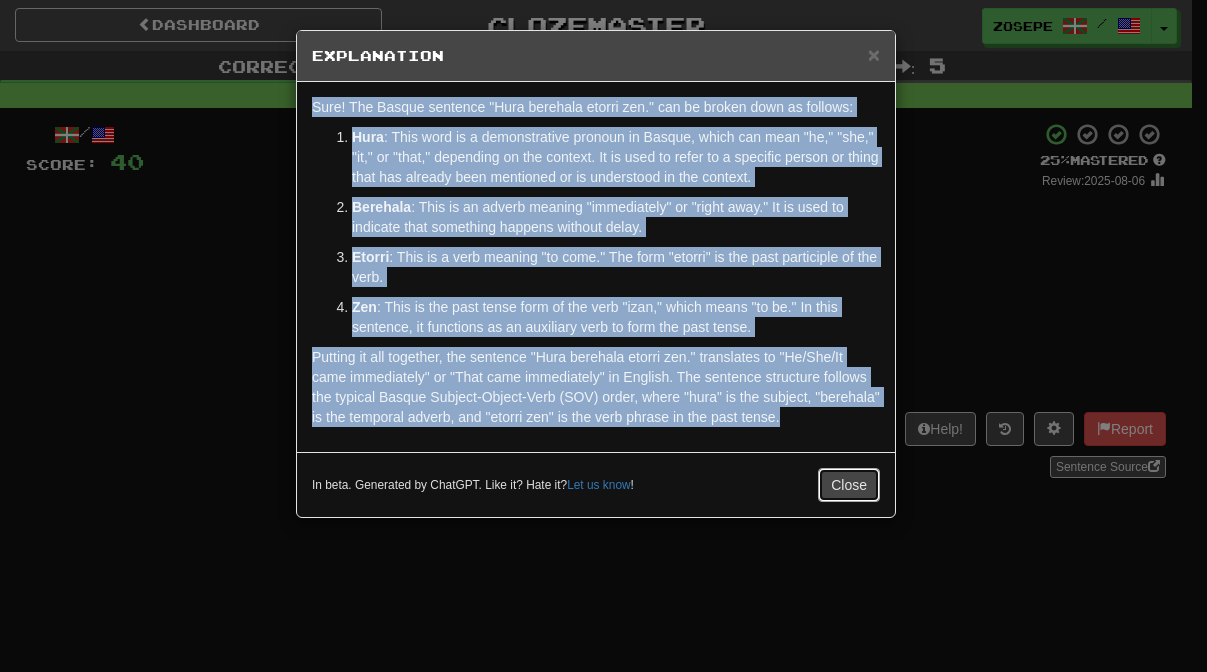 click on "Close" at bounding box center [849, 485] 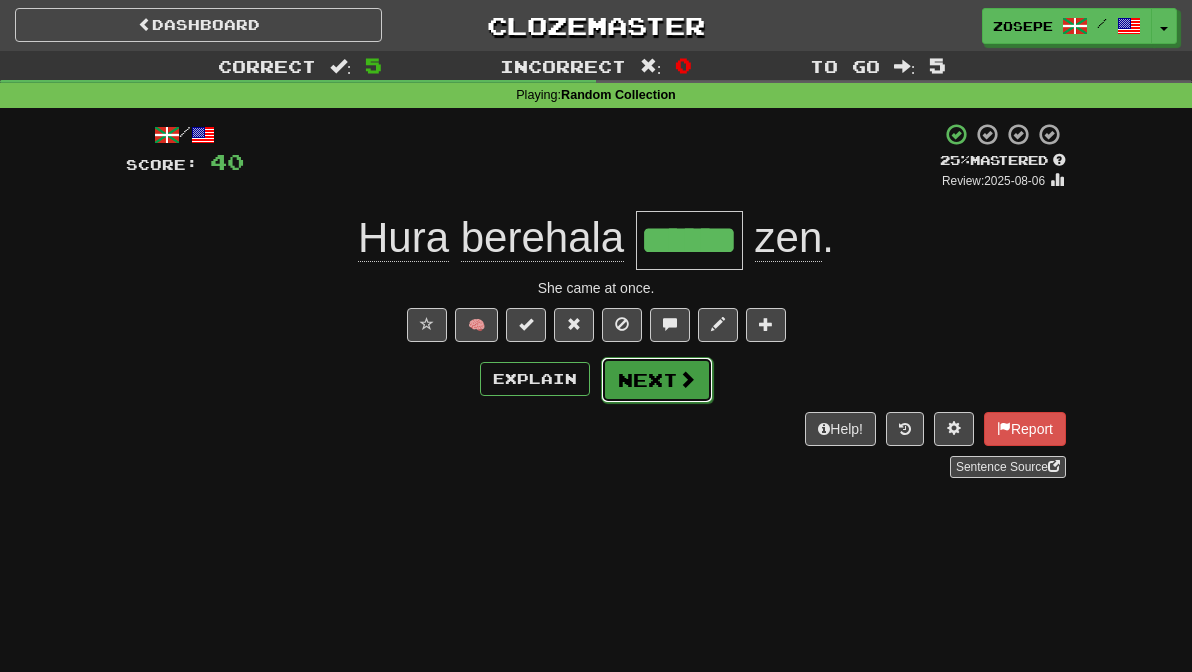 click on "Next" at bounding box center (657, 380) 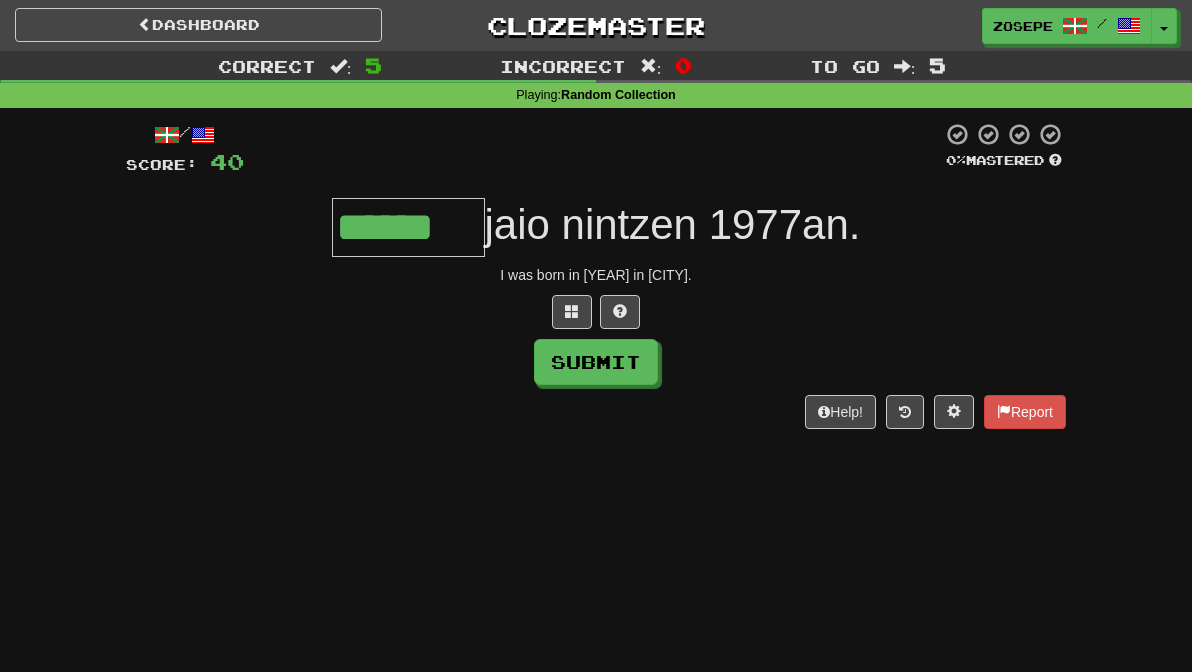 type on "******" 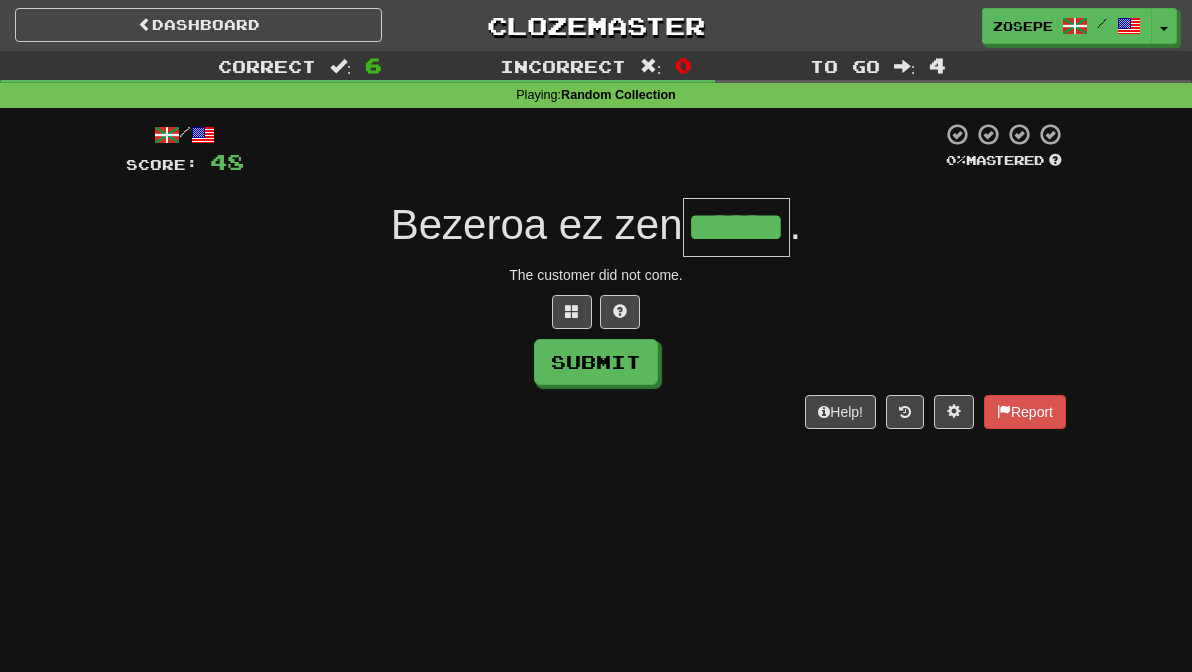 type on "******" 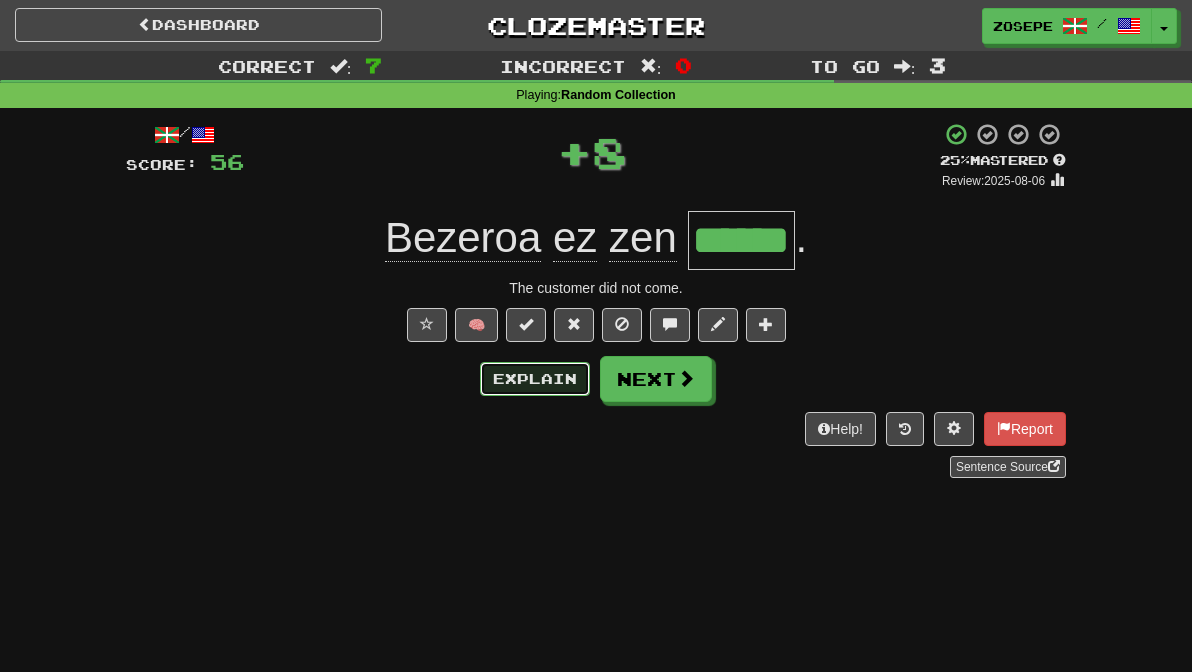 click on "Explain" at bounding box center [535, 379] 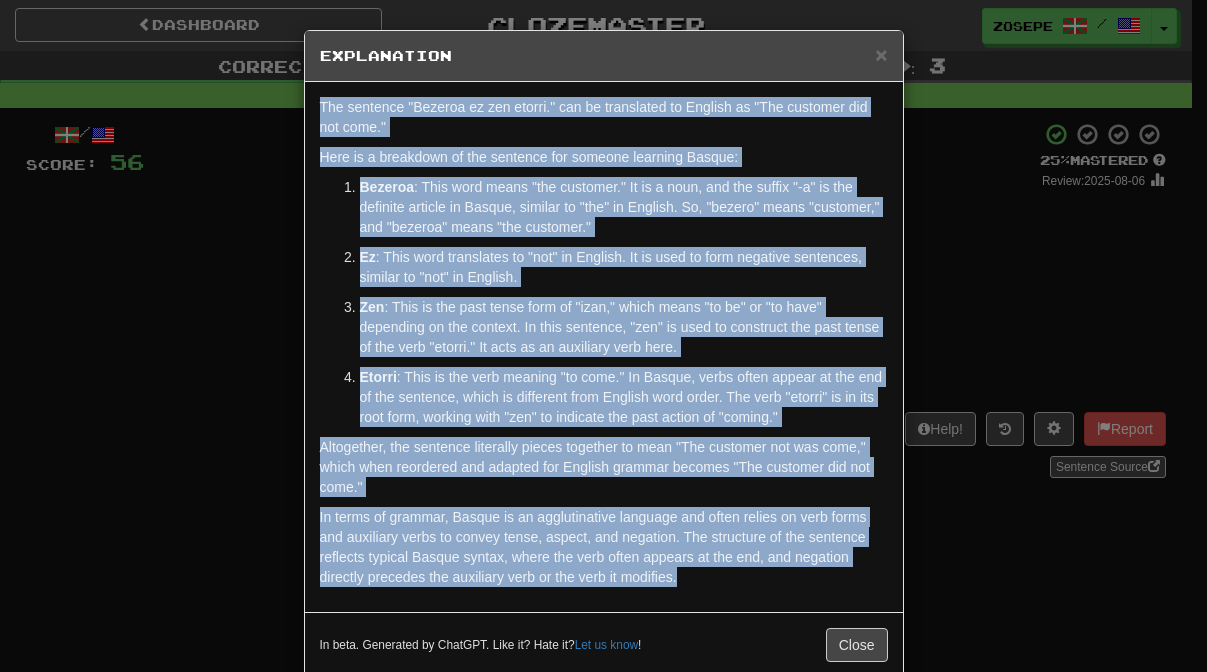 drag, startPoint x: 718, startPoint y: 579, endPoint x: 283, endPoint y: 103, distance: 644.82635 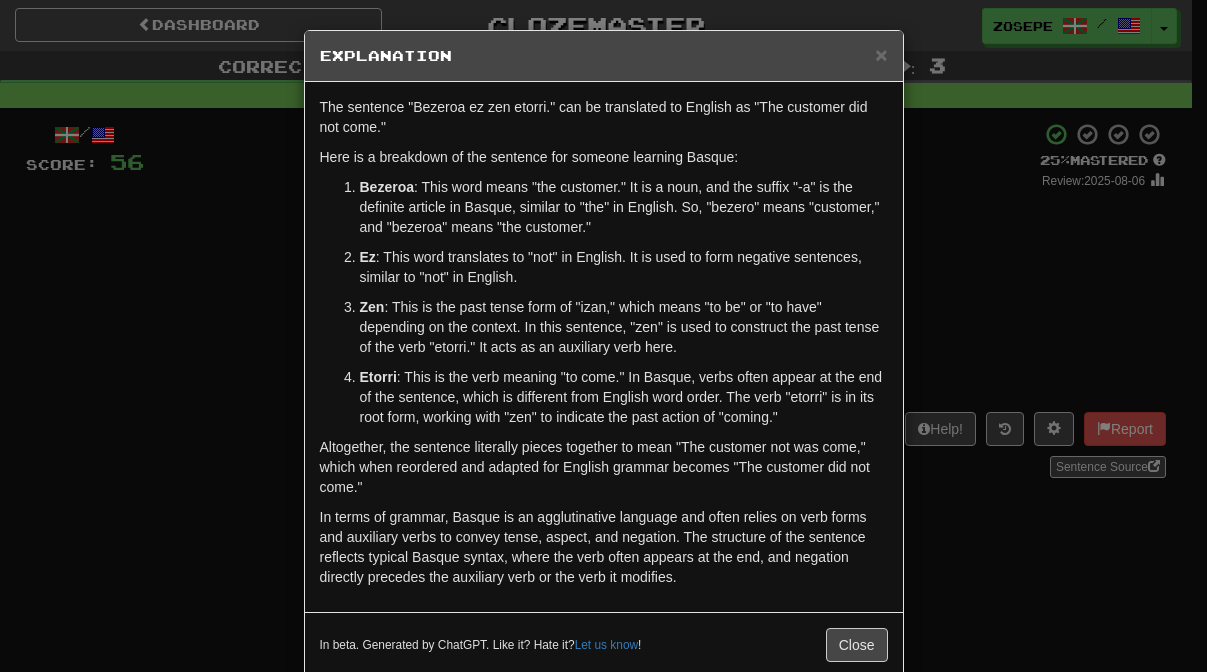 click on "Explanation" at bounding box center [604, 56] 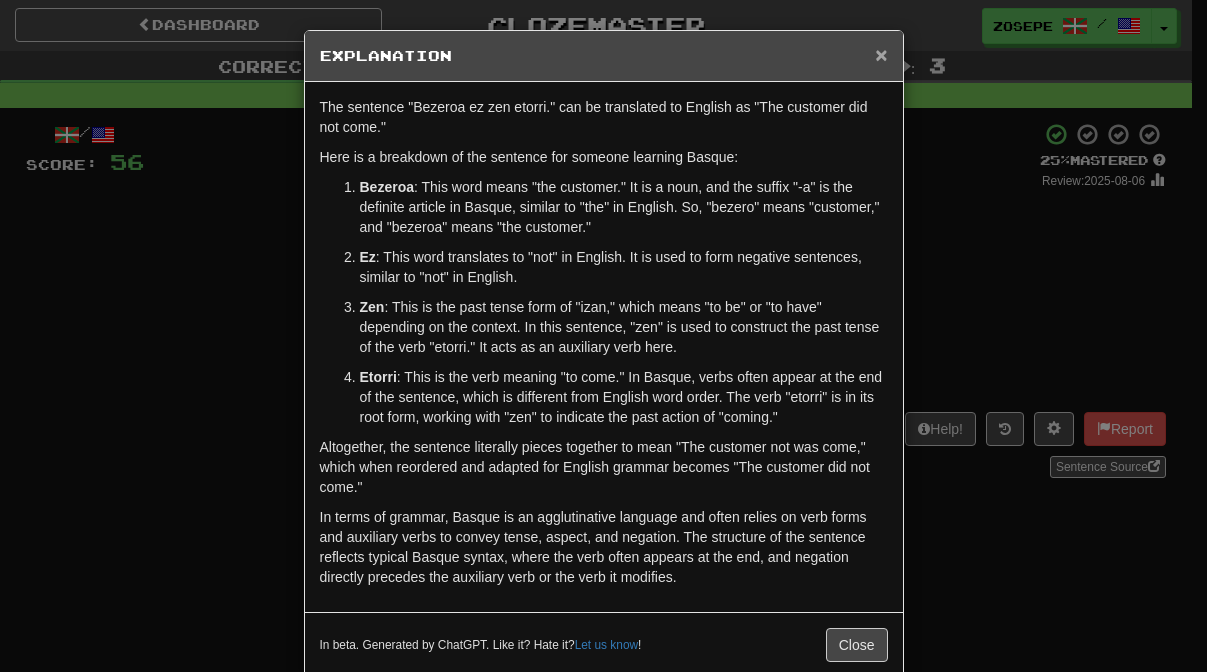 click on "×" at bounding box center [881, 54] 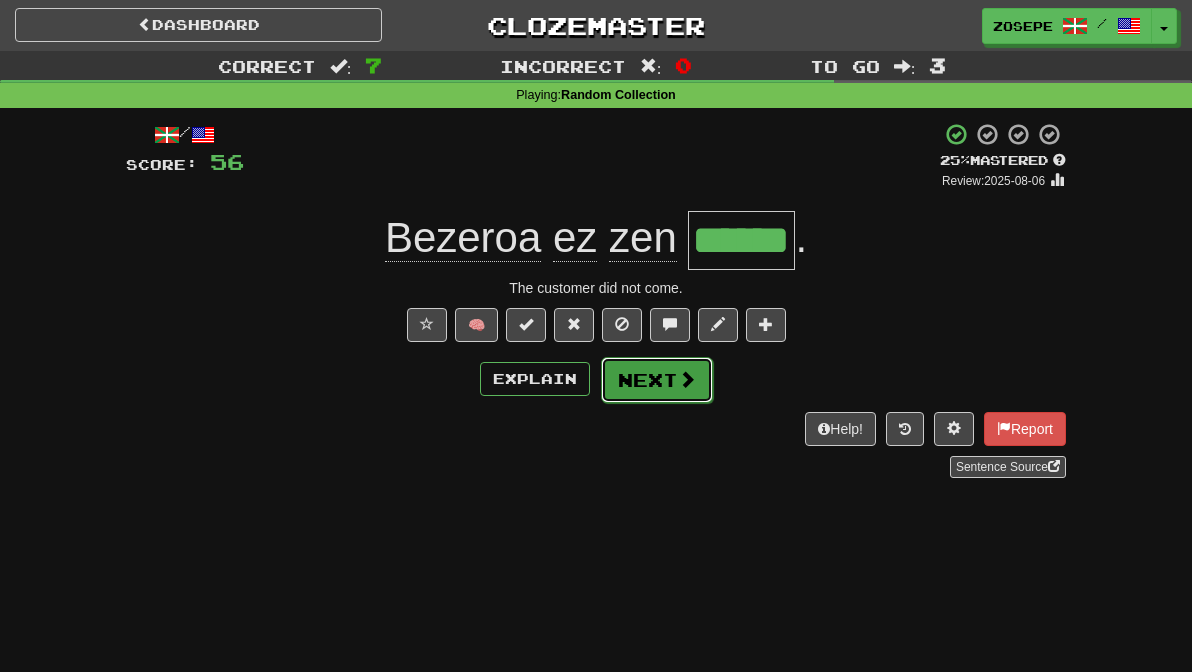 click on "Next" at bounding box center [657, 380] 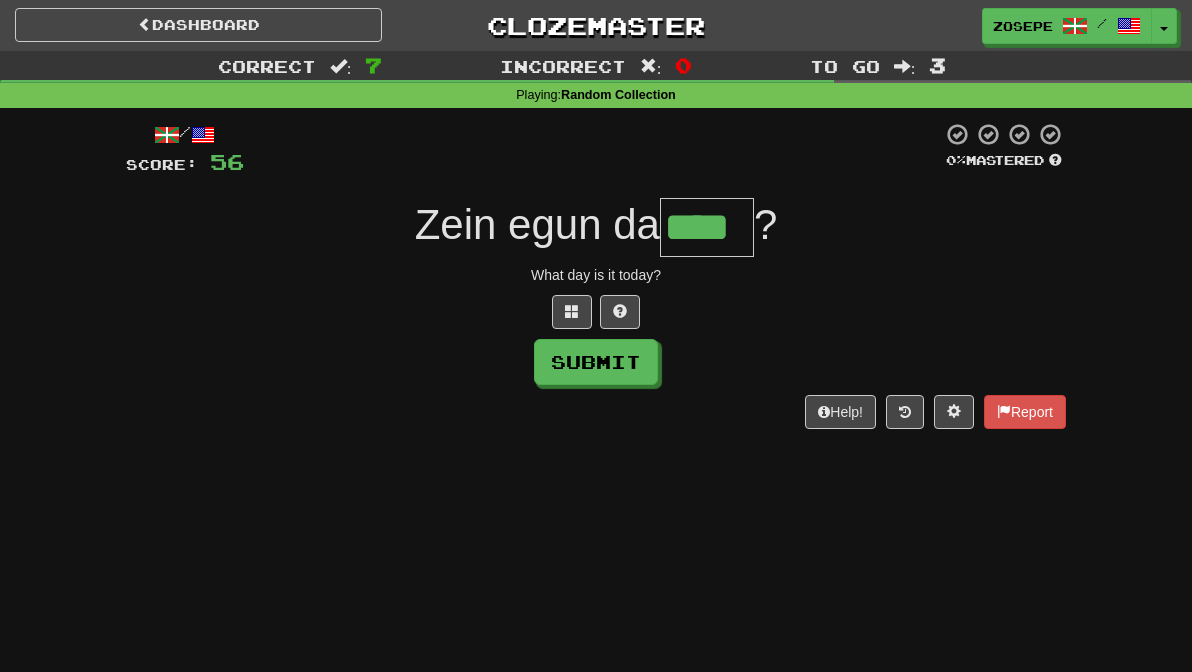 type on "****" 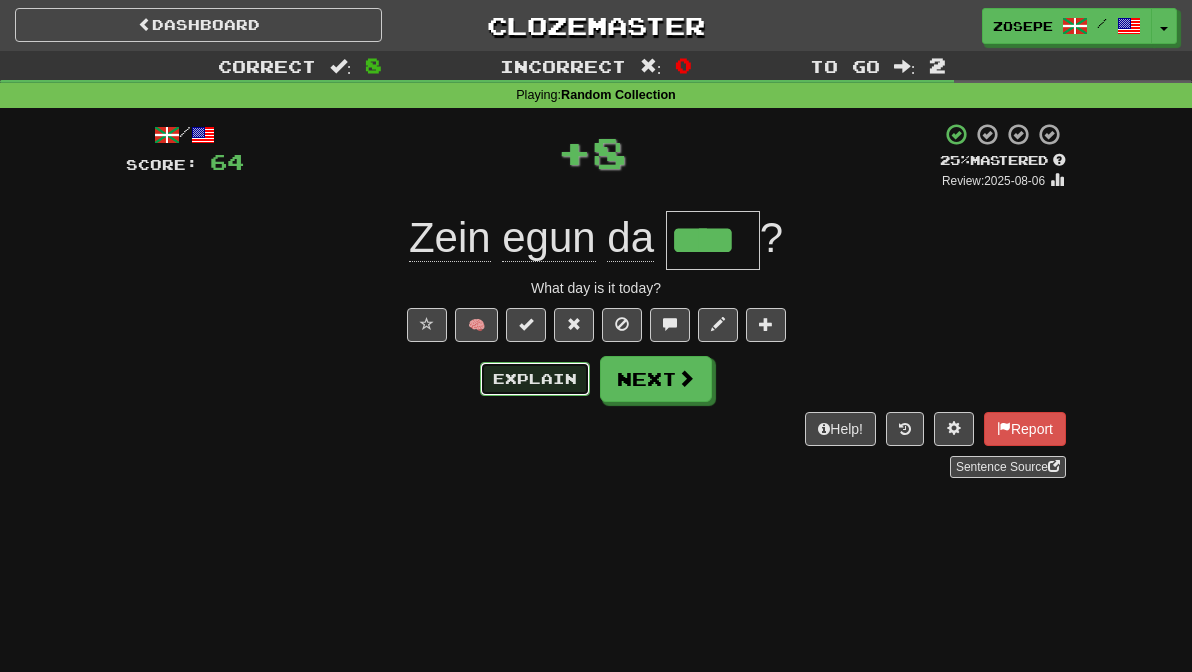 click on "Explain" at bounding box center [535, 379] 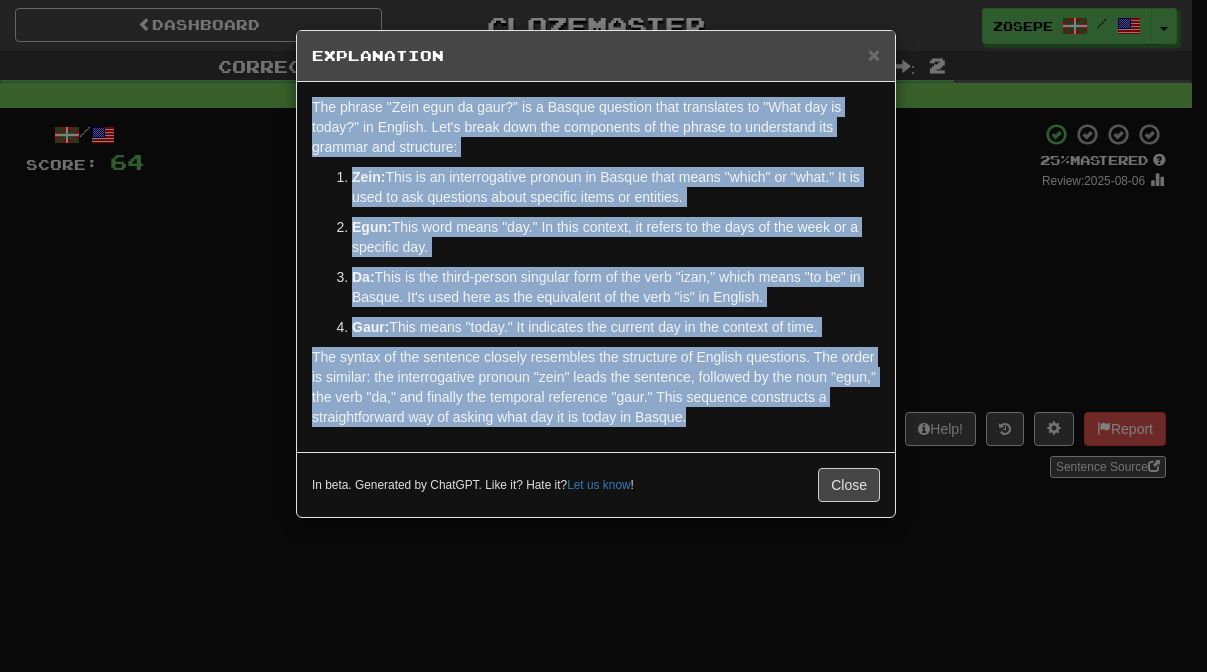 drag, startPoint x: 723, startPoint y: 436, endPoint x: 322, endPoint y: 96, distance: 525.7385 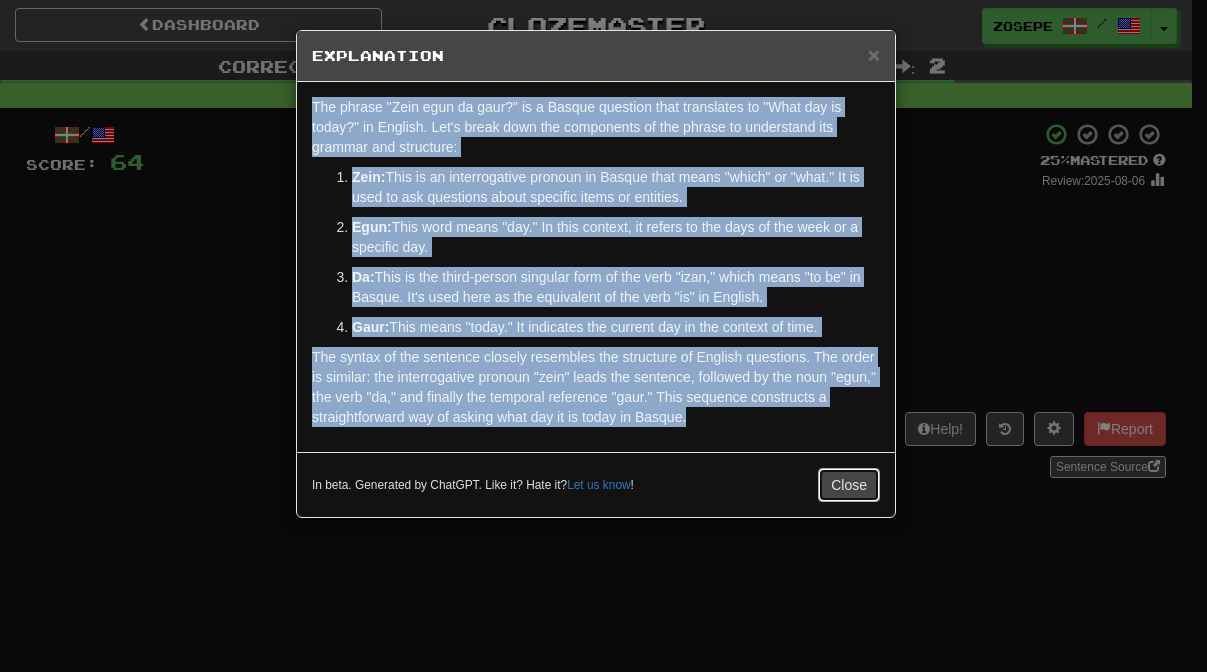 click on "Close" at bounding box center [849, 485] 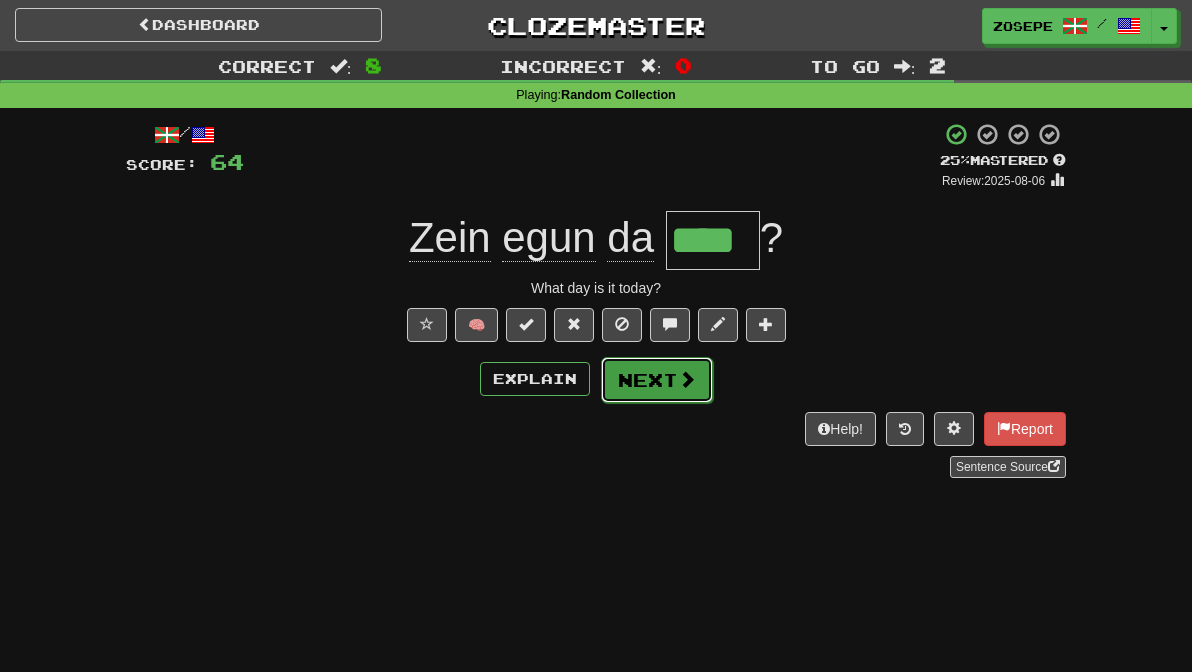 click on "Next" at bounding box center [657, 380] 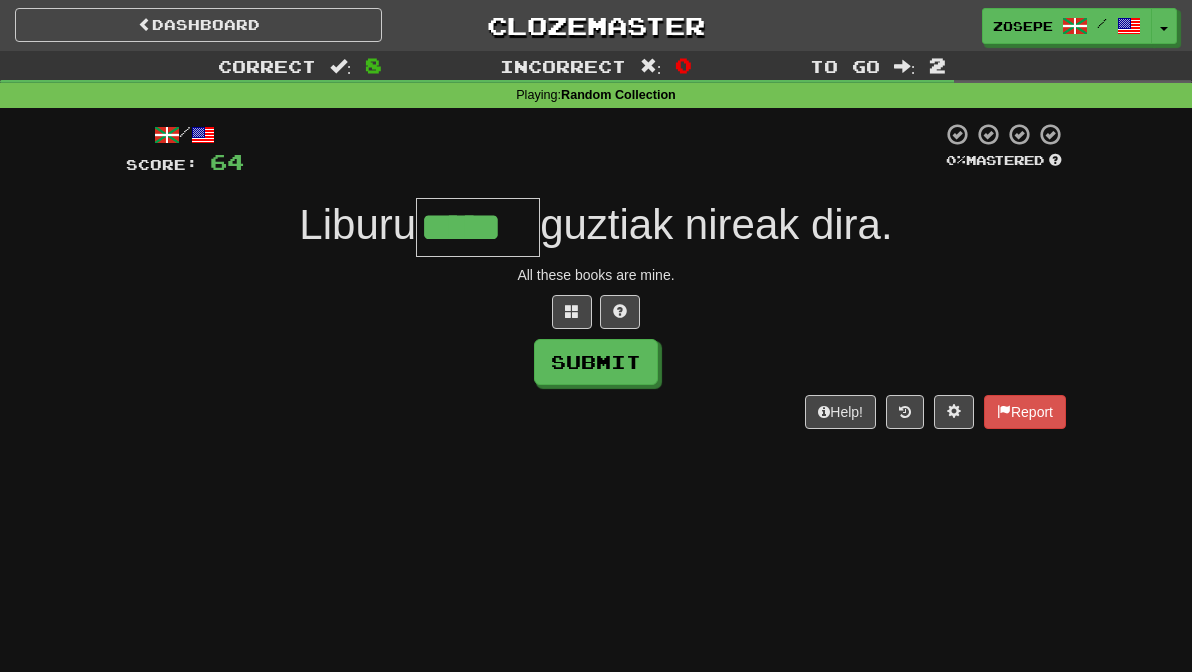 type on "*****" 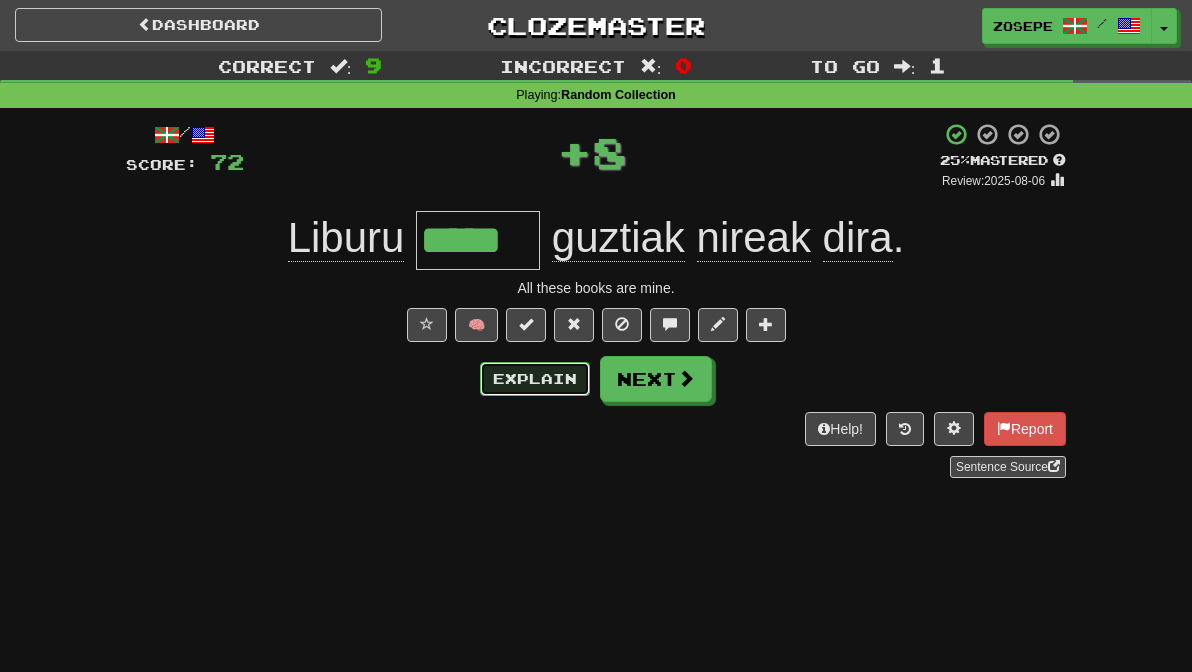 click on "Explain" at bounding box center (535, 379) 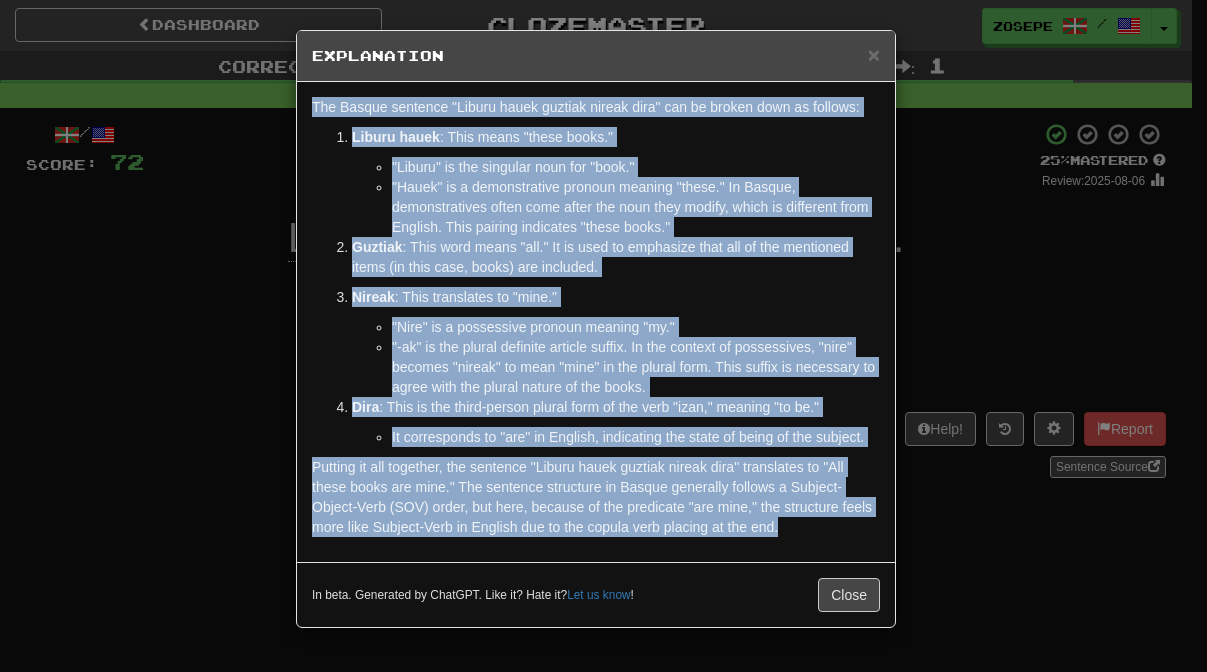 drag, startPoint x: 800, startPoint y: 525, endPoint x: 304, endPoint y: 105, distance: 649.93536 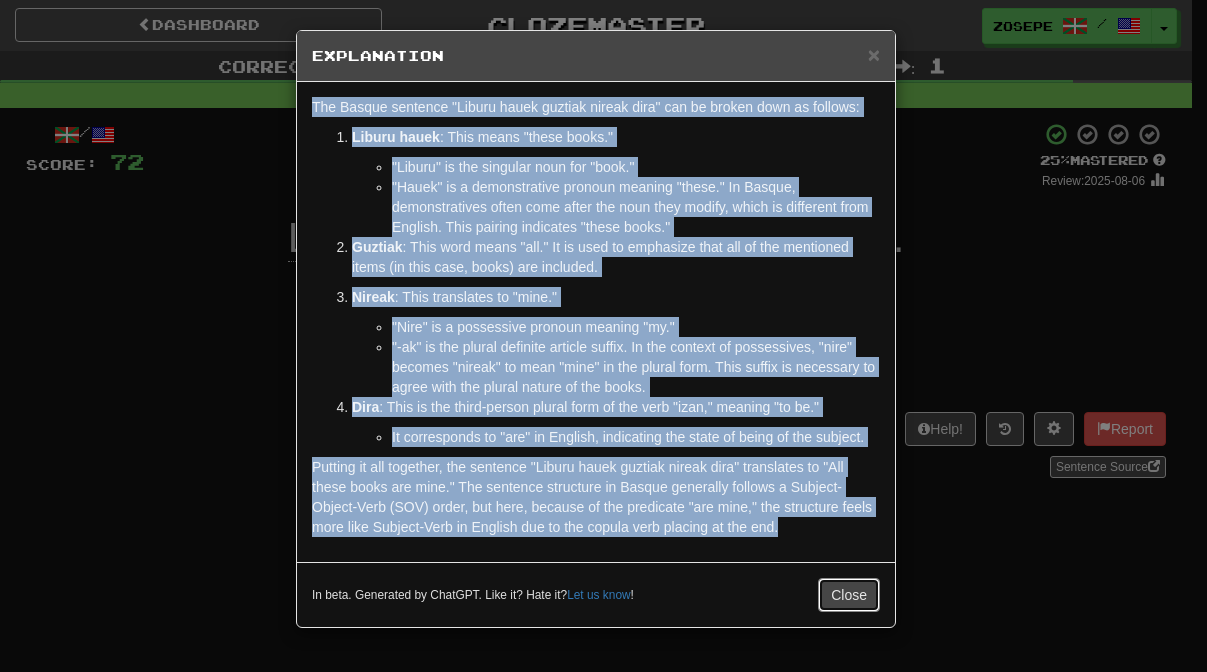 drag, startPoint x: 839, startPoint y: 599, endPoint x: 816, endPoint y: 587, distance: 25.942244 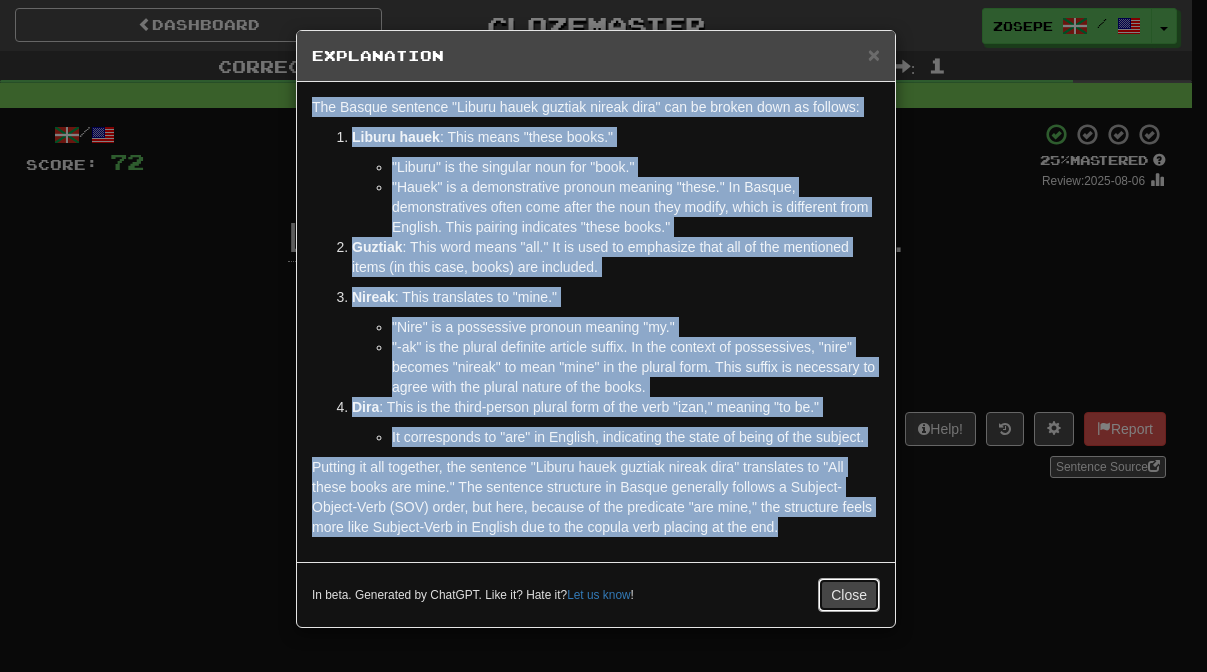 click on "Close" at bounding box center (849, 595) 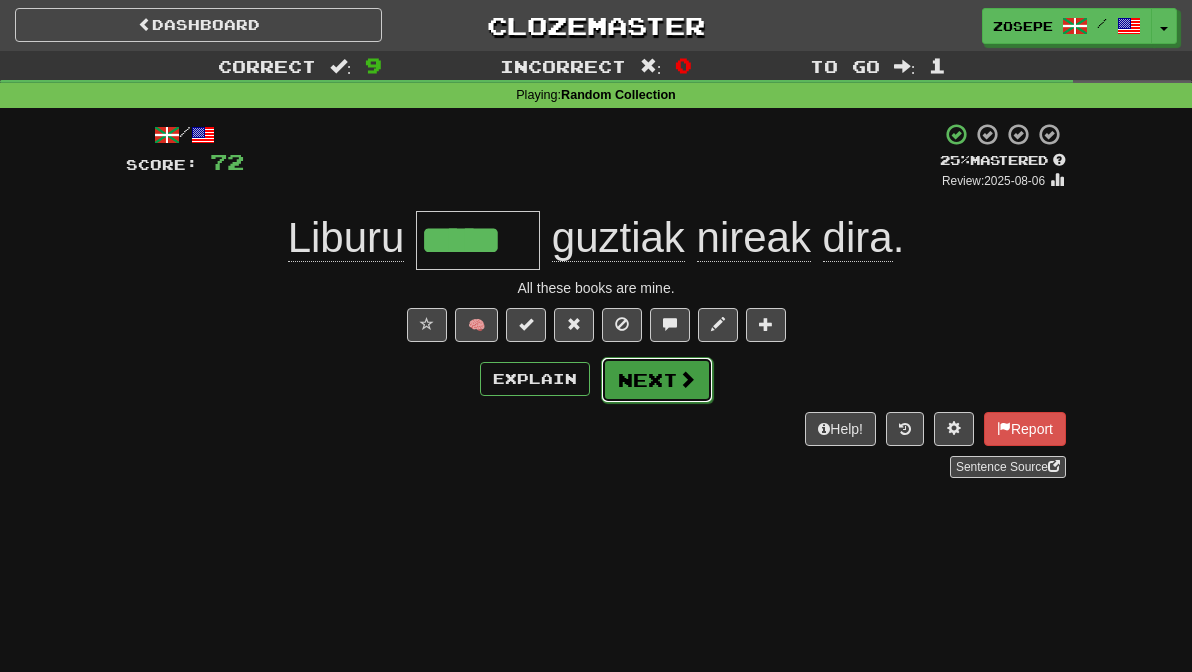 click on "Next" at bounding box center [657, 380] 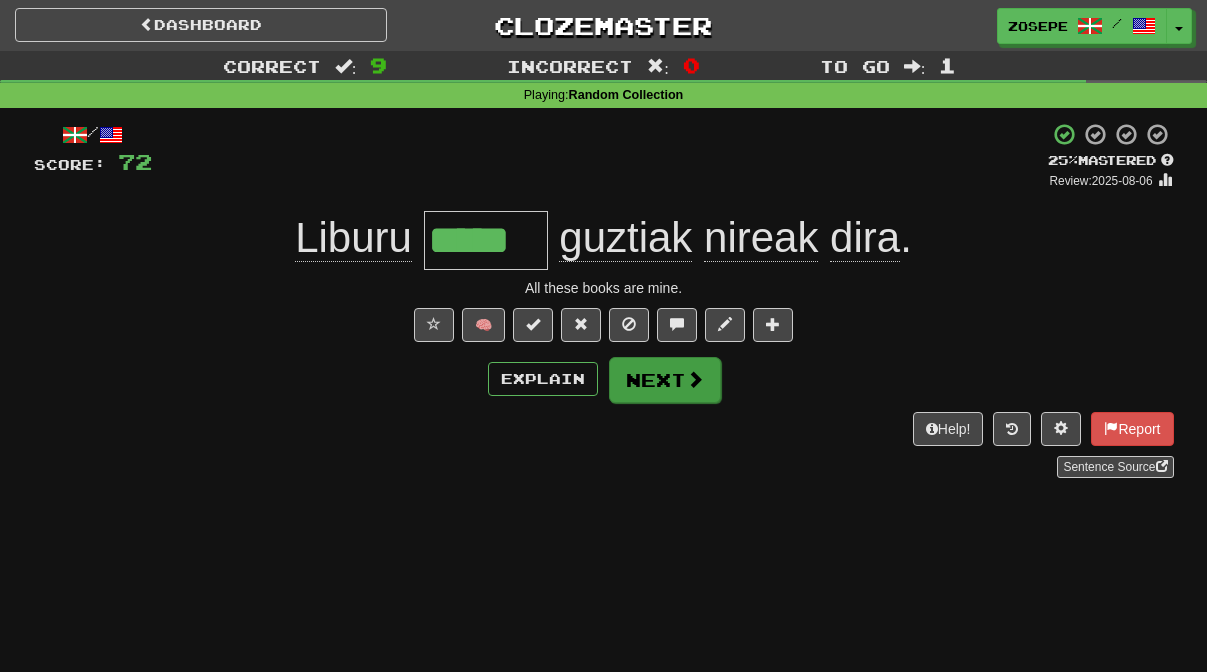 type 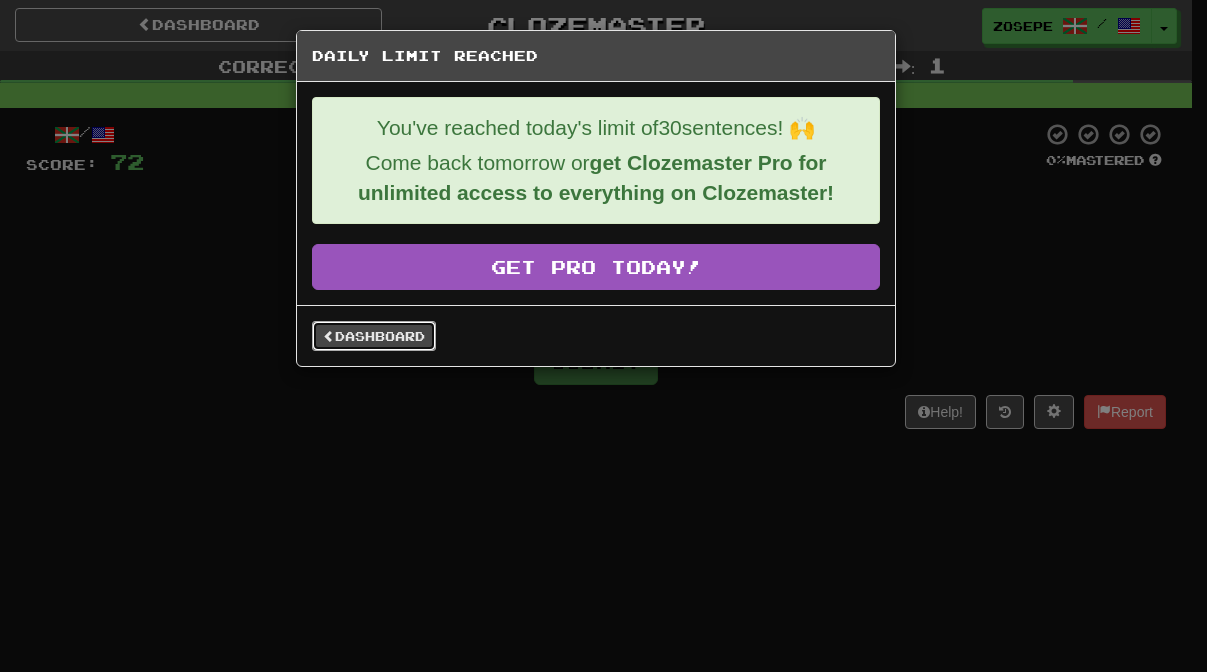 click on "Dashboard" at bounding box center (374, 336) 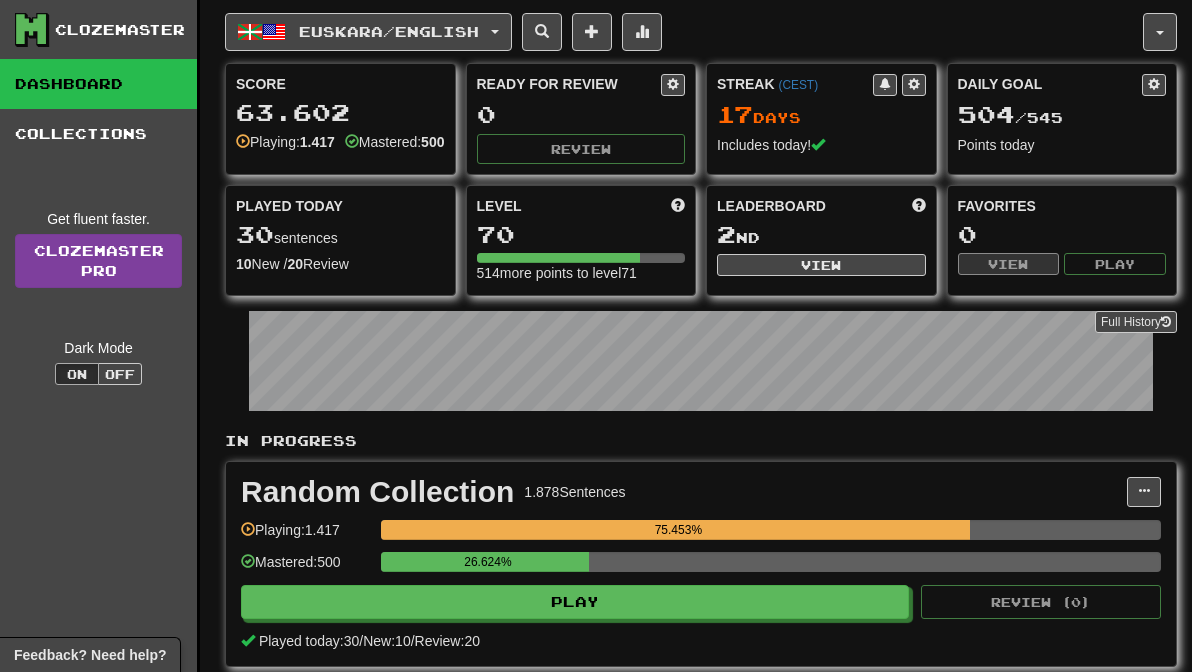 scroll, scrollTop: 0, scrollLeft: 0, axis: both 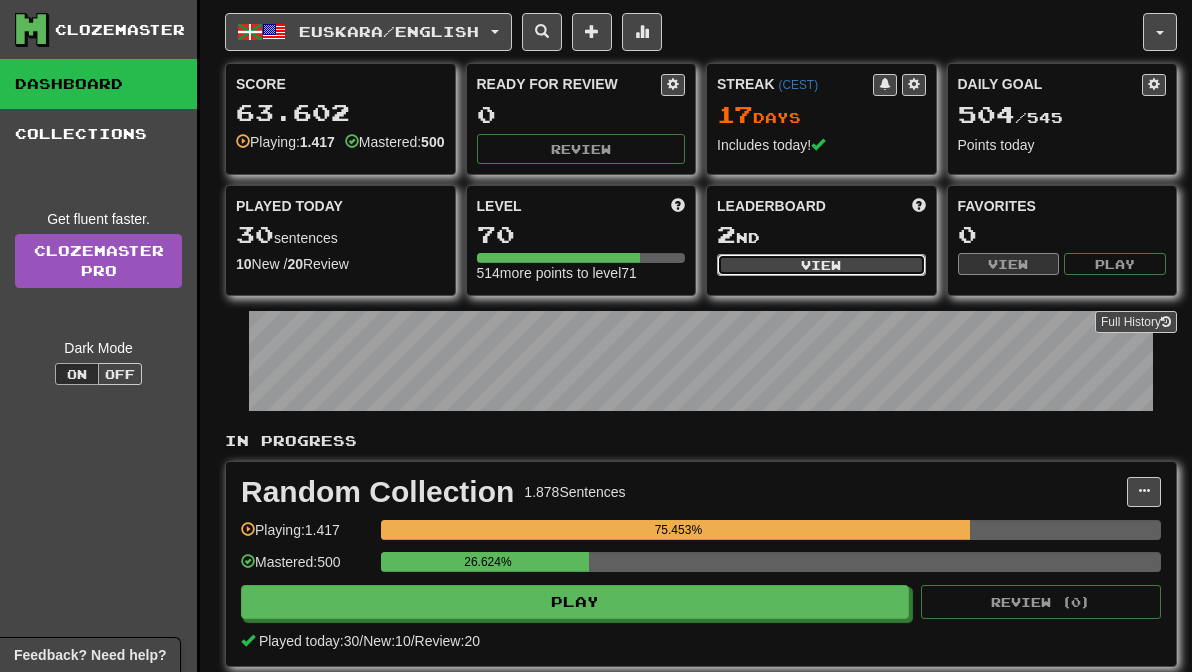 click on "View" at bounding box center (821, 265) 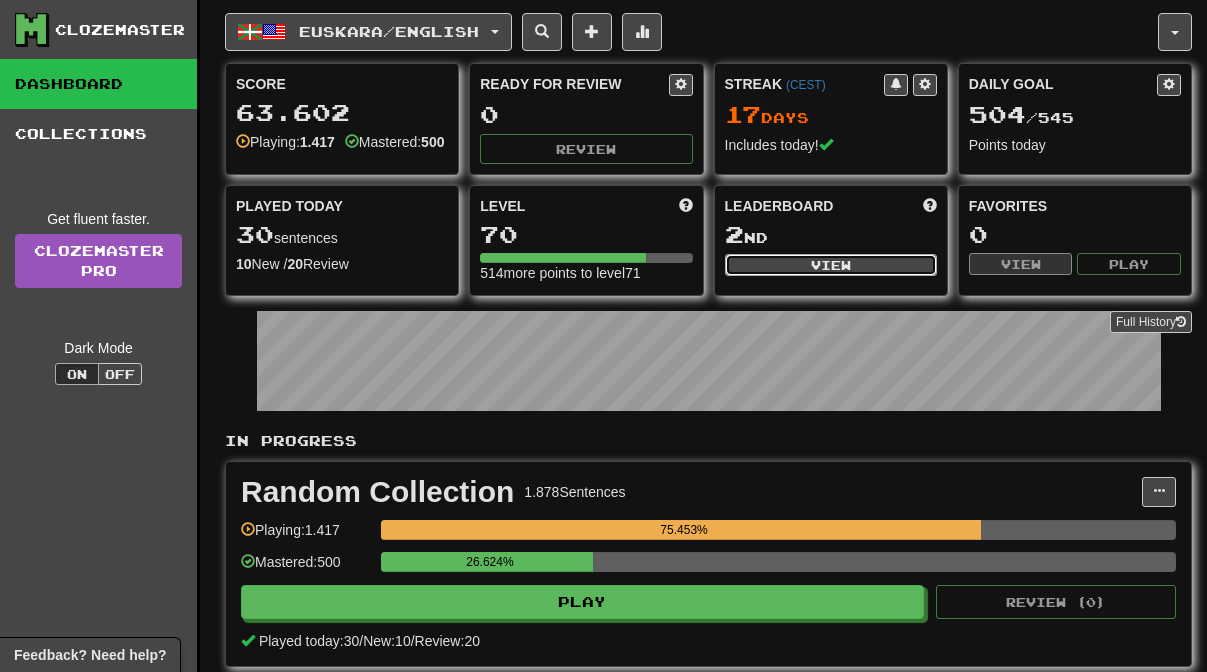 select on "**********" 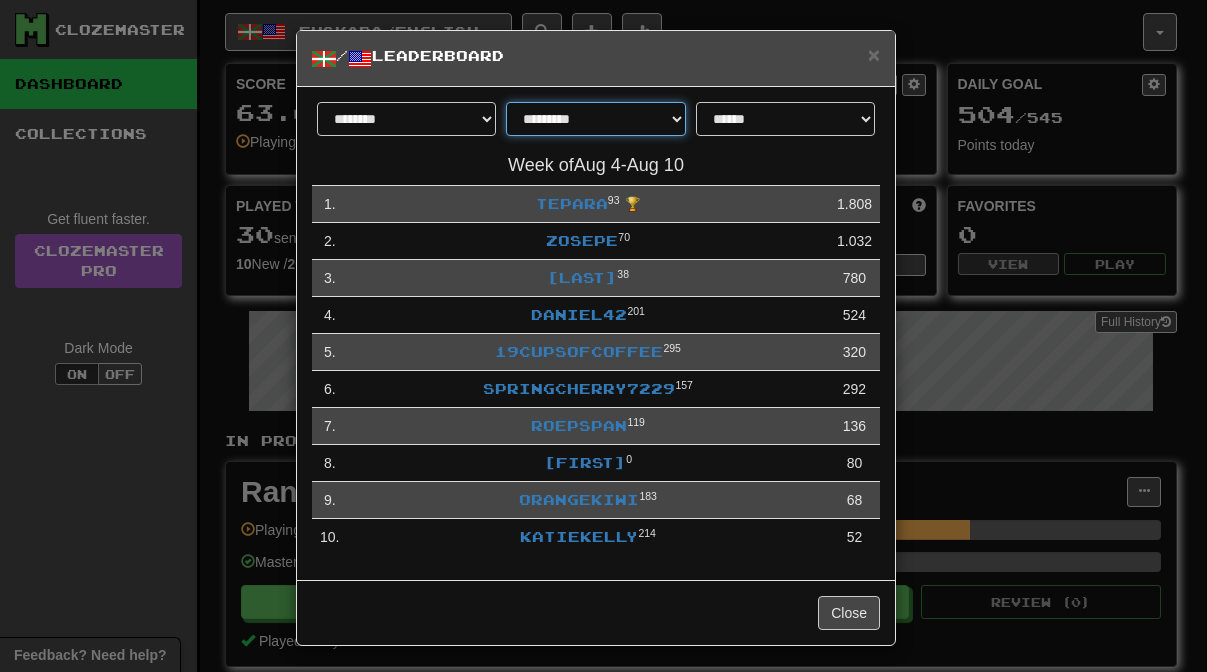 click on "**********" at bounding box center [595, 119] 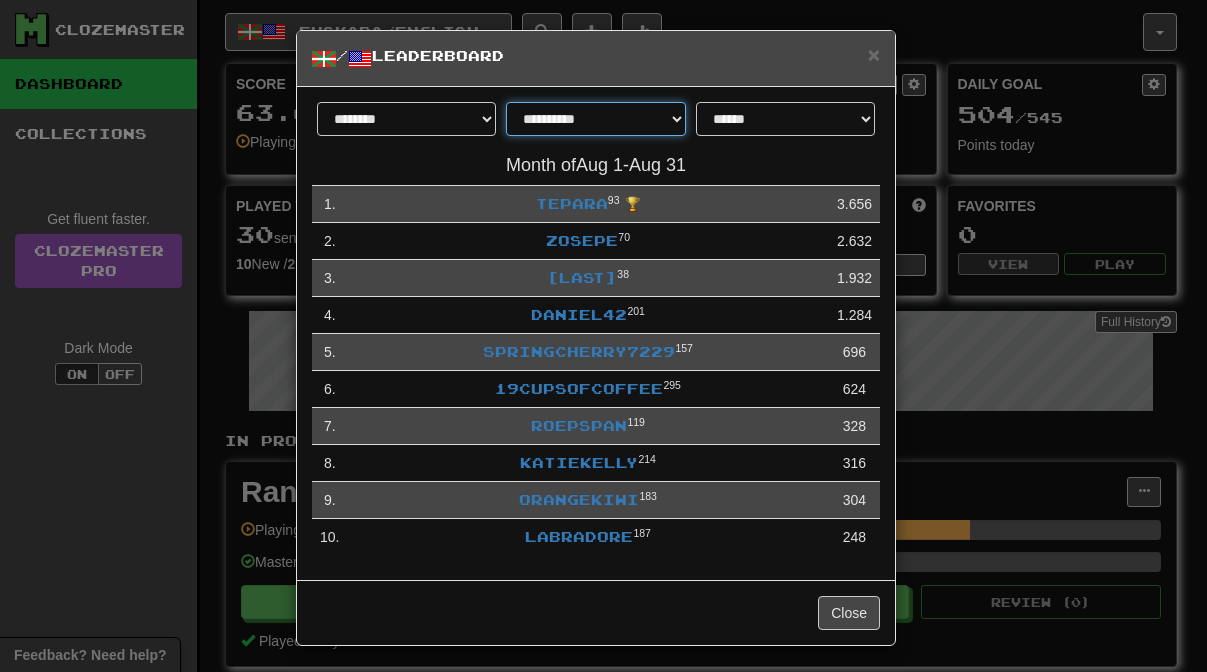 click on "**********" at bounding box center [595, 119] 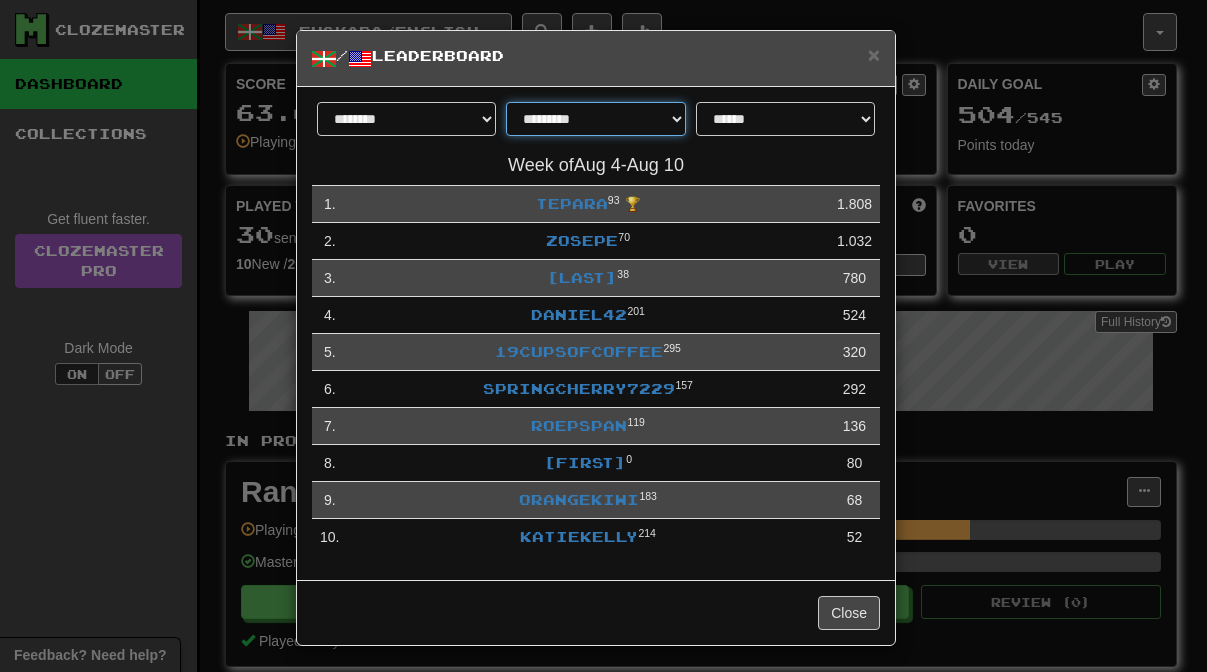 click on "**********" at bounding box center (595, 119) 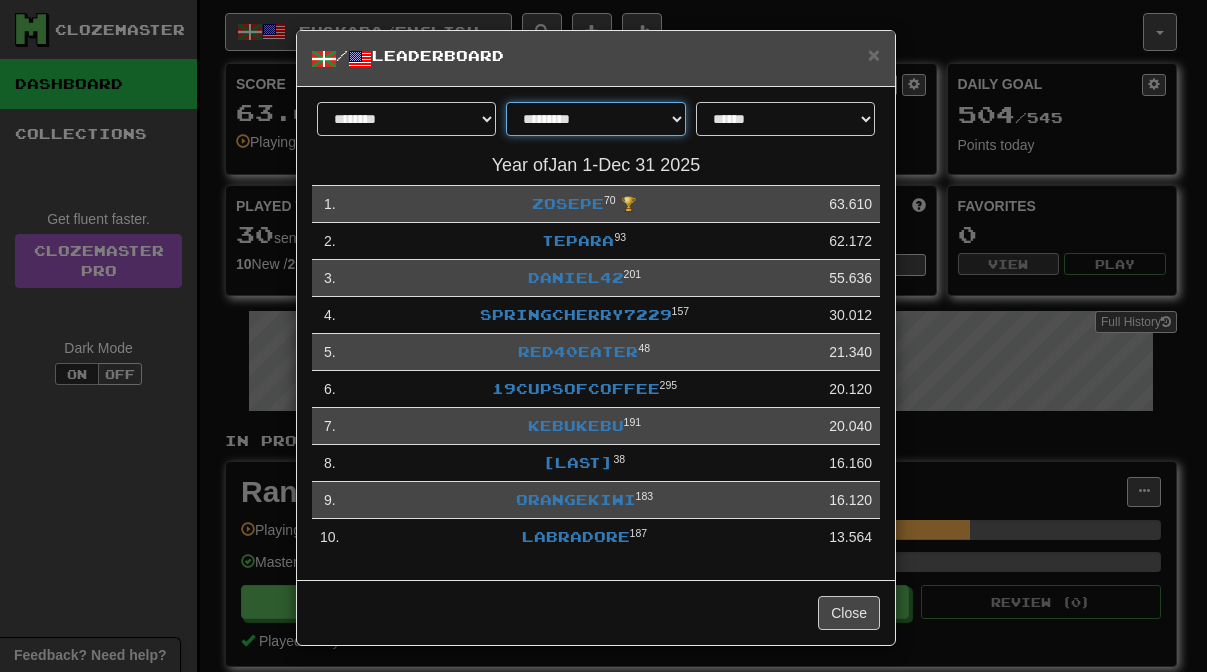 click on "**********" at bounding box center [595, 119] 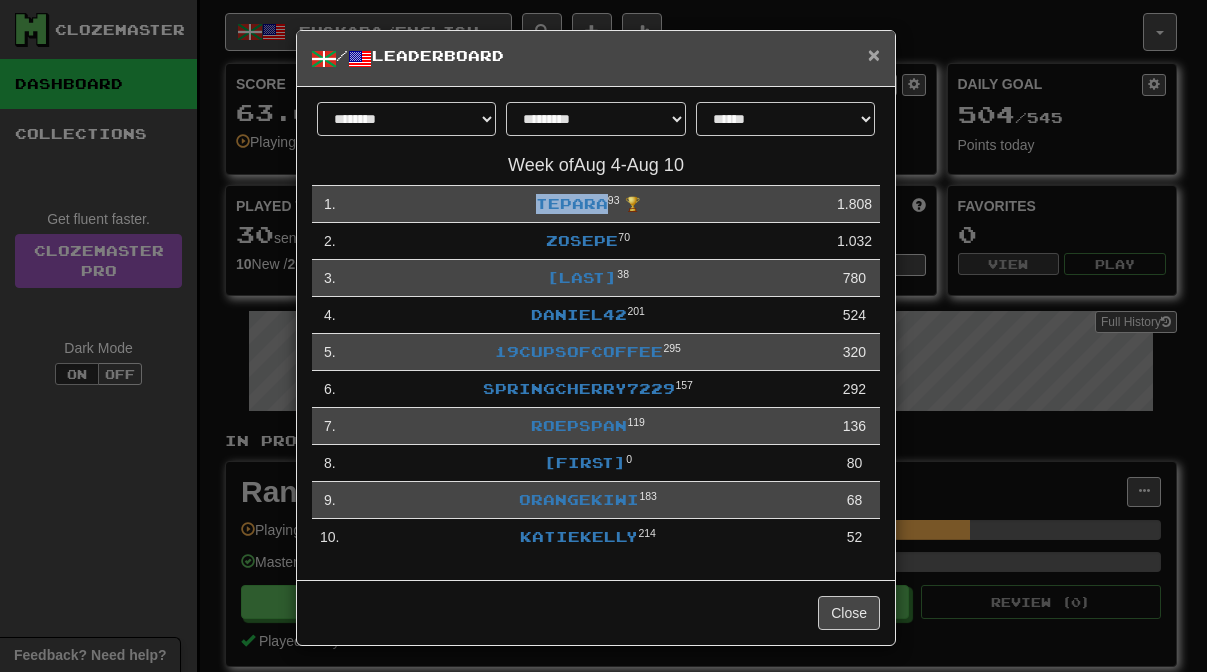 click on "×" at bounding box center [874, 54] 